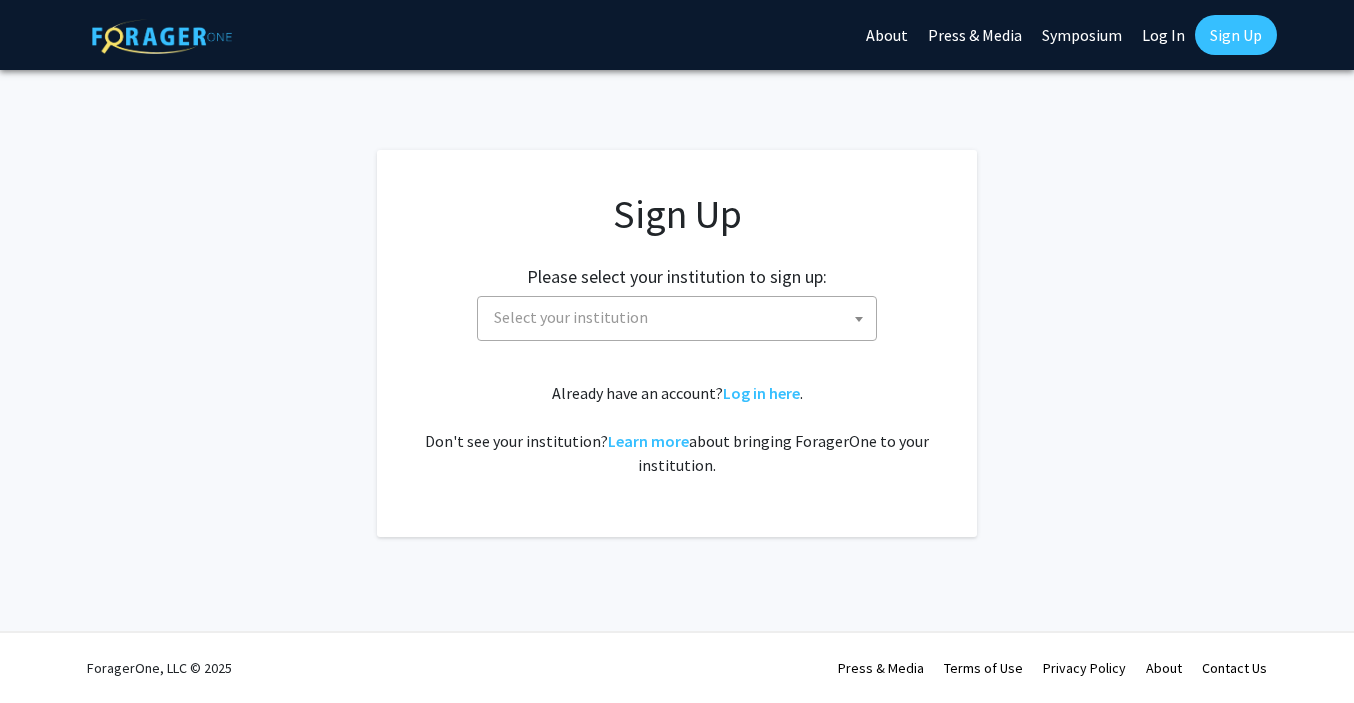 scroll, scrollTop: 0, scrollLeft: 0, axis: both 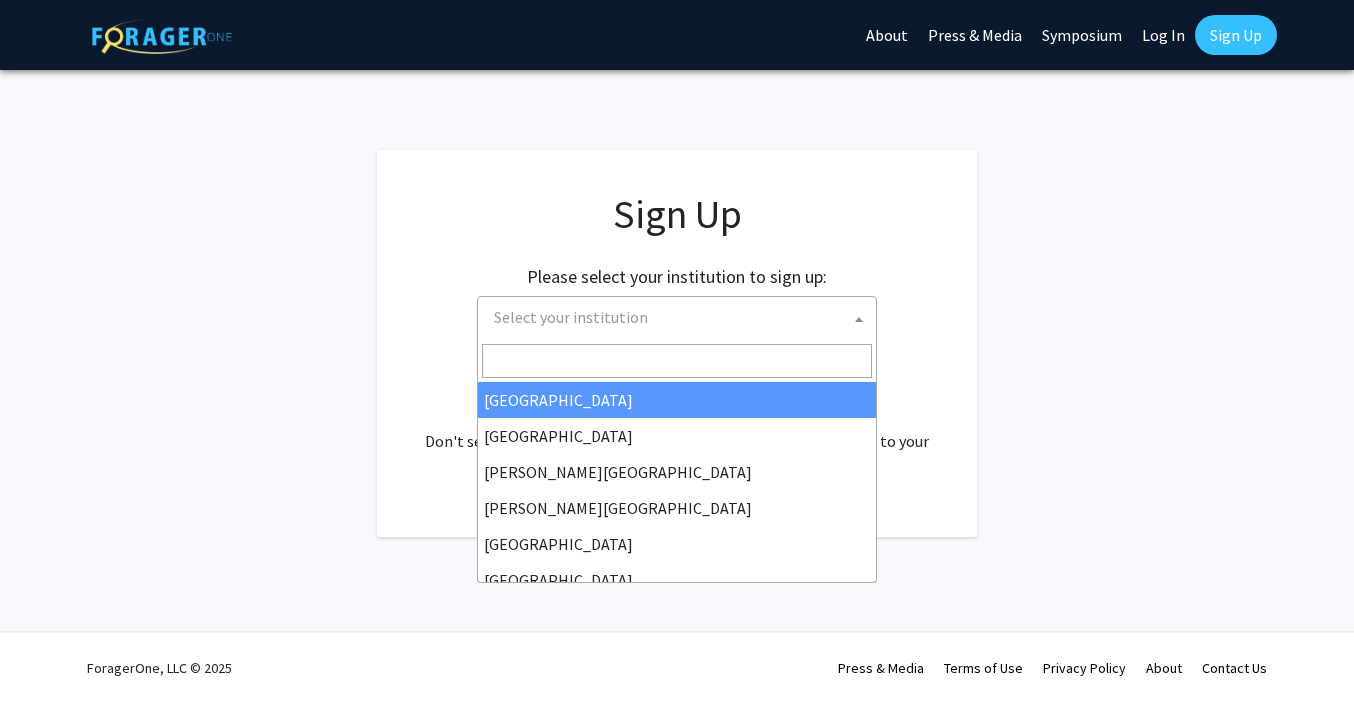 click on "Select your institution" at bounding box center [681, 317] 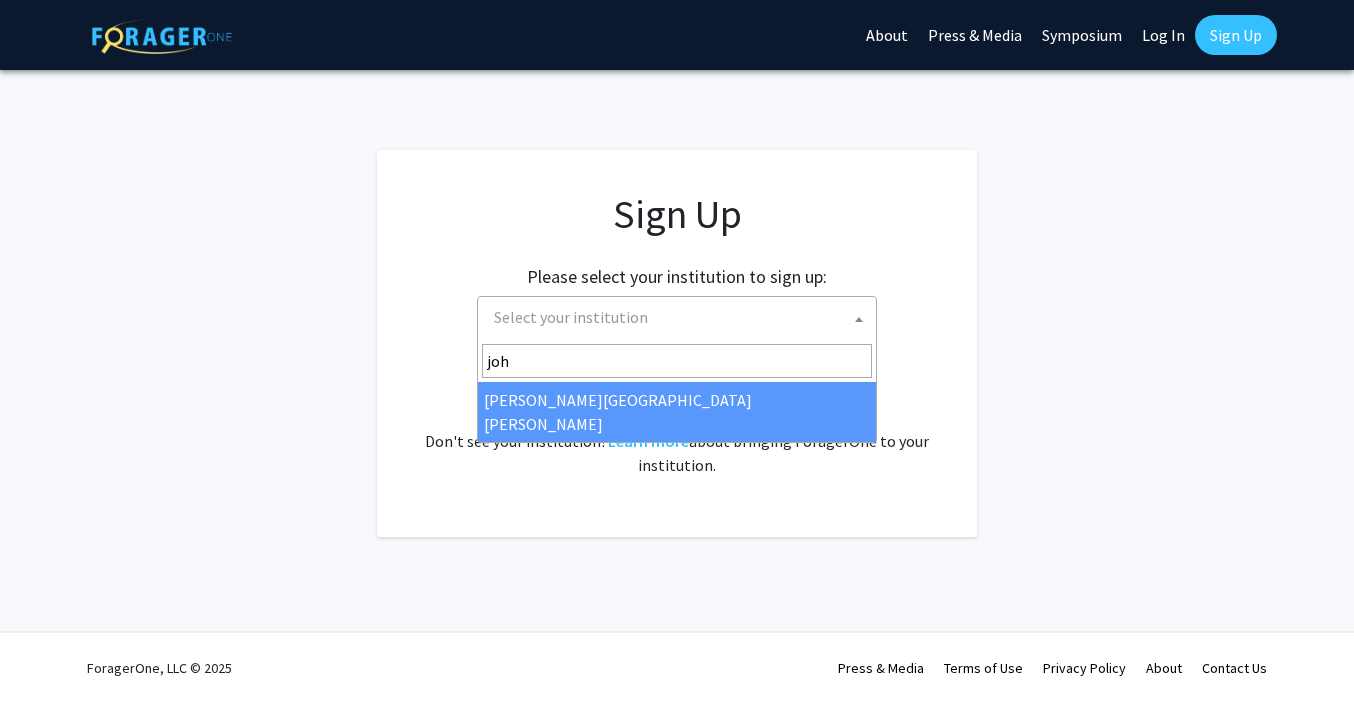 type on "joh" 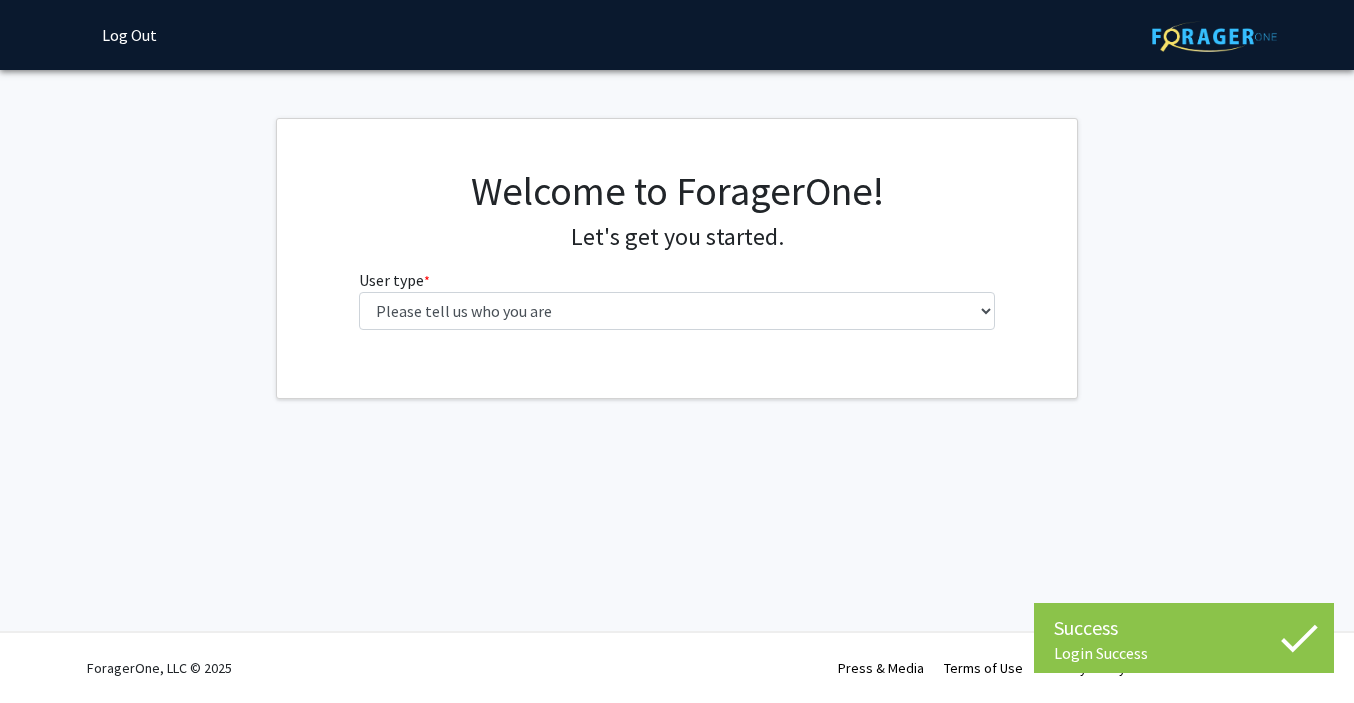 scroll, scrollTop: 0, scrollLeft: 0, axis: both 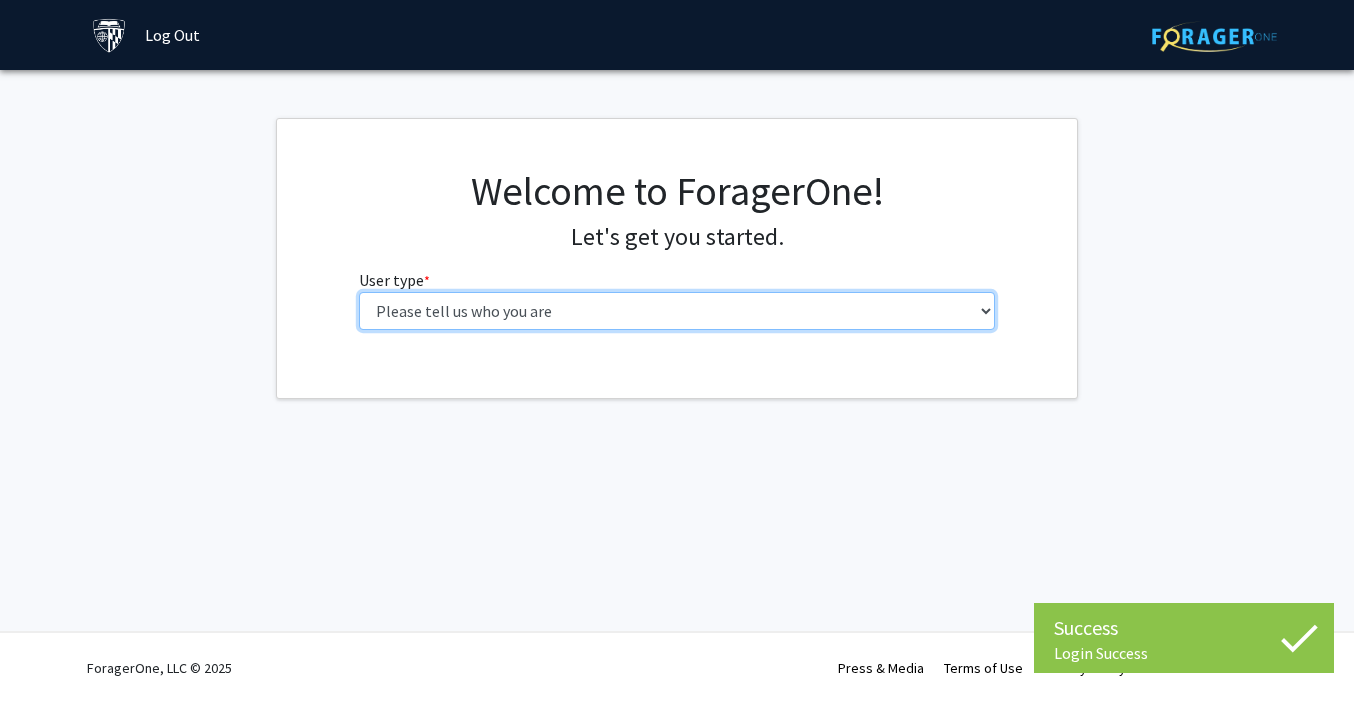 select on "2: masters" 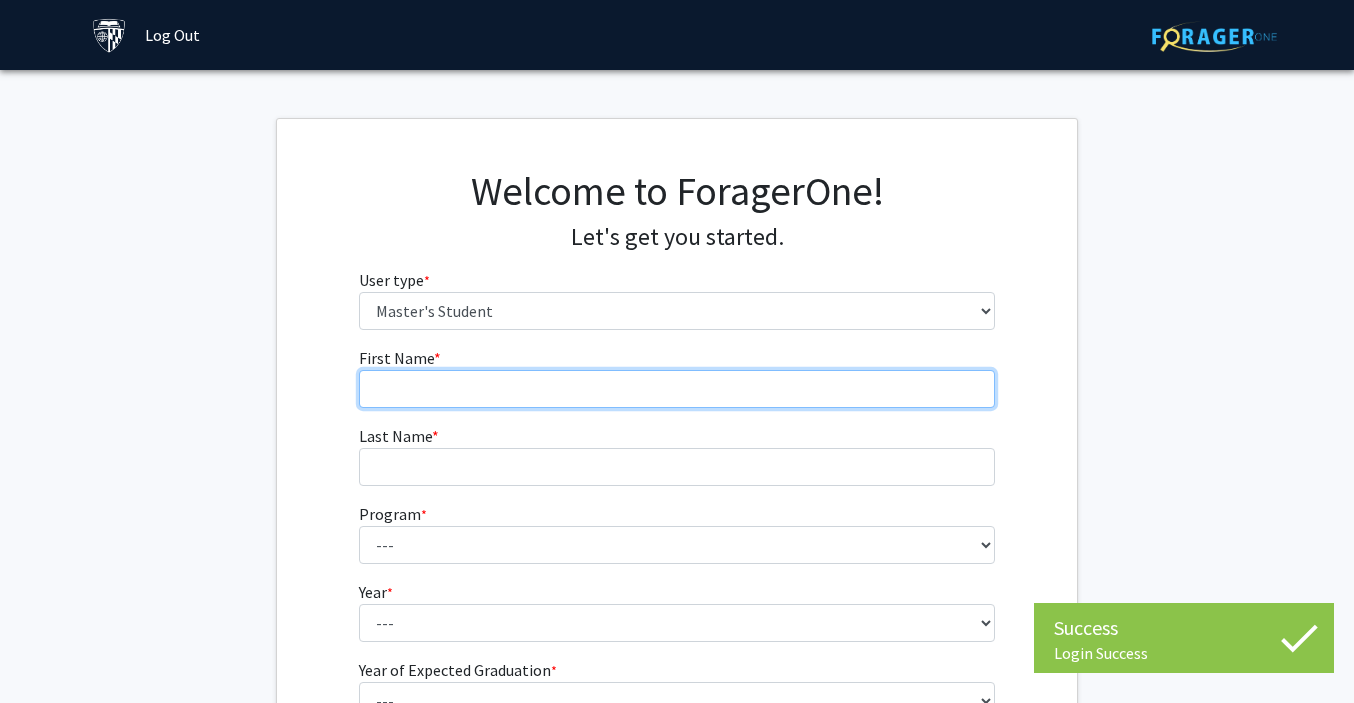 click on "First Name * required" at bounding box center (677, 389) 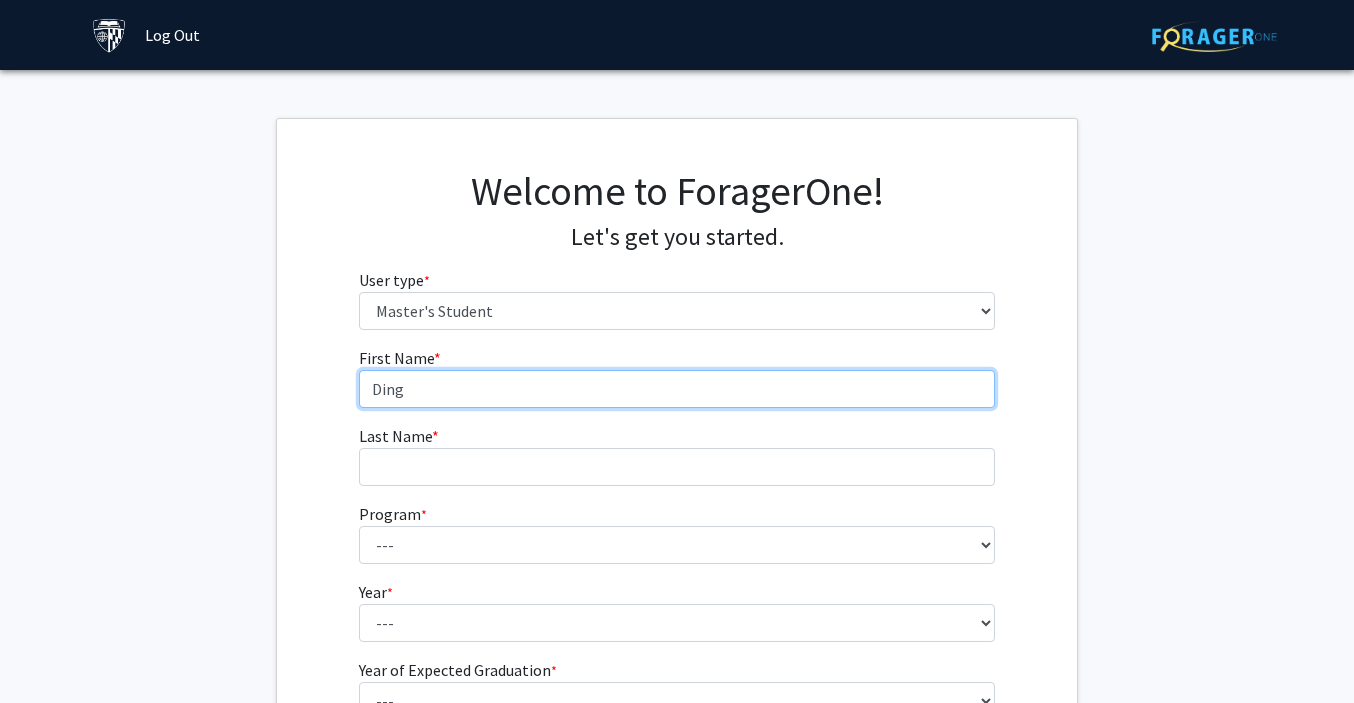 type on "Ding" 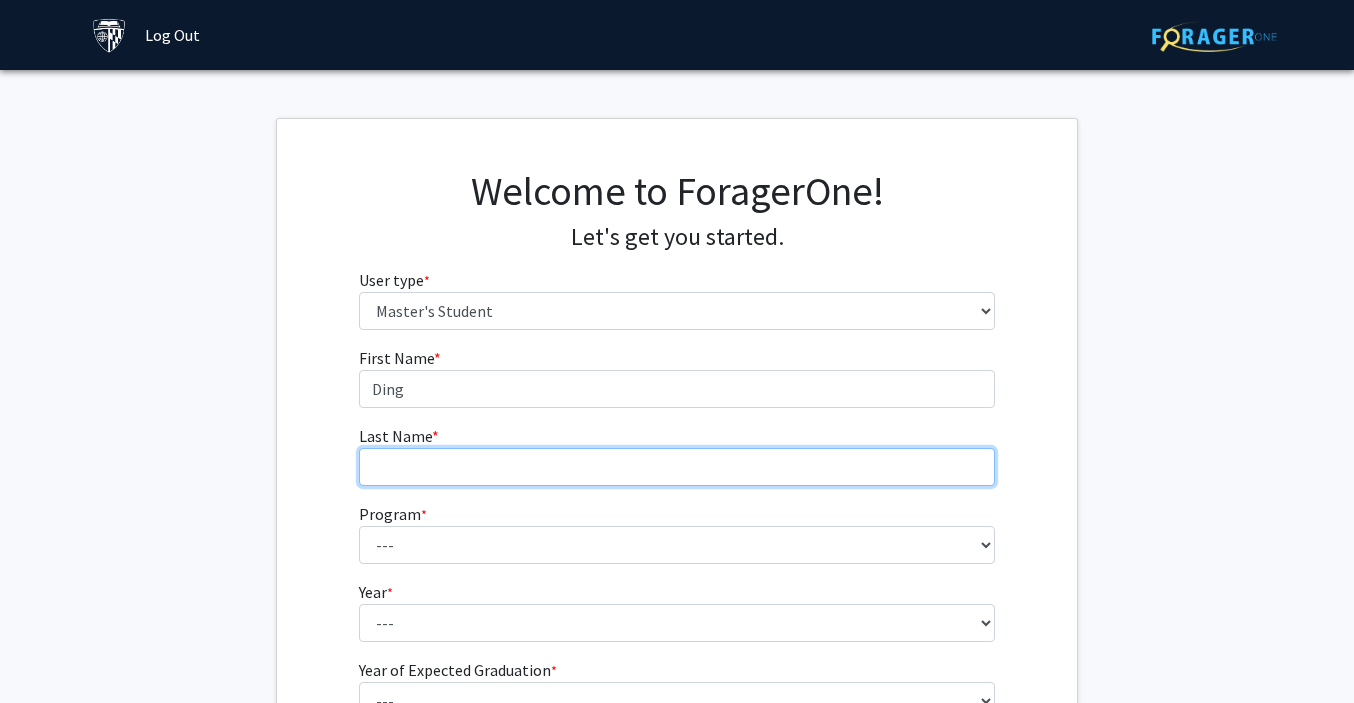 click on "Last Name * required" at bounding box center (677, 467) 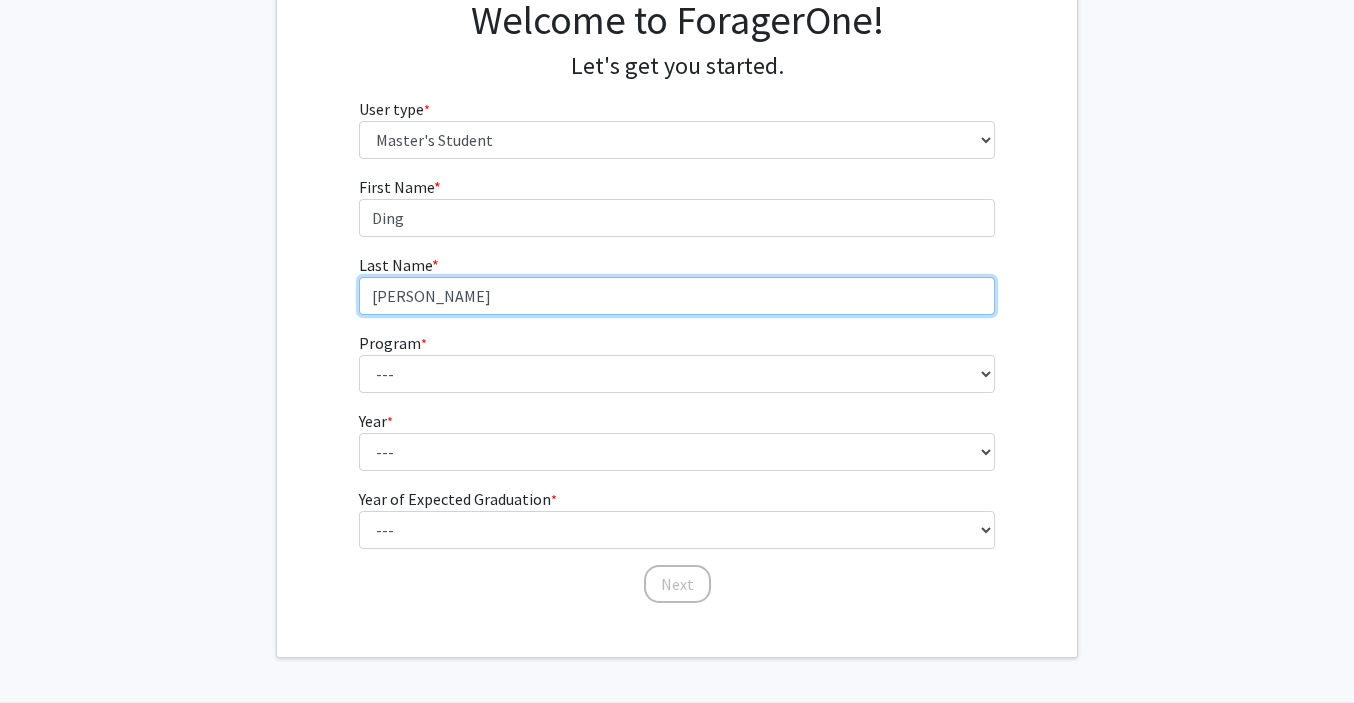 scroll, scrollTop: 196, scrollLeft: 0, axis: vertical 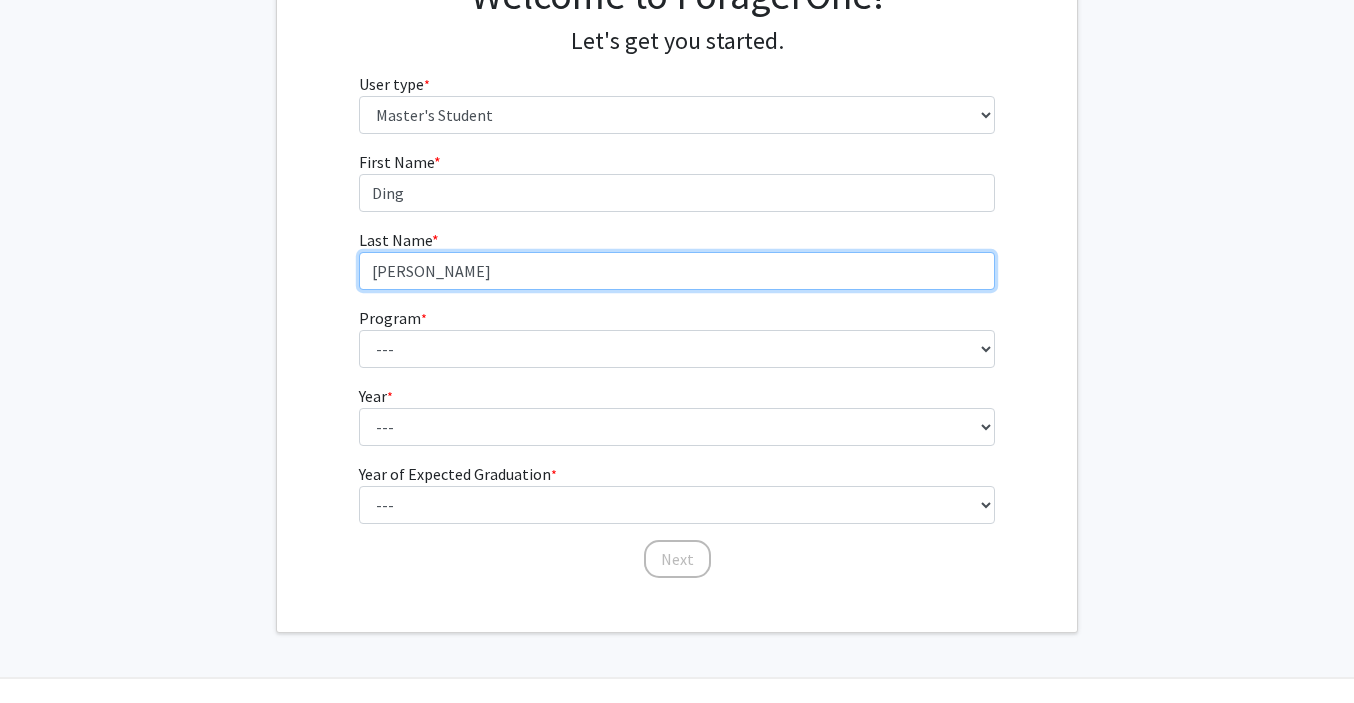 type on "[PERSON_NAME]" 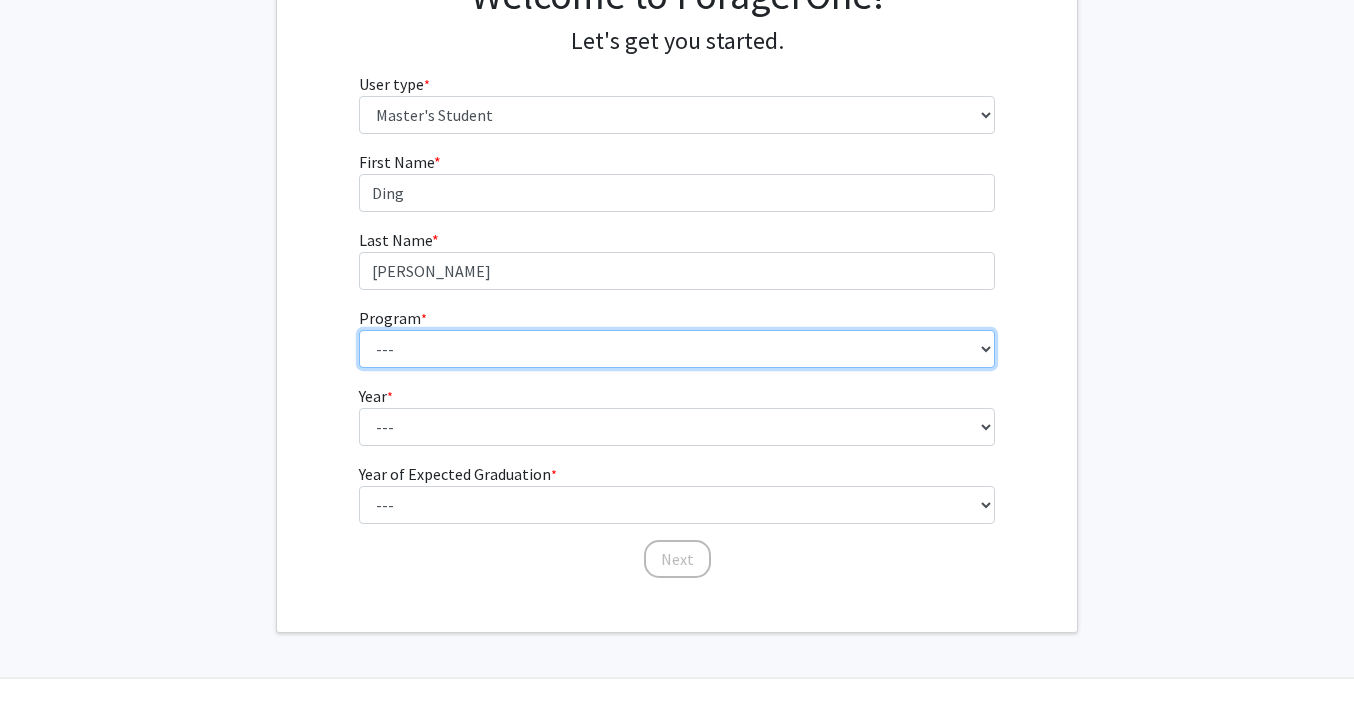 select on "7: 6" 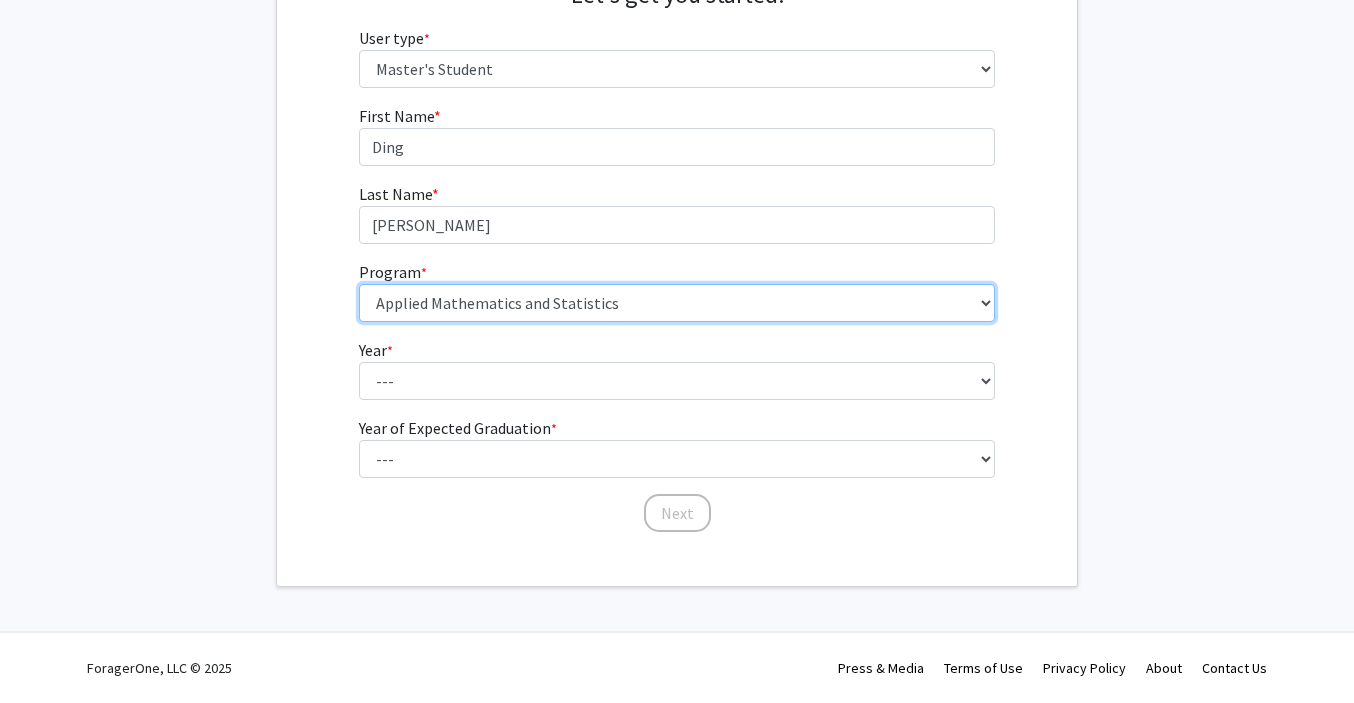 scroll, scrollTop: 241, scrollLeft: 0, axis: vertical 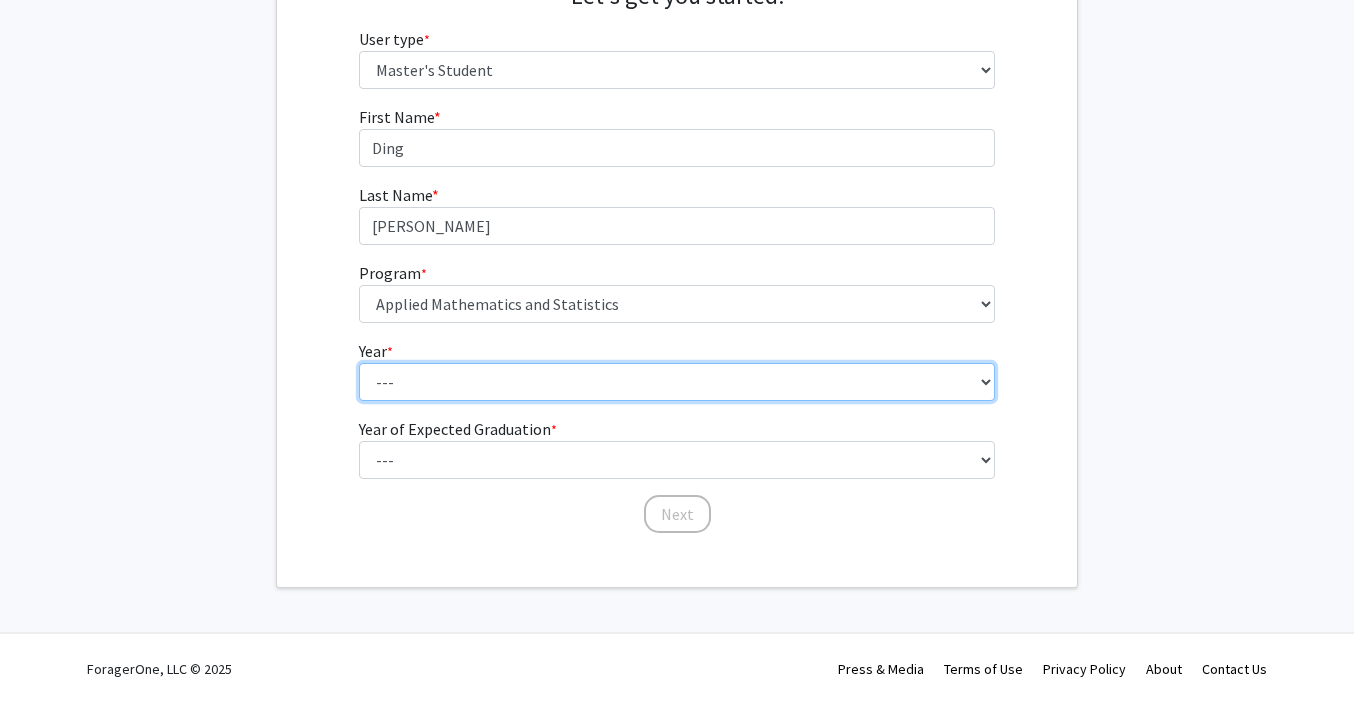 select on "1: first_year" 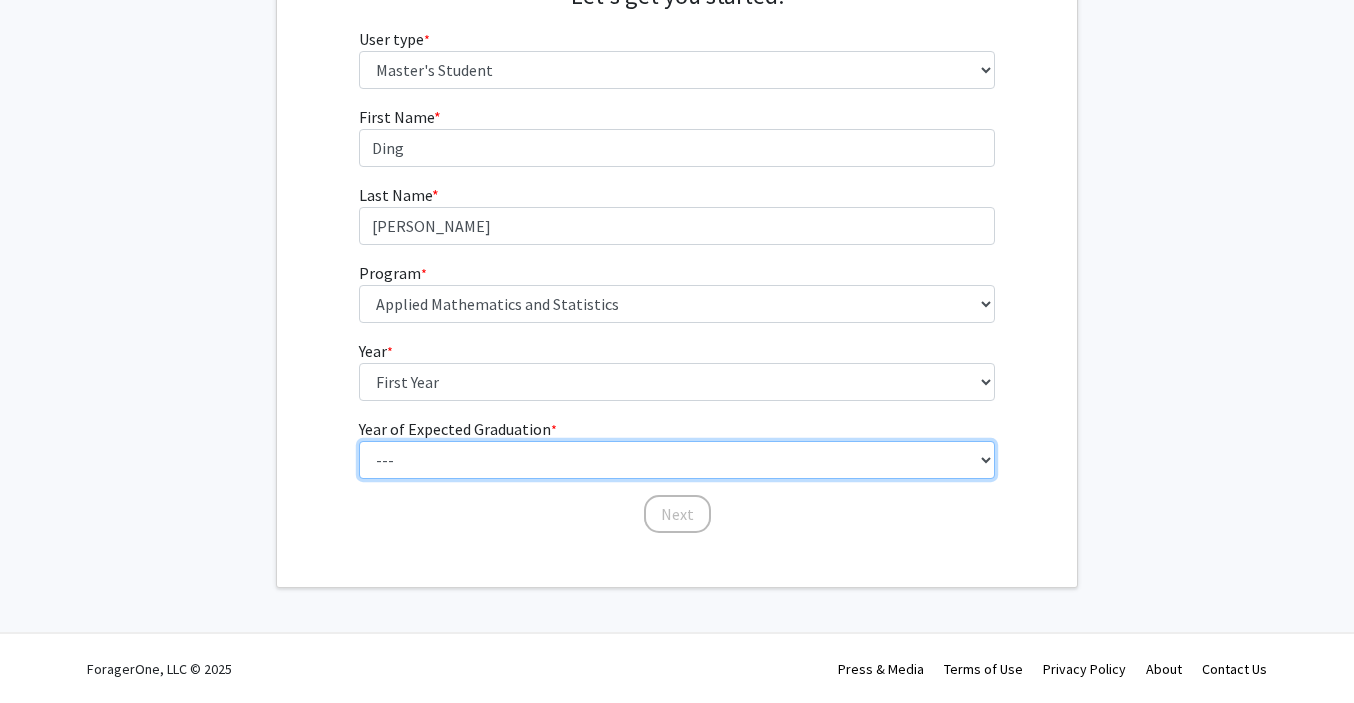 select on "3: 2027" 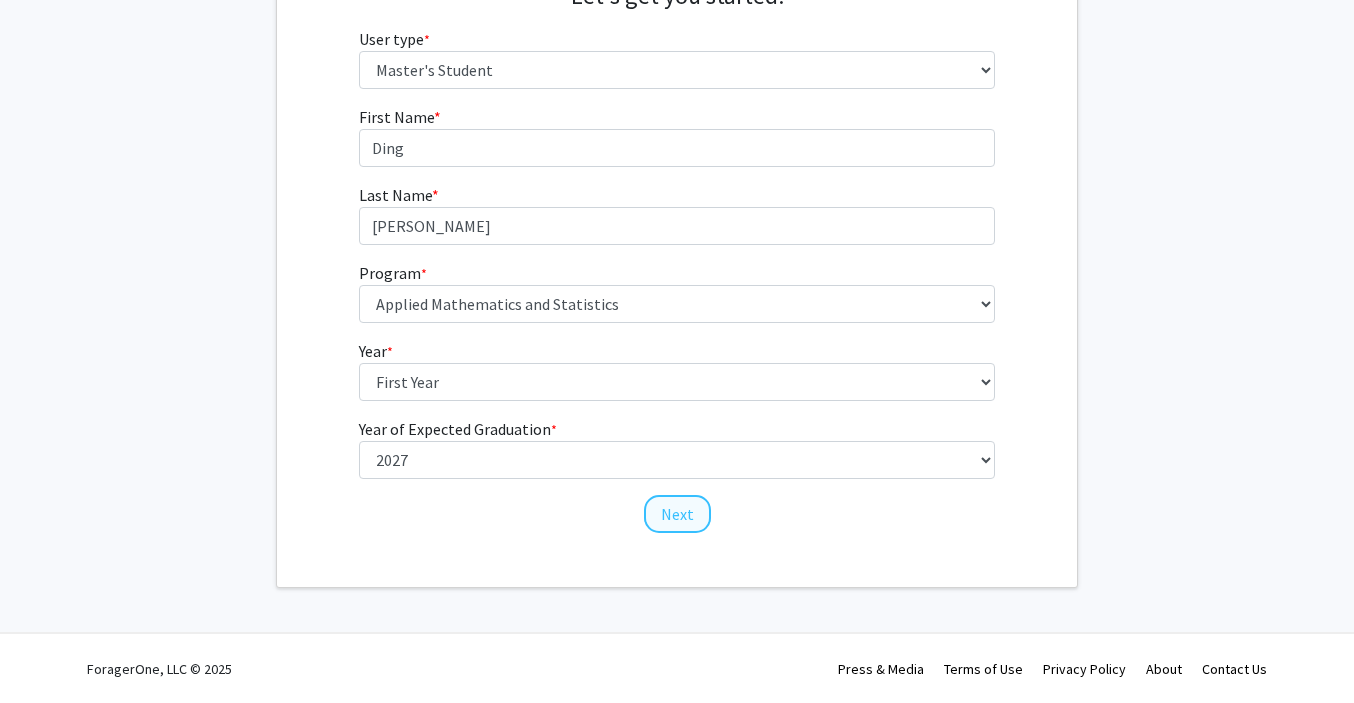 click on "Next" 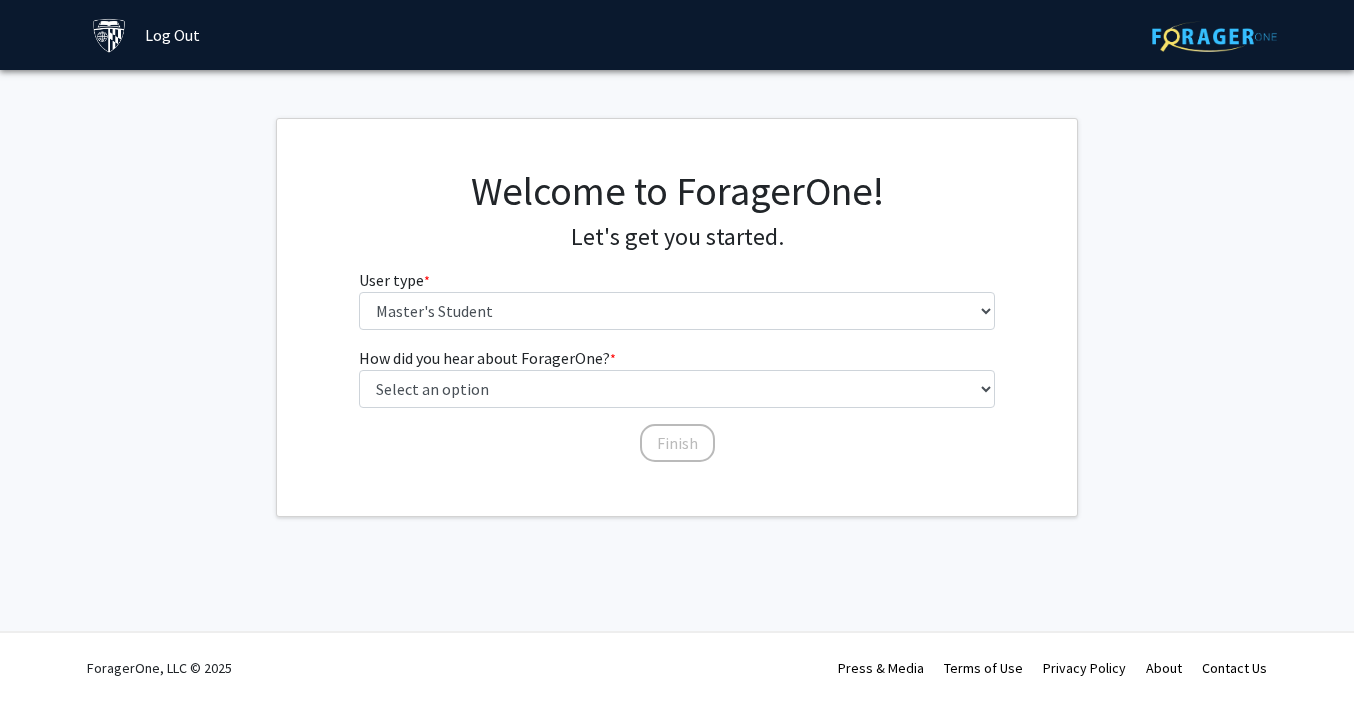 scroll, scrollTop: 0, scrollLeft: 0, axis: both 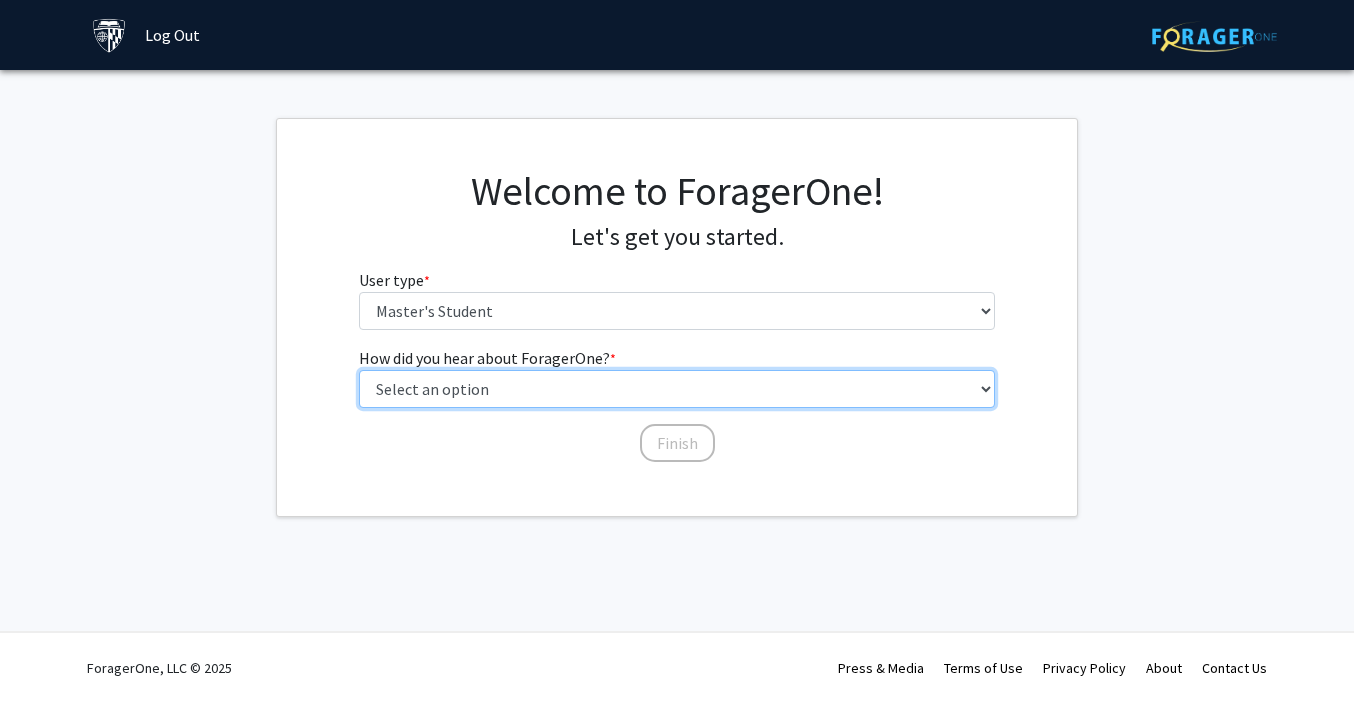 select on "5: other" 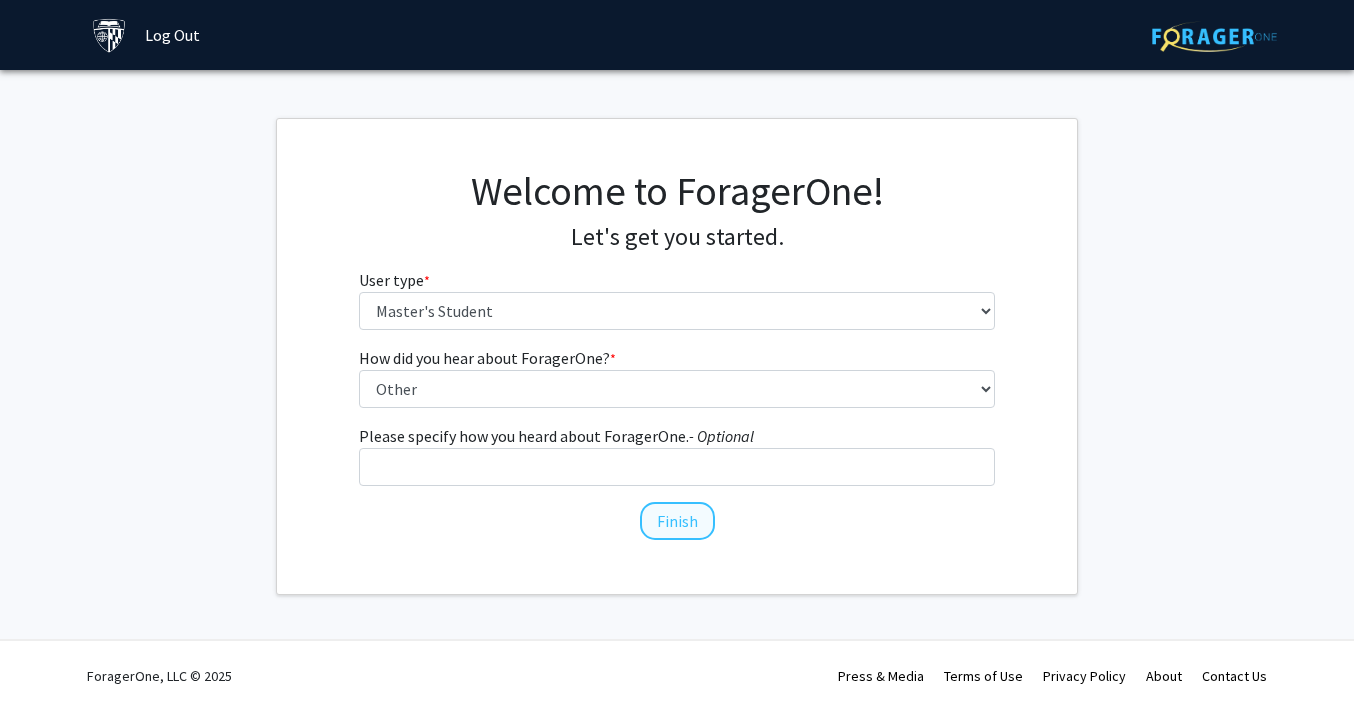 click on "Finish" 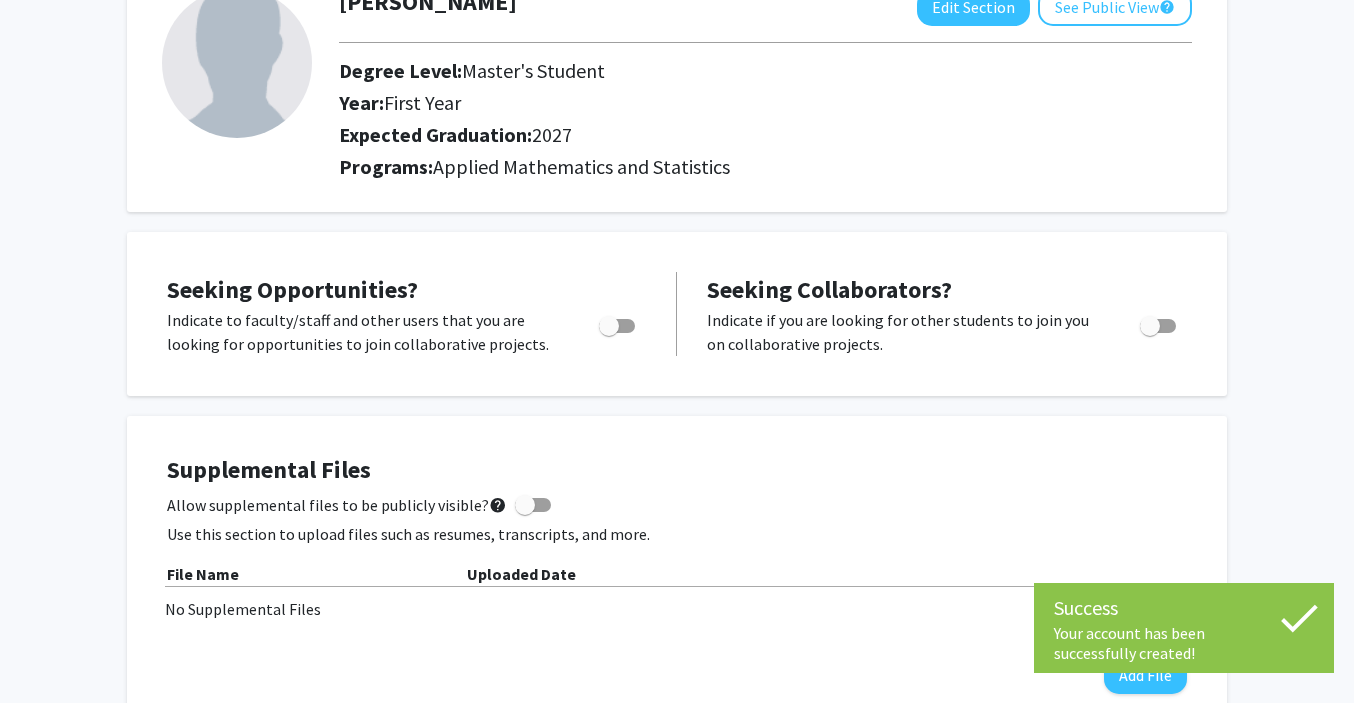 scroll, scrollTop: 148, scrollLeft: 0, axis: vertical 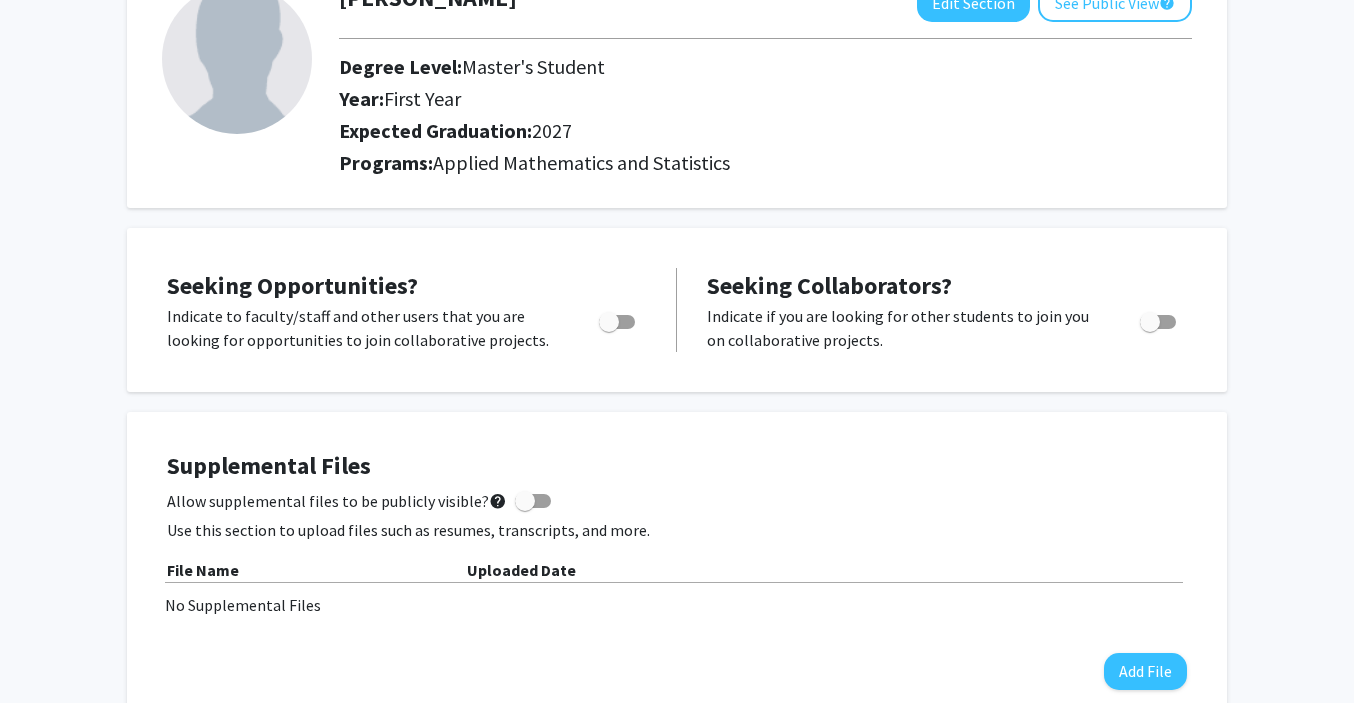 click at bounding box center [609, 322] 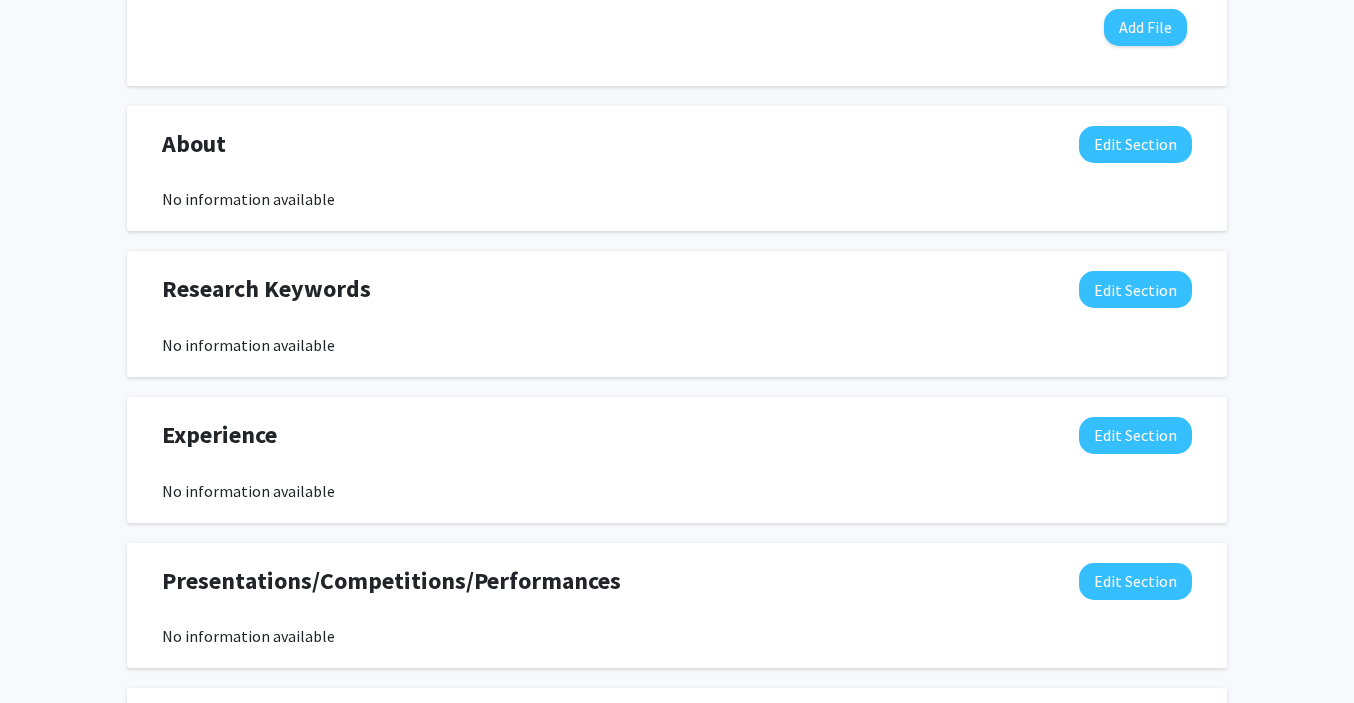 scroll, scrollTop: 794, scrollLeft: 0, axis: vertical 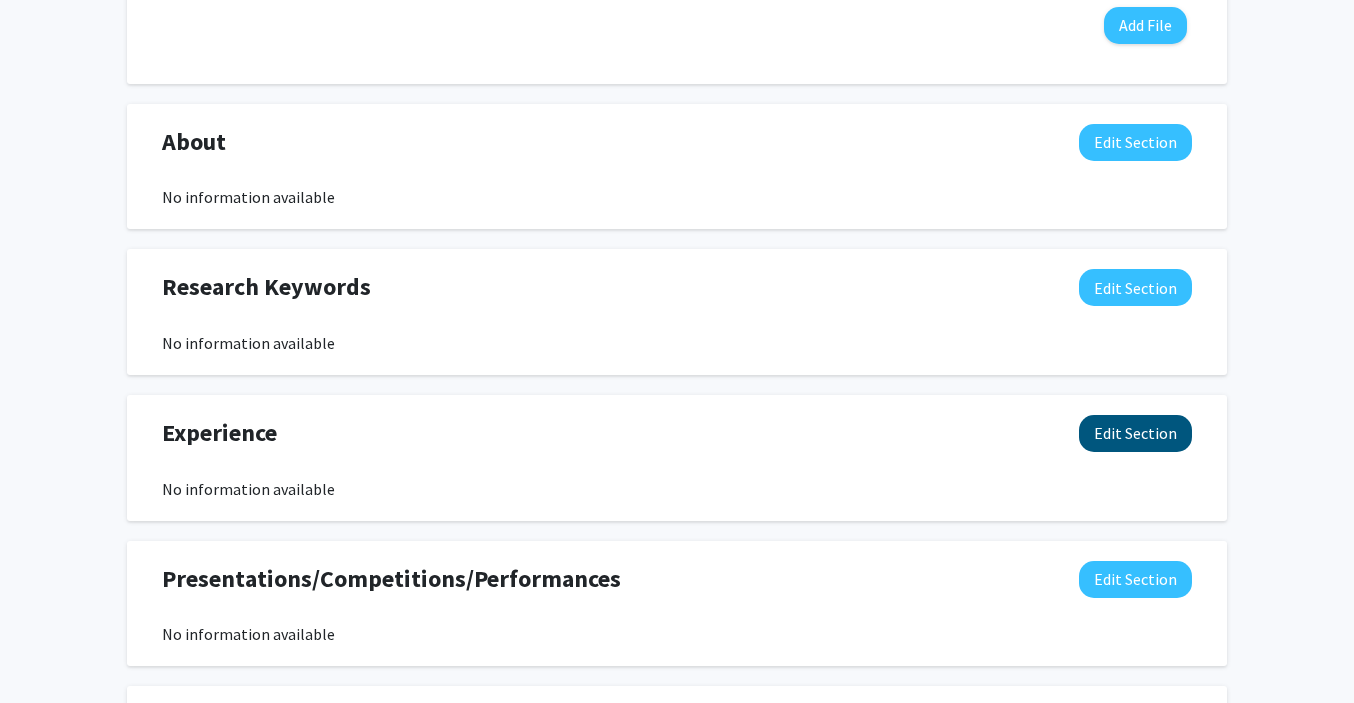 click on "Edit Section" 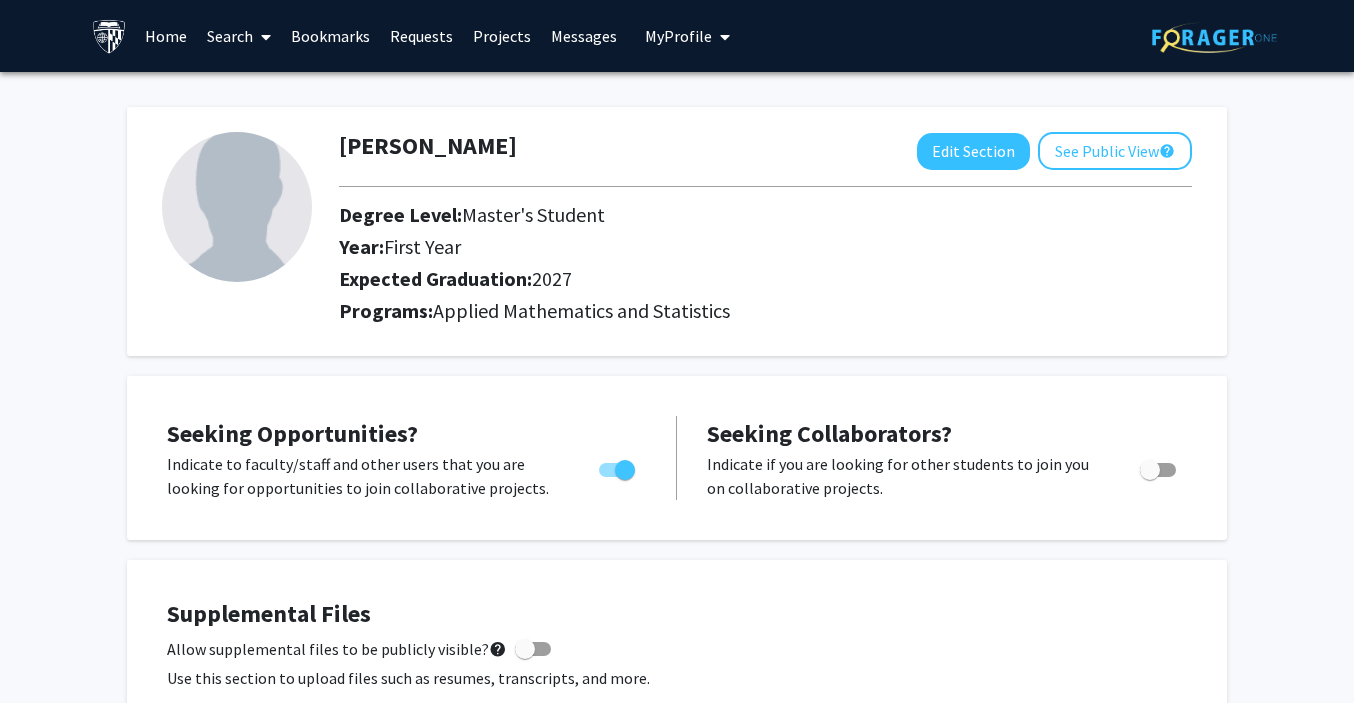 scroll, scrollTop: 0, scrollLeft: 0, axis: both 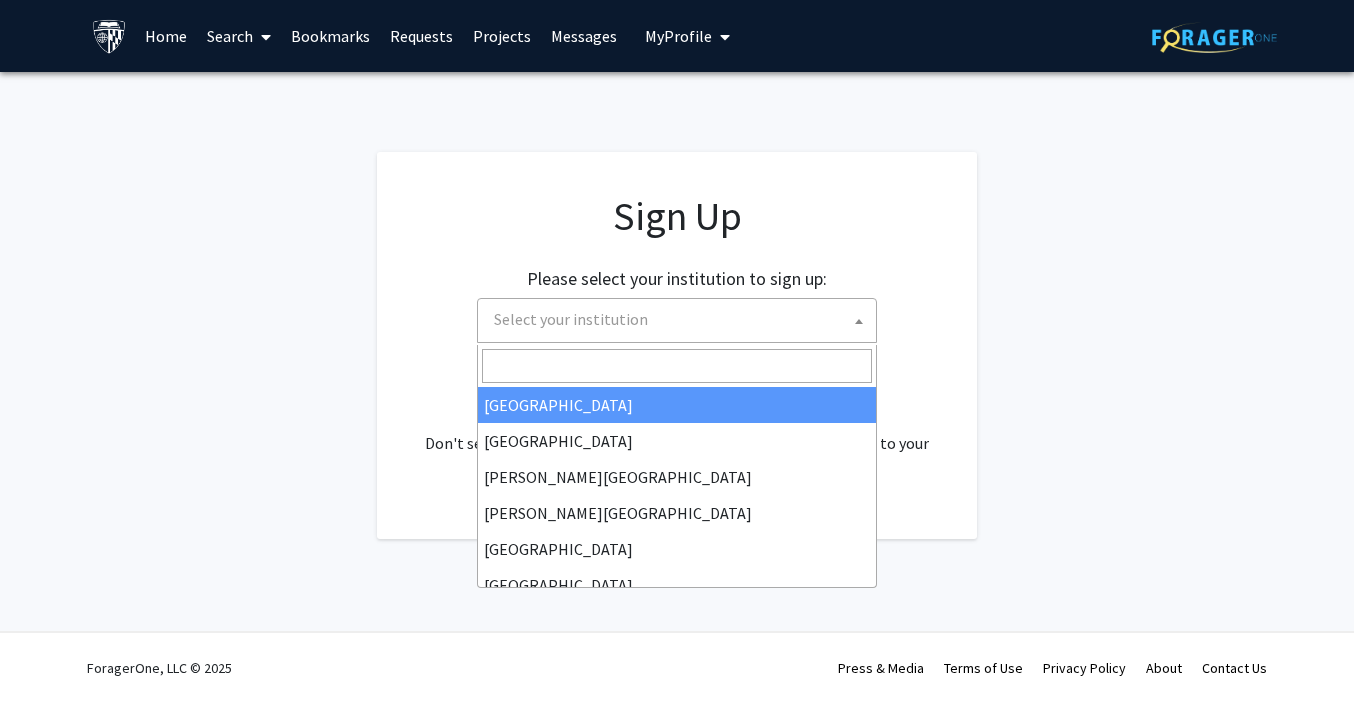 click on "Select your institution" at bounding box center (681, 319) 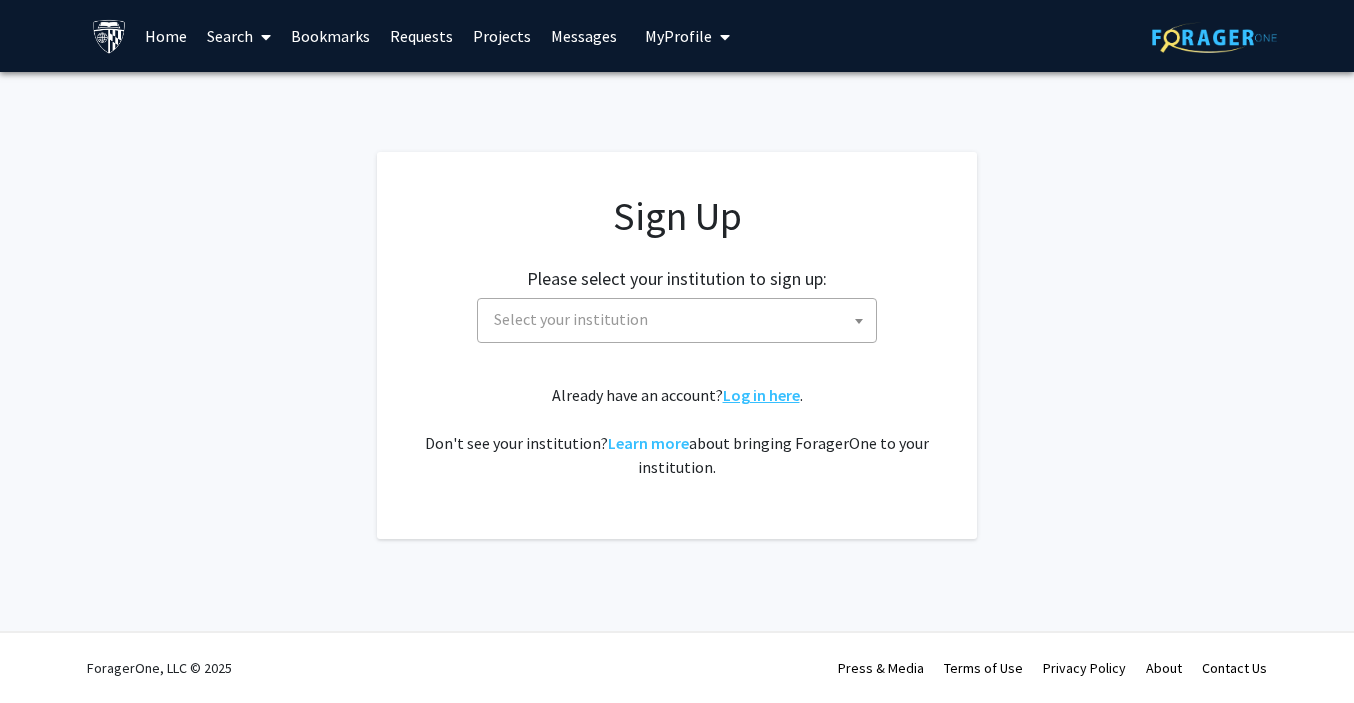 click on "Log in here" 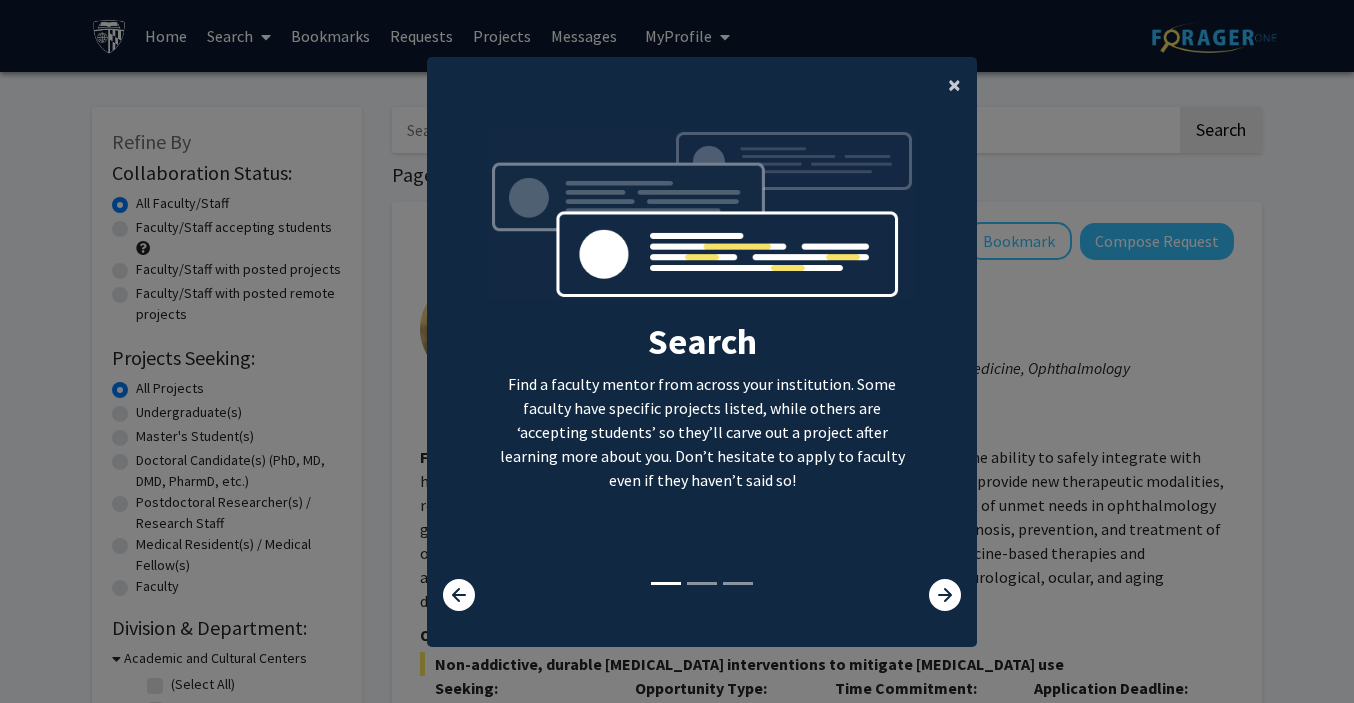 click on "×" 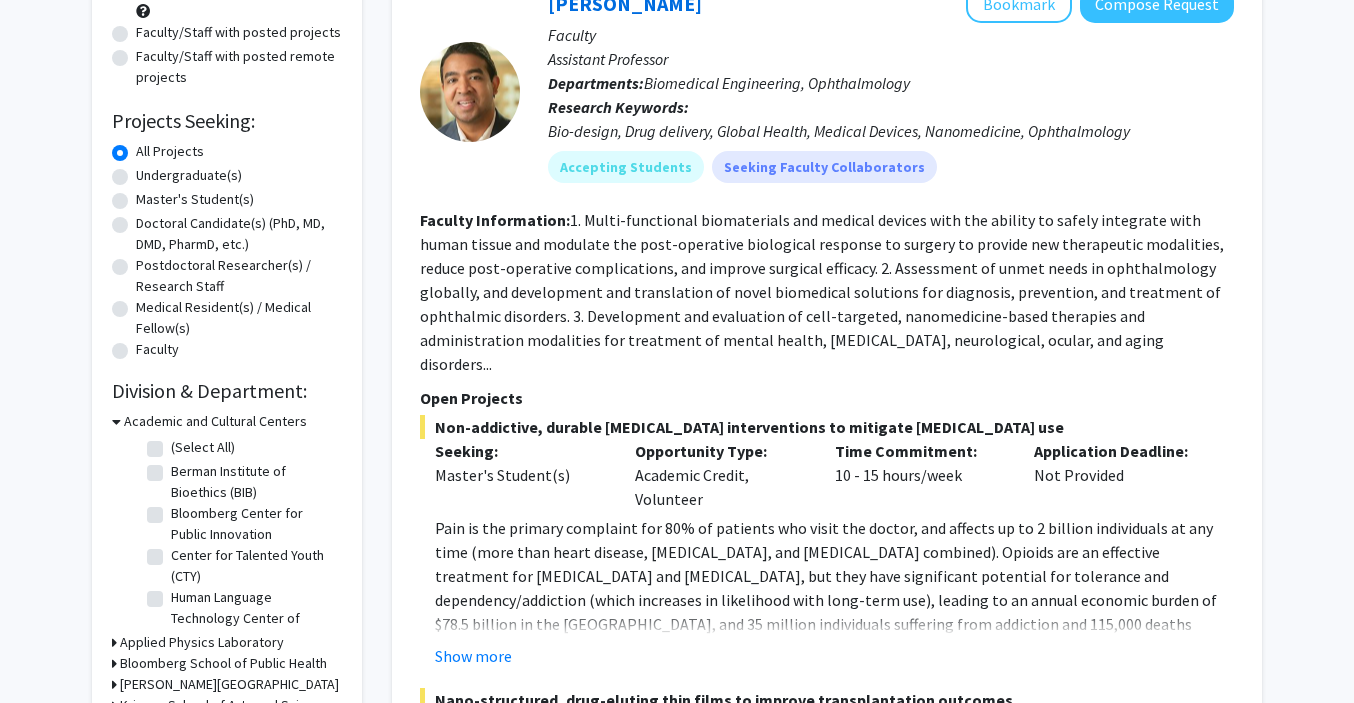 scroll, scrollTop: 228, scrollLeft: 0, axis: vertical 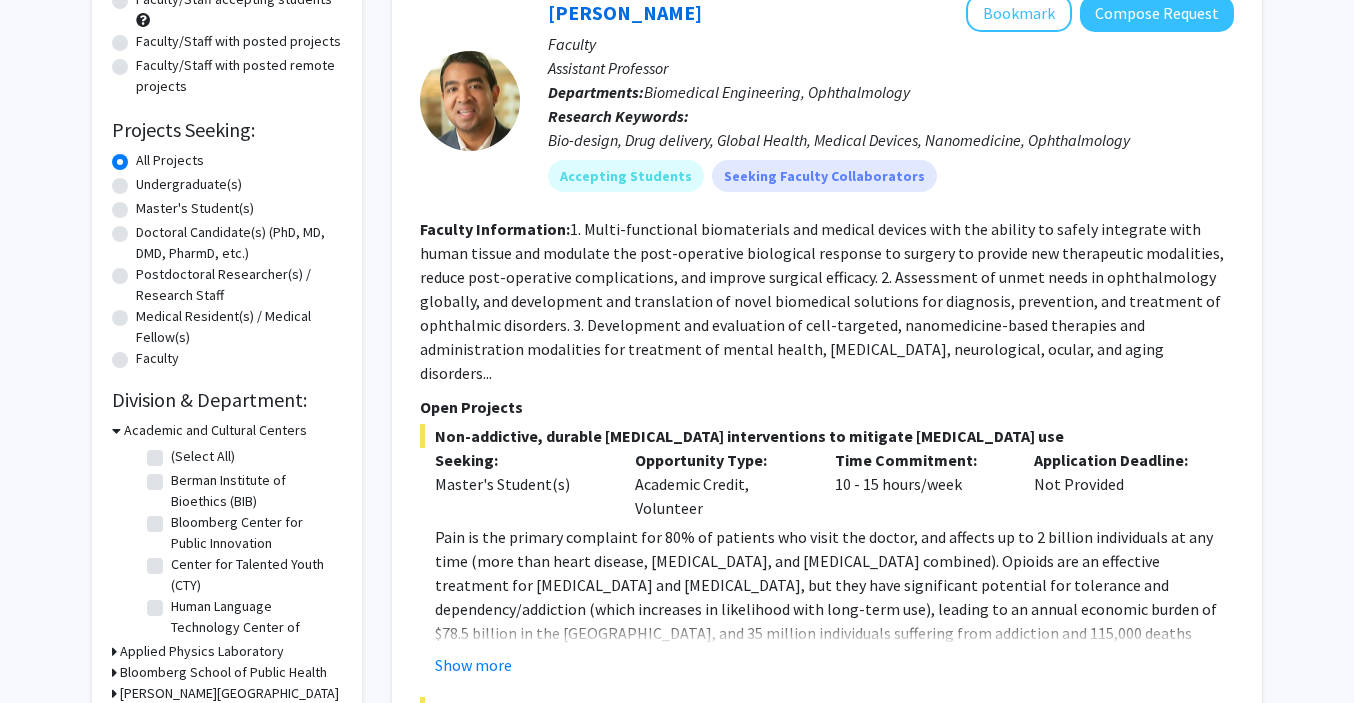 click on "Master's Student(s)" 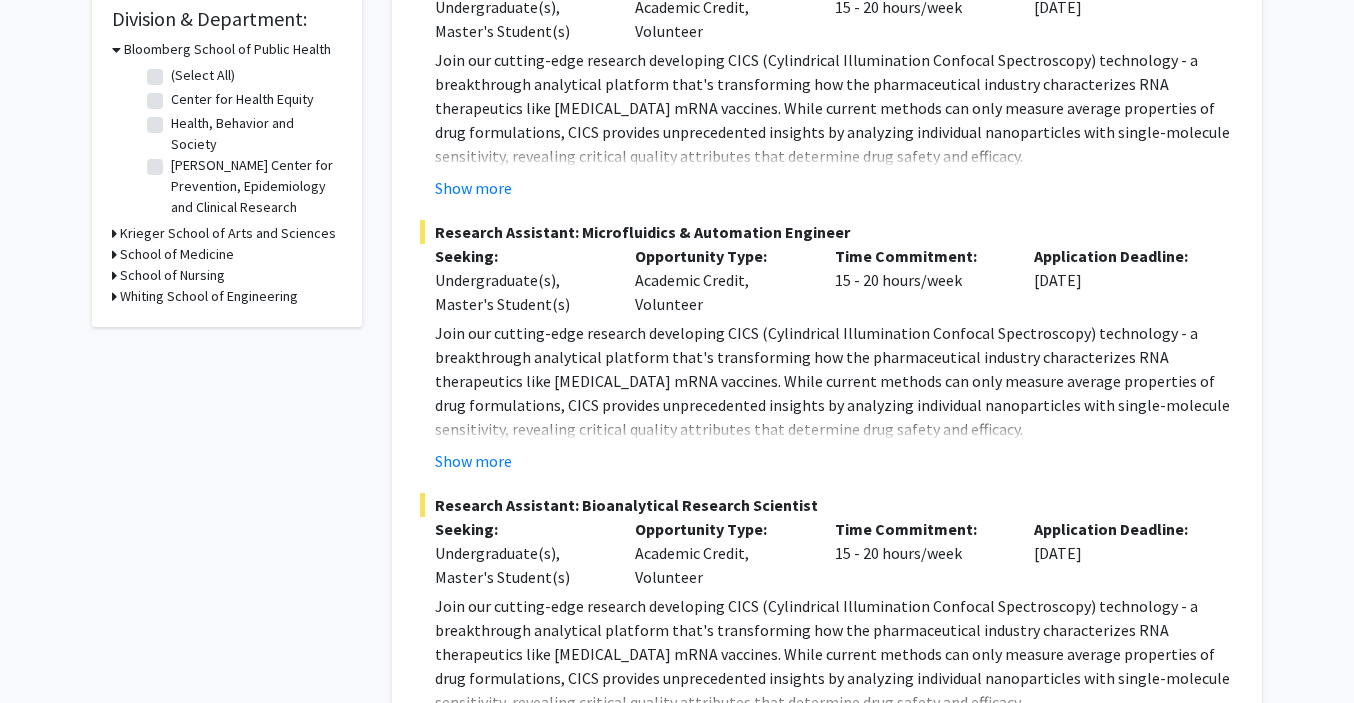 scroll, scrollTop: 606, scrollLeft: 0, axis: vertical 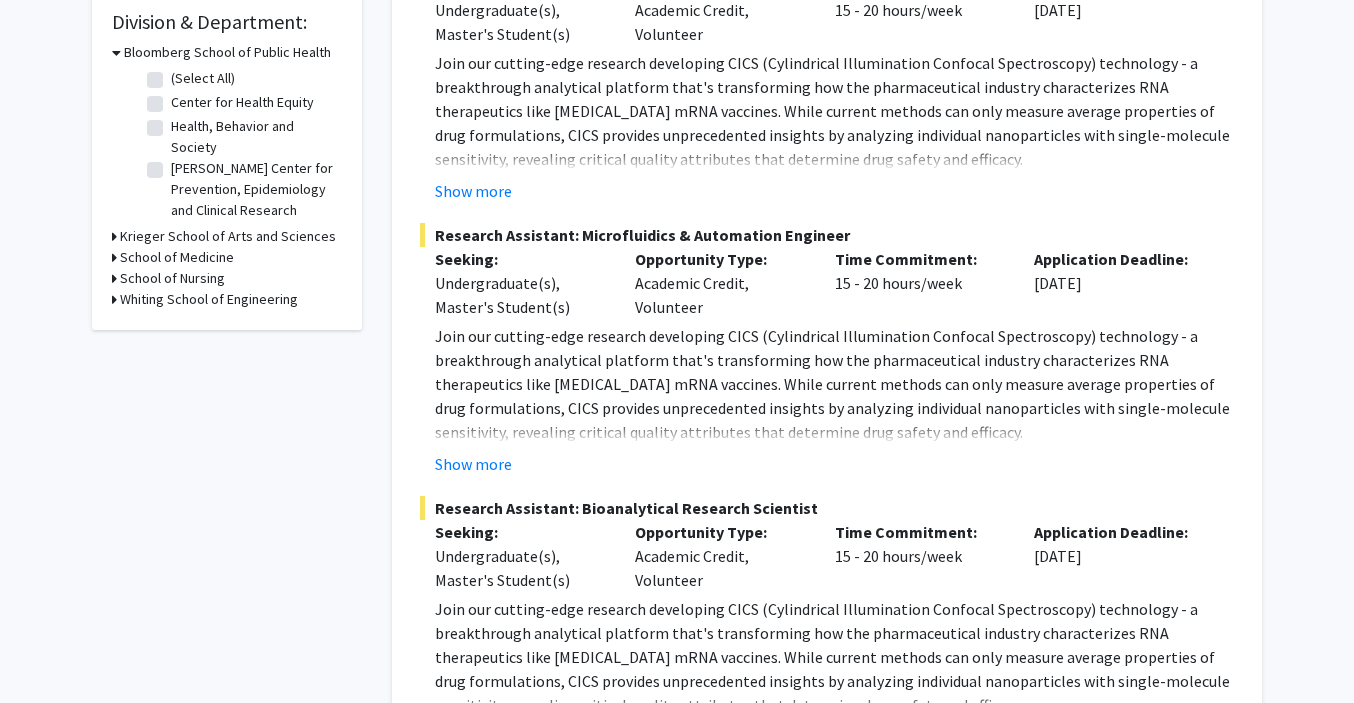 drag, startPoint x: 826, startPoint y: 128, endPoint x: 569, endPoint y: 254, distance: 286.22543 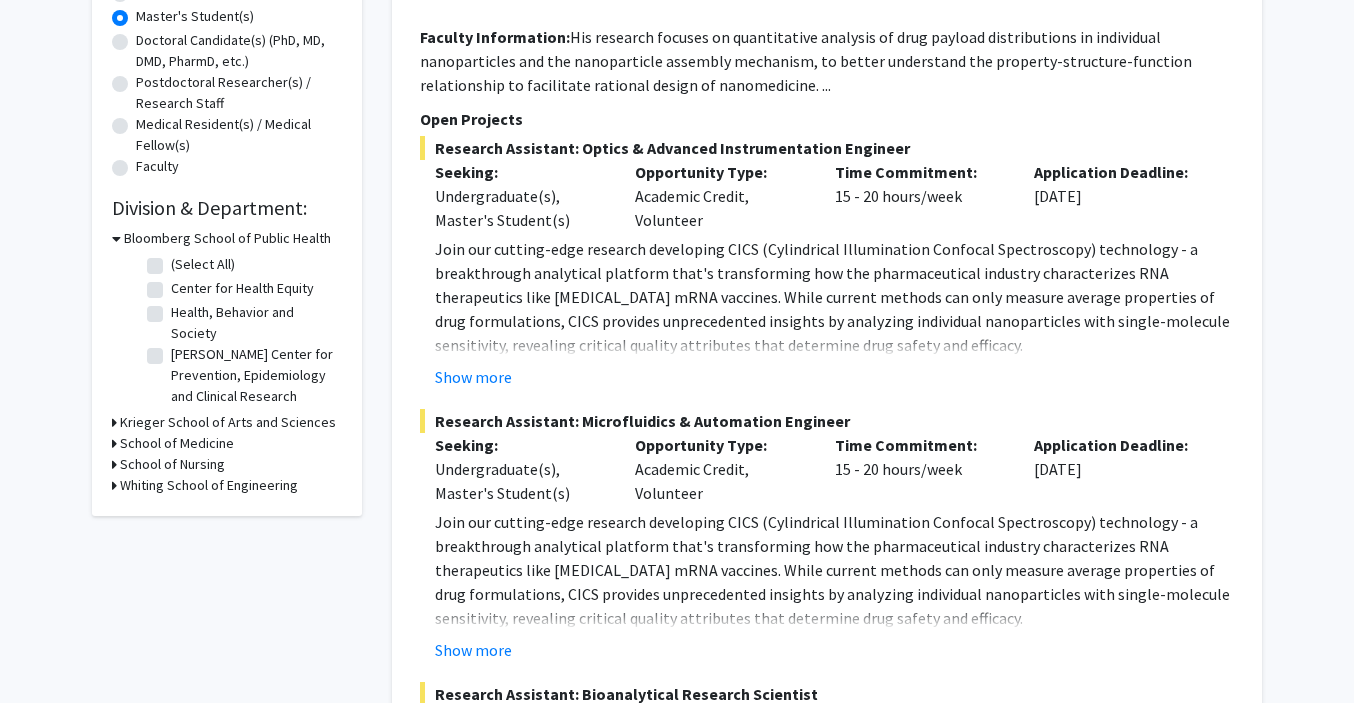 scroll, scrollTop: 376, scrollLeft: 0, axis: vertical 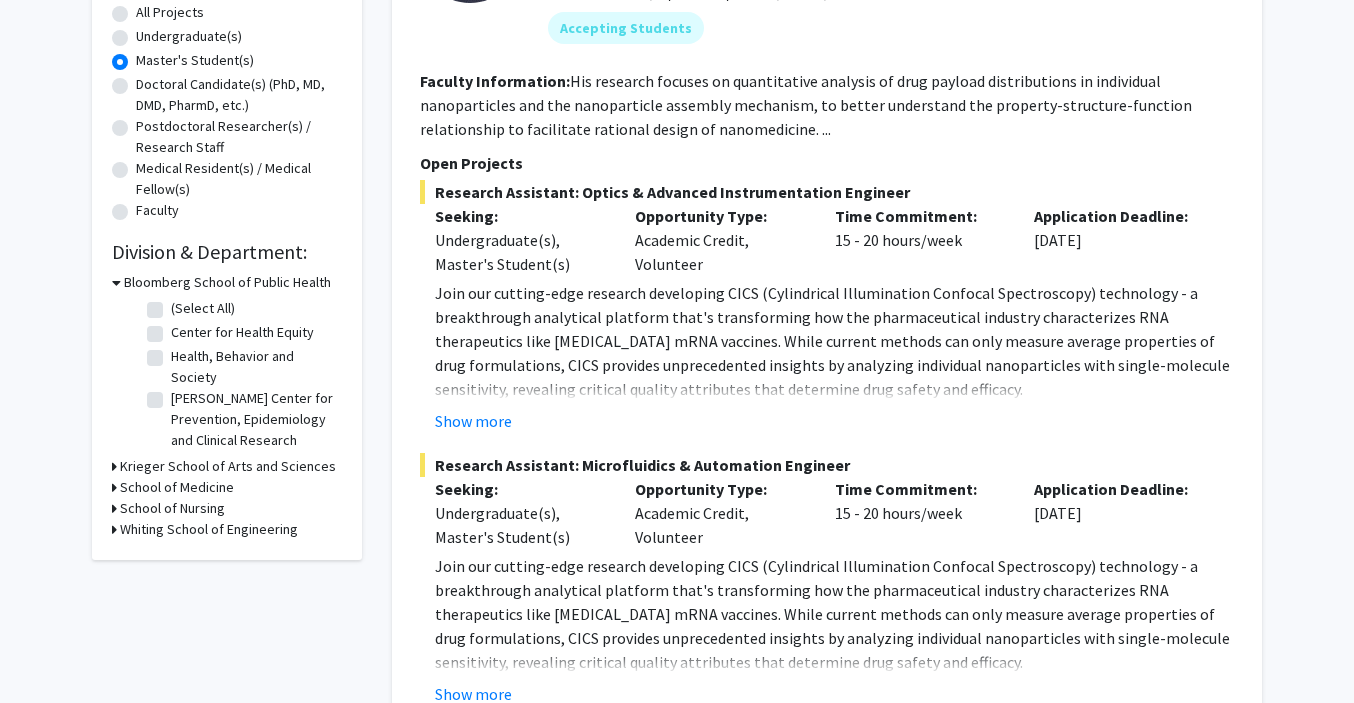 click 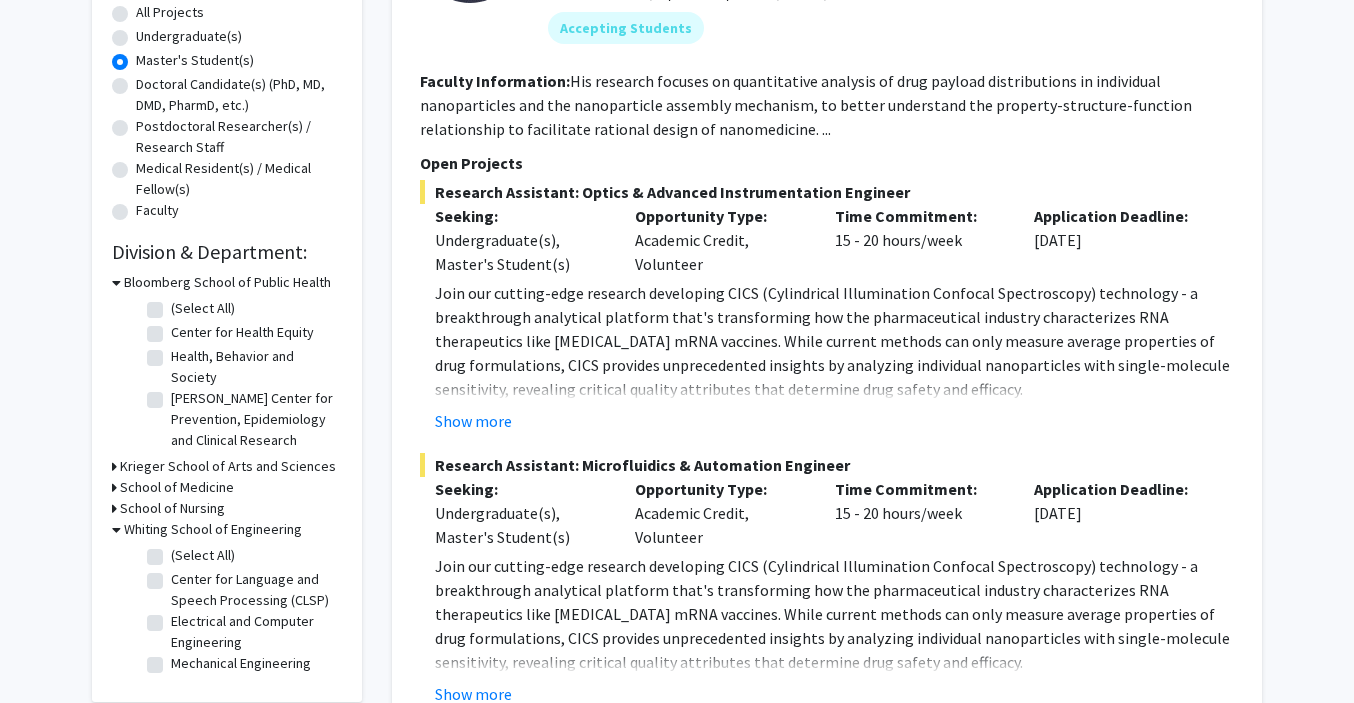 scroll, scrollTop: 478, scrollLeft: 0, axis: vertical 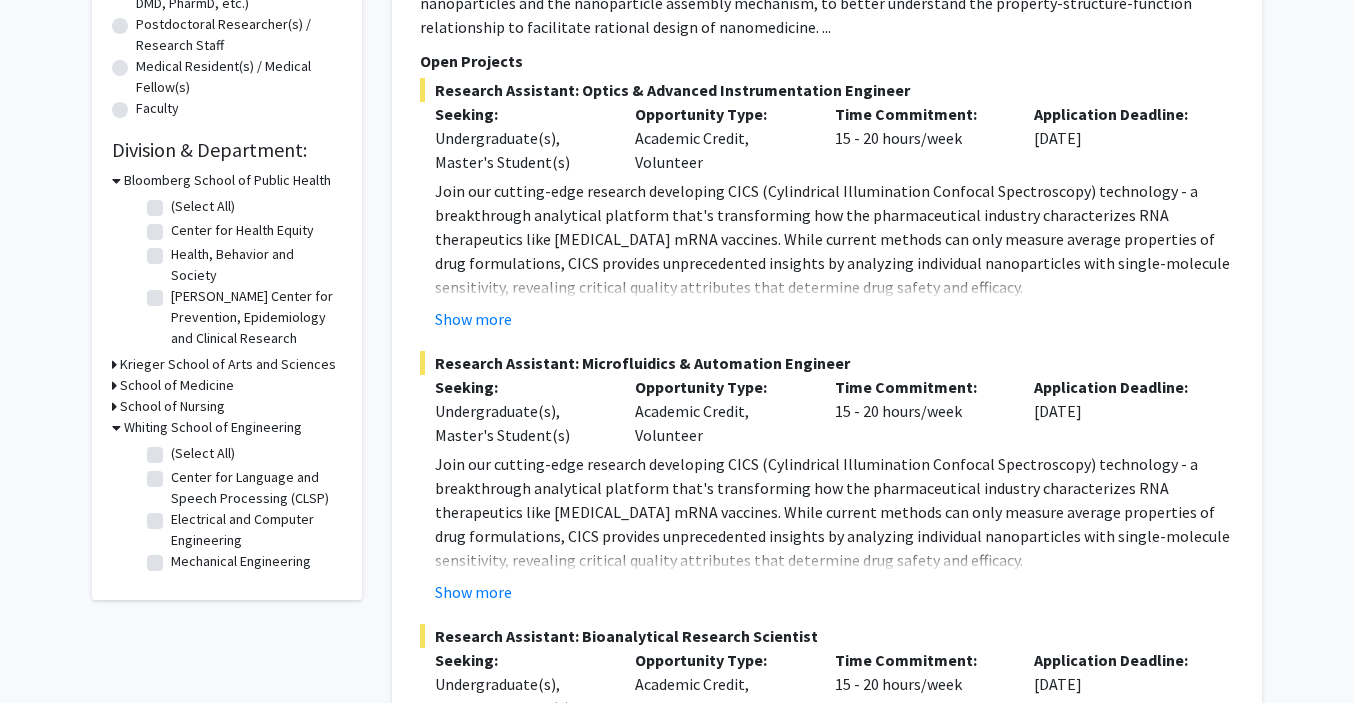 click on "(Select All)" 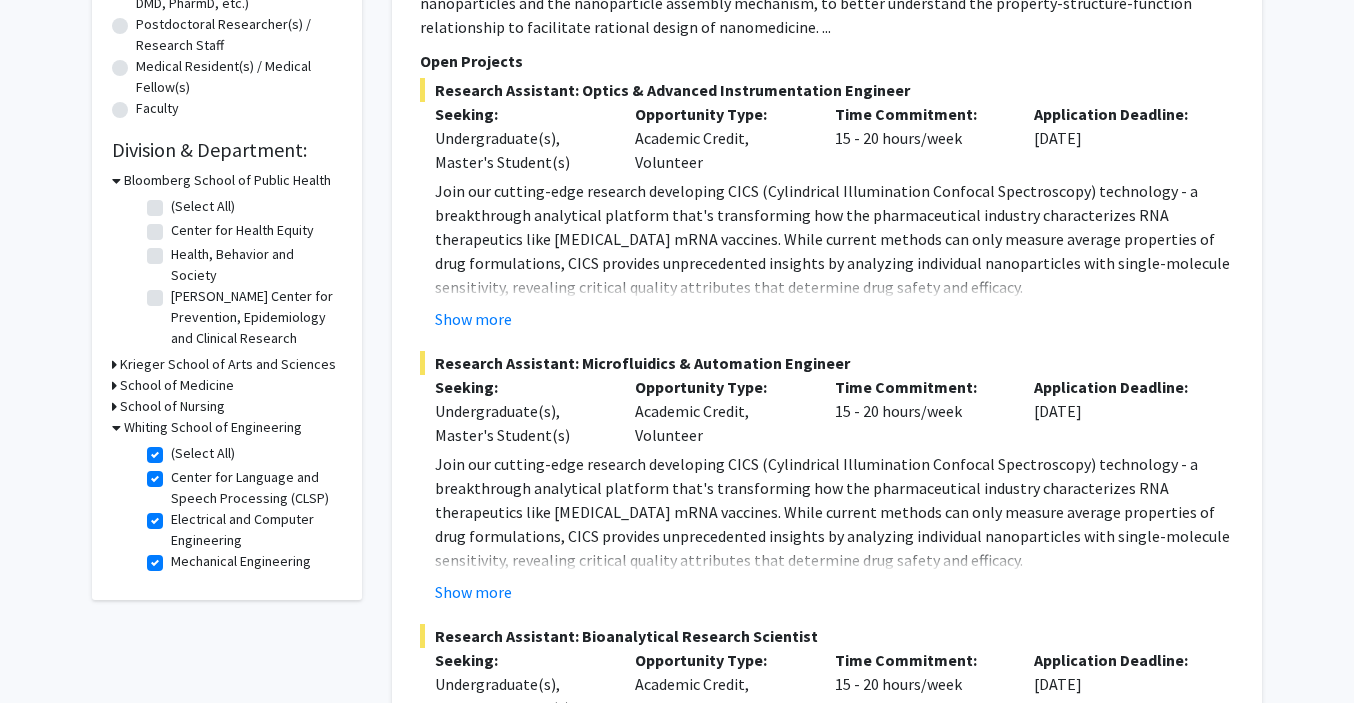 checkbox on "true" 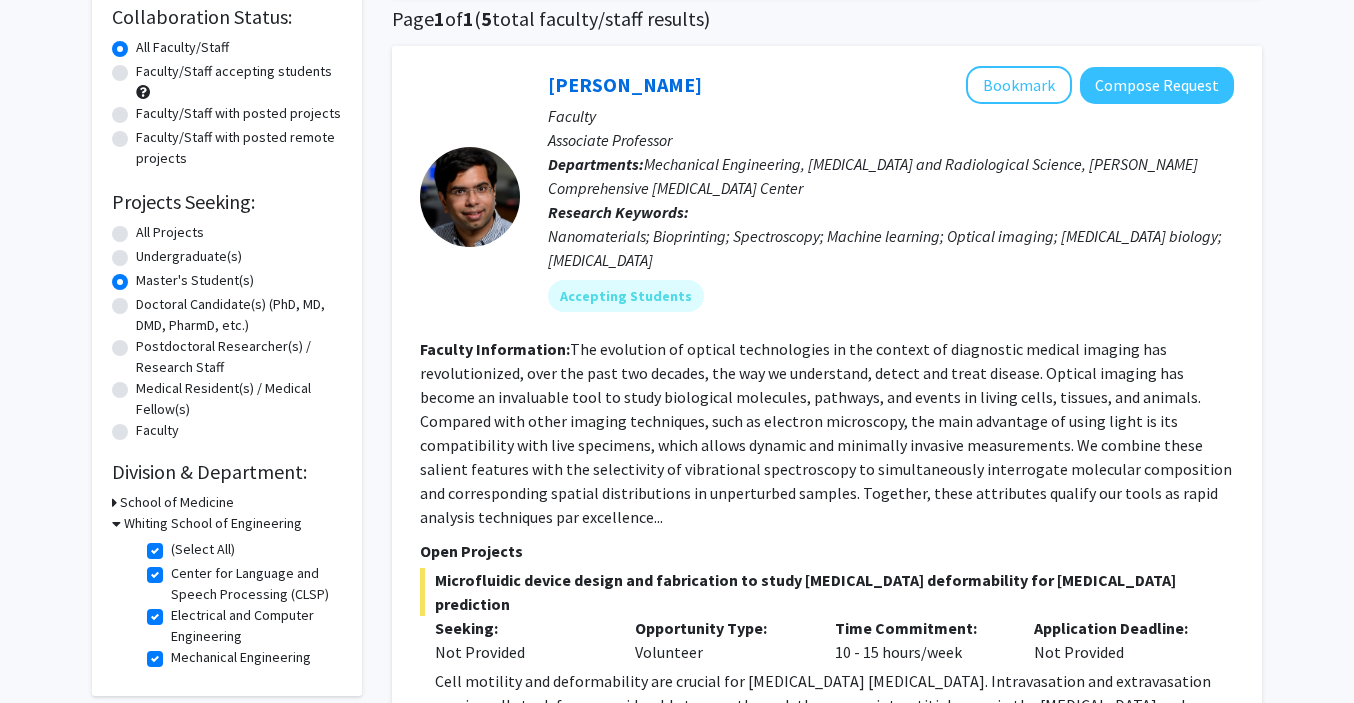 scroll, scrollTop: 100, scrollLeft: 0, axis: vertical 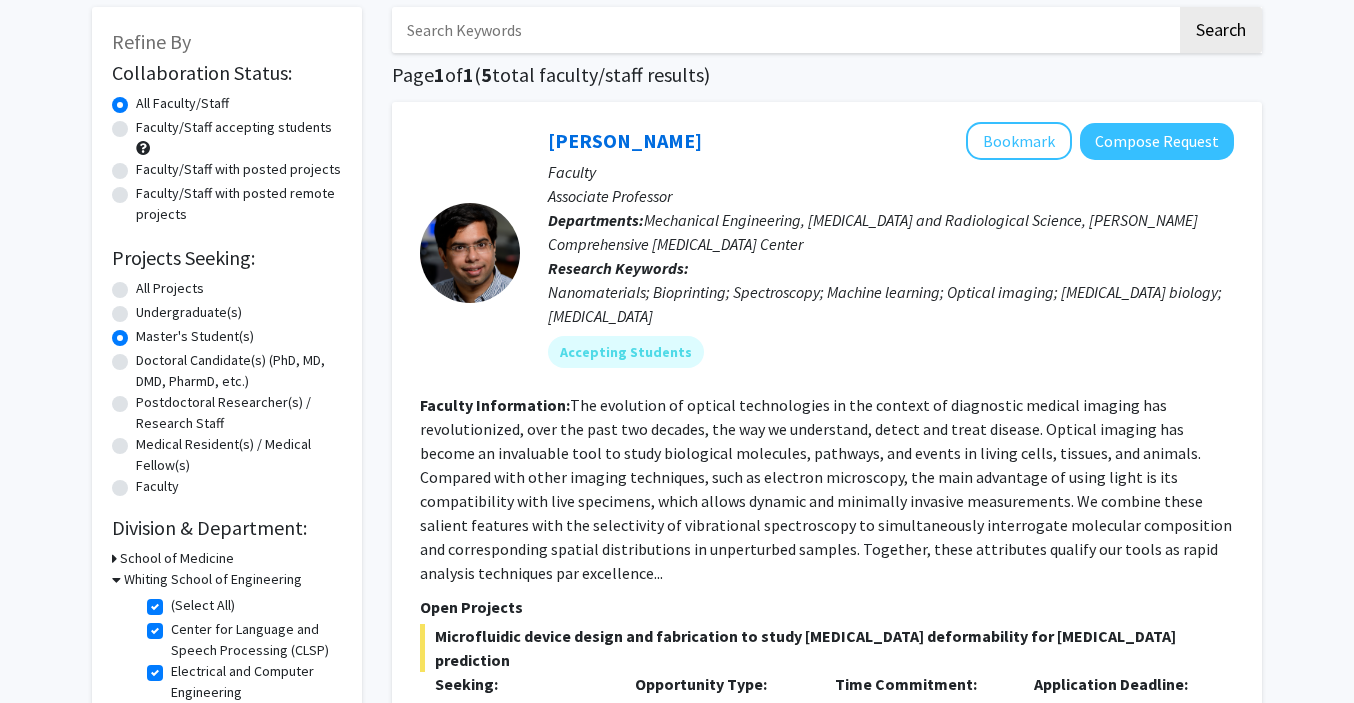 click on "Faculty/Staff accepting students" 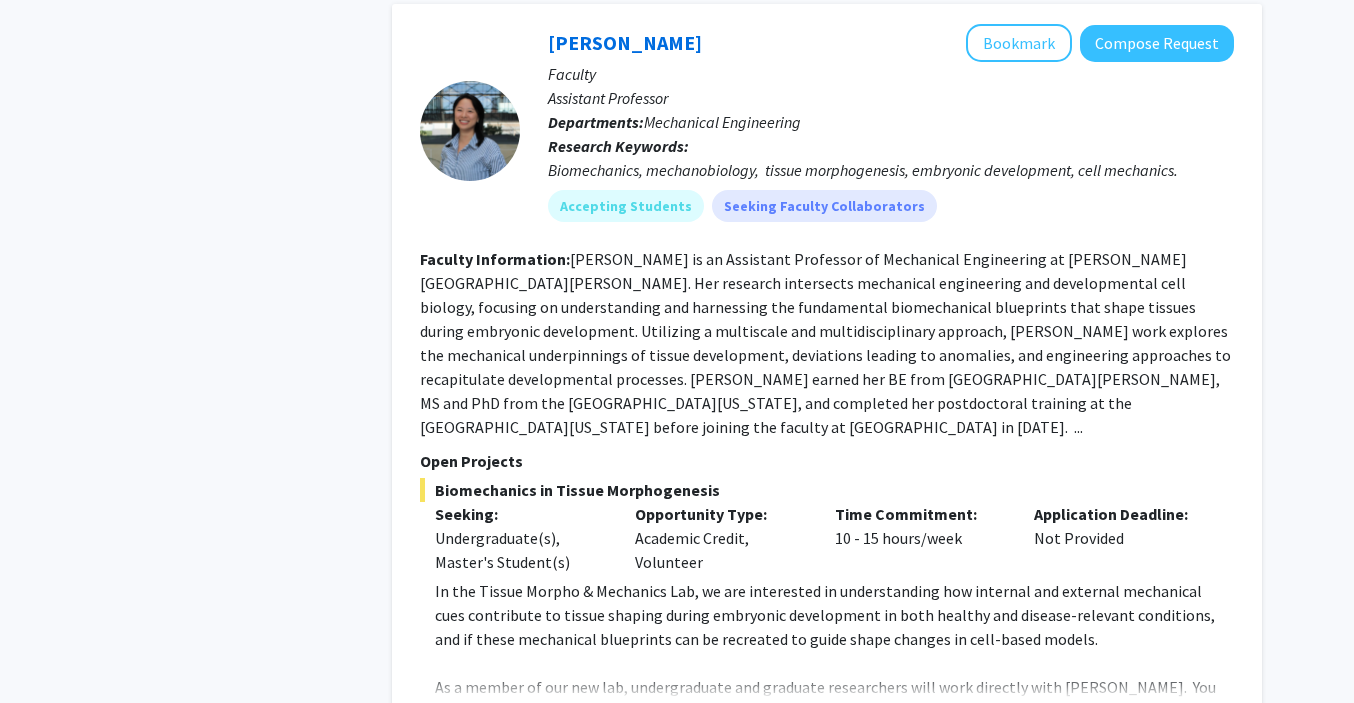 scroll, scrollTop: 2482, scrollLeft: 0, axis: vertical 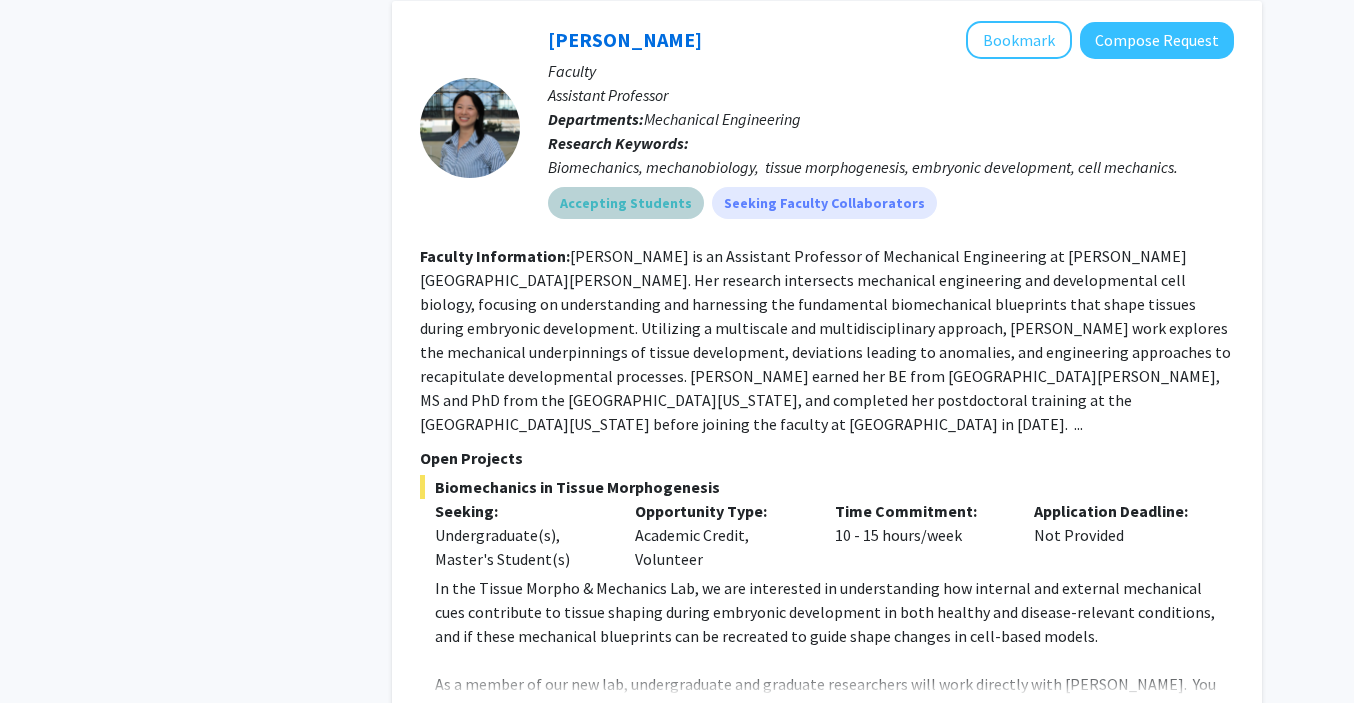 click on "Accepting Students" at bounding box center [626, 203] 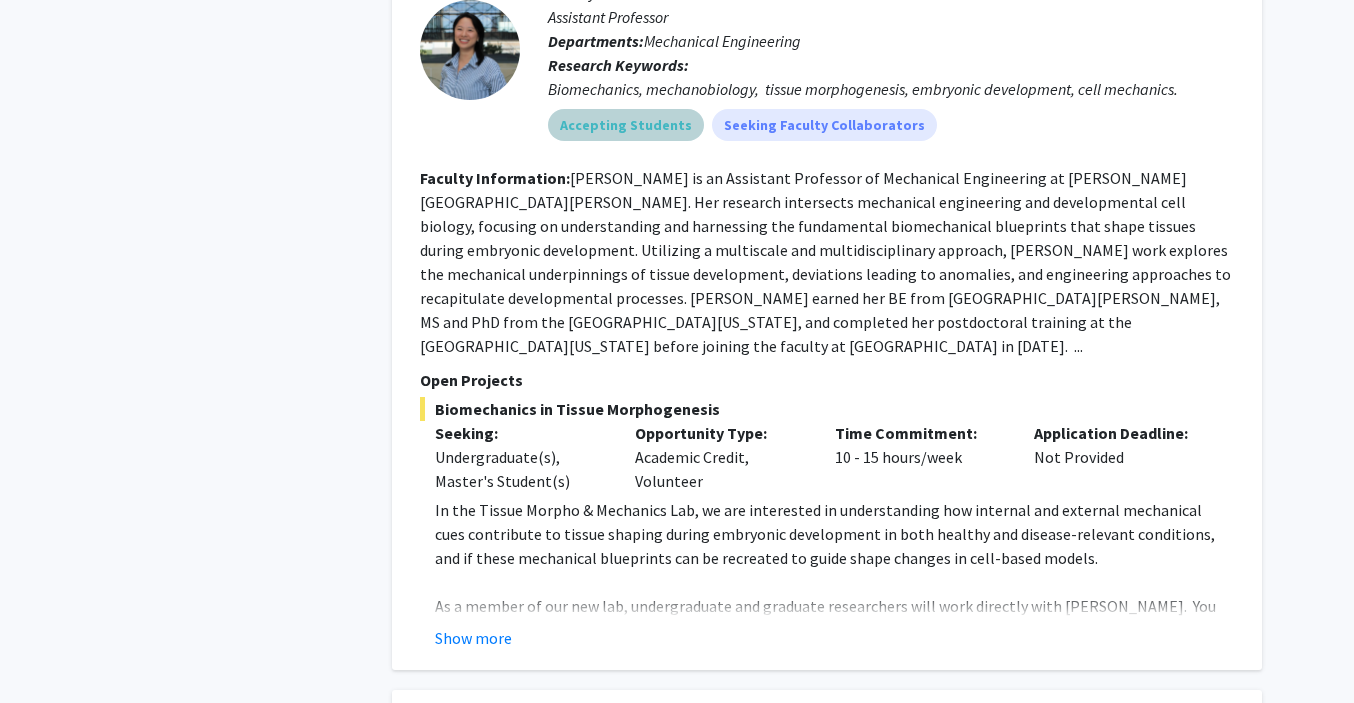 scroll, scrollTop: 2515, scrollLeft: 0, axis: vertical 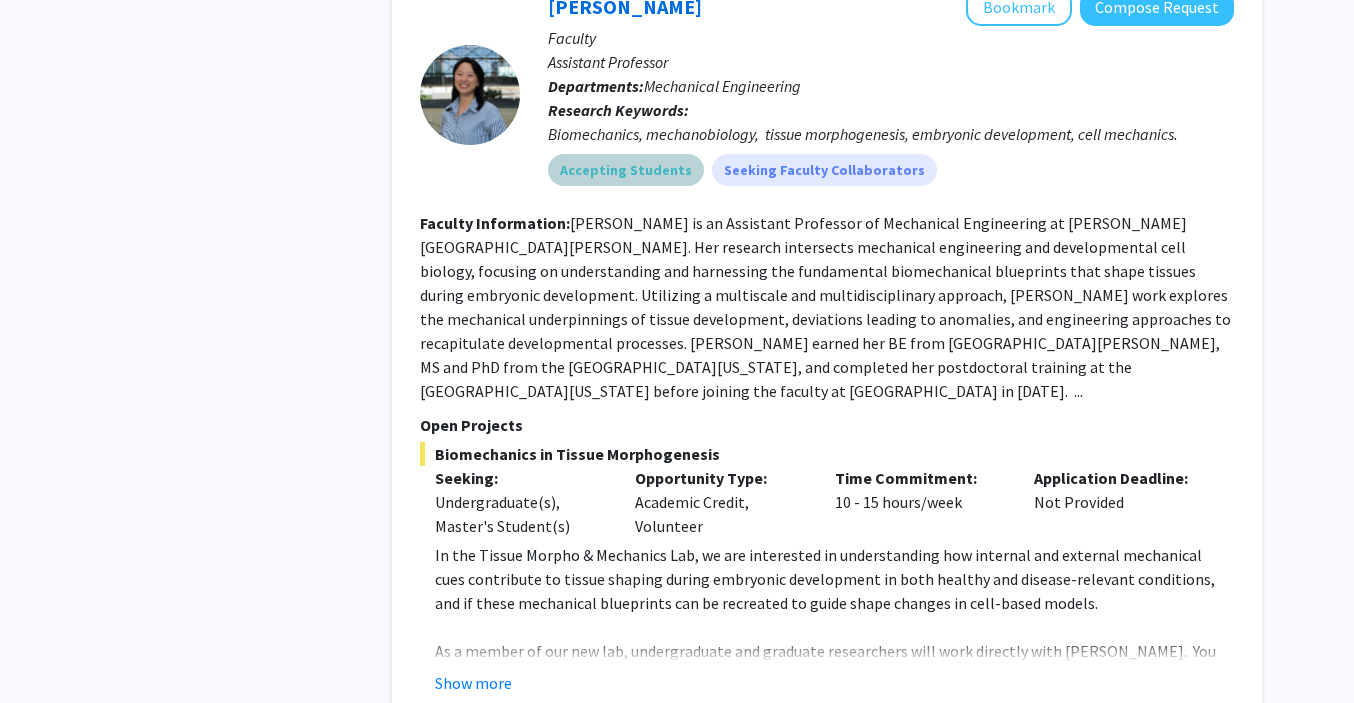 click on "Accepting Students" at bounding box center (626, 170) 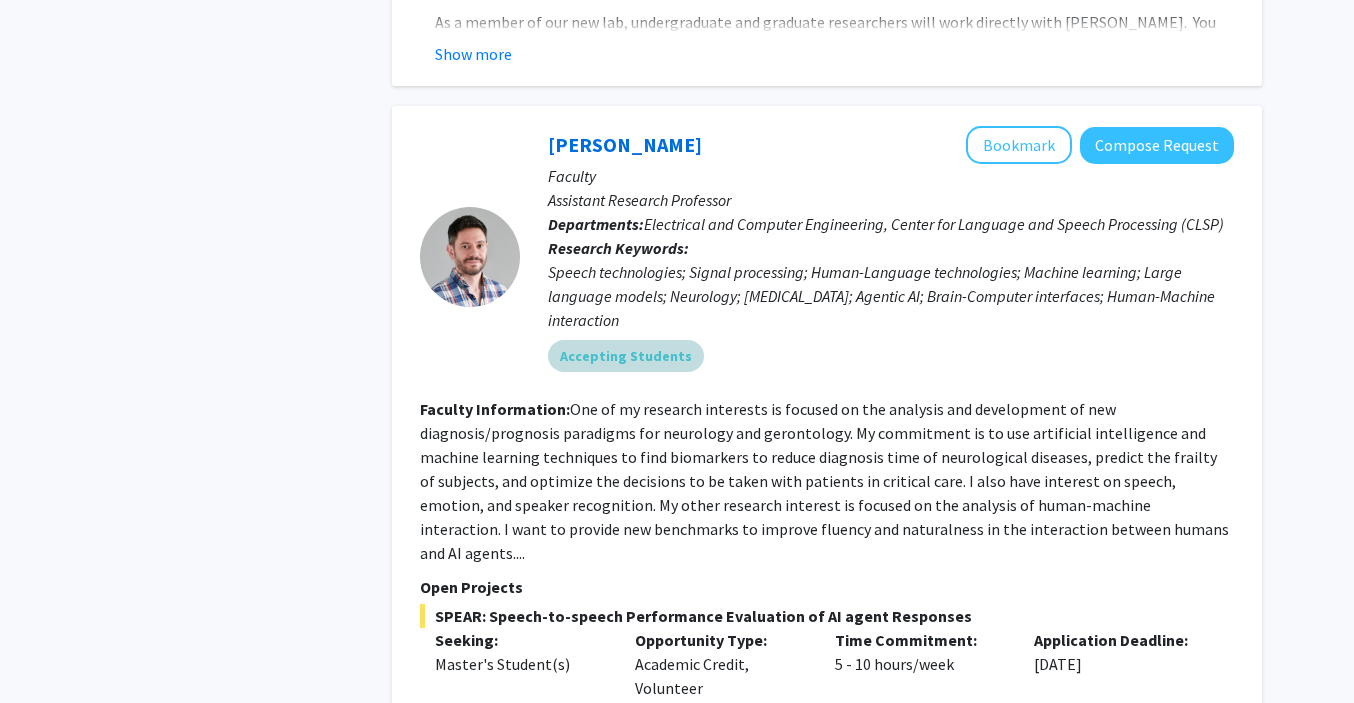 scroll, scrollTop: 3137, scrollLeft: 0, axis: vertical 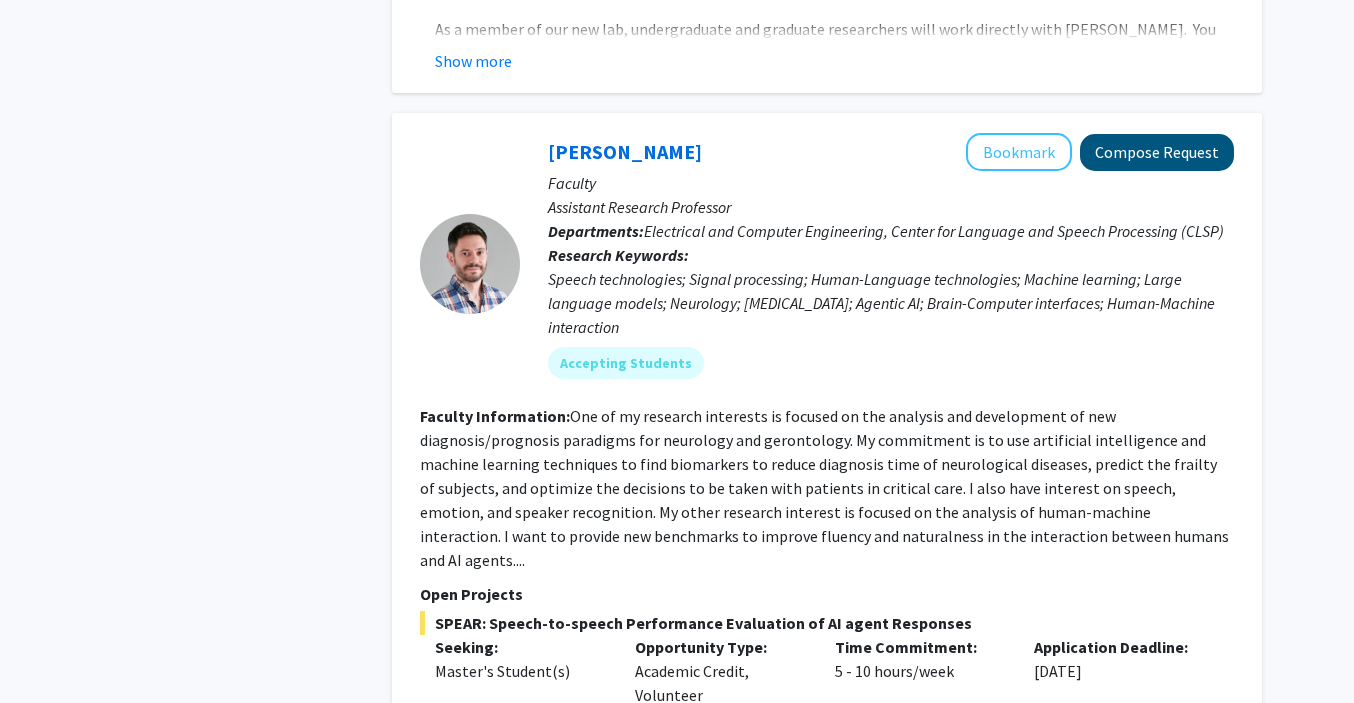 click on "Compose Request" 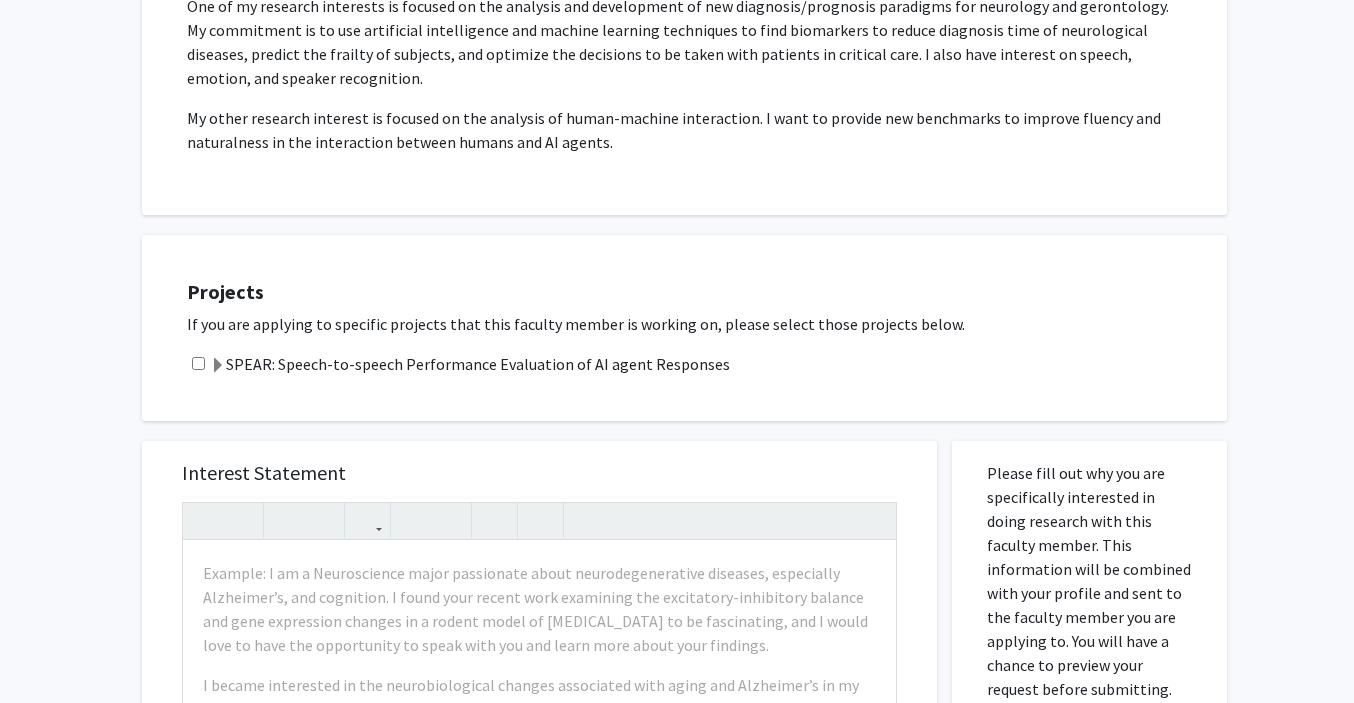 scroll, scrollTop: 420, scrollLeft: 0, axis: vertical 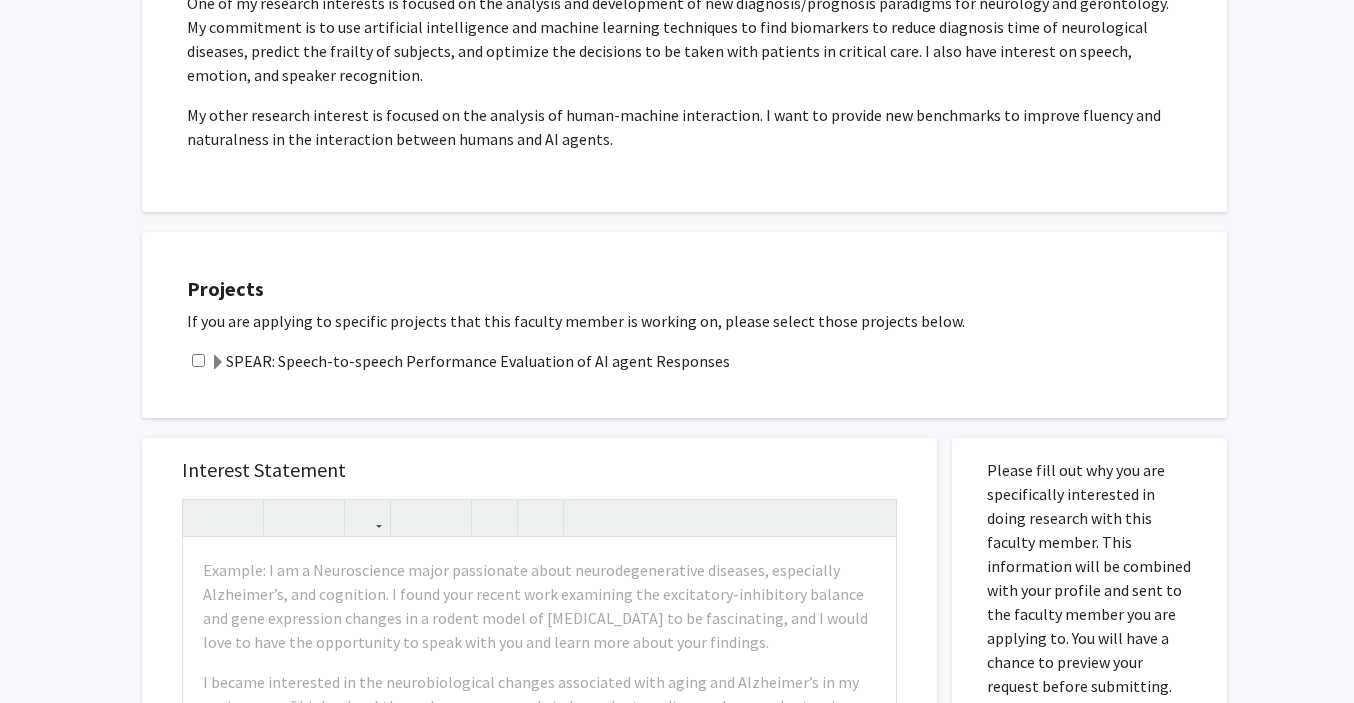 click on "SPEAR: Speech-to-speech Performance Evaluation of AI agent Responses" 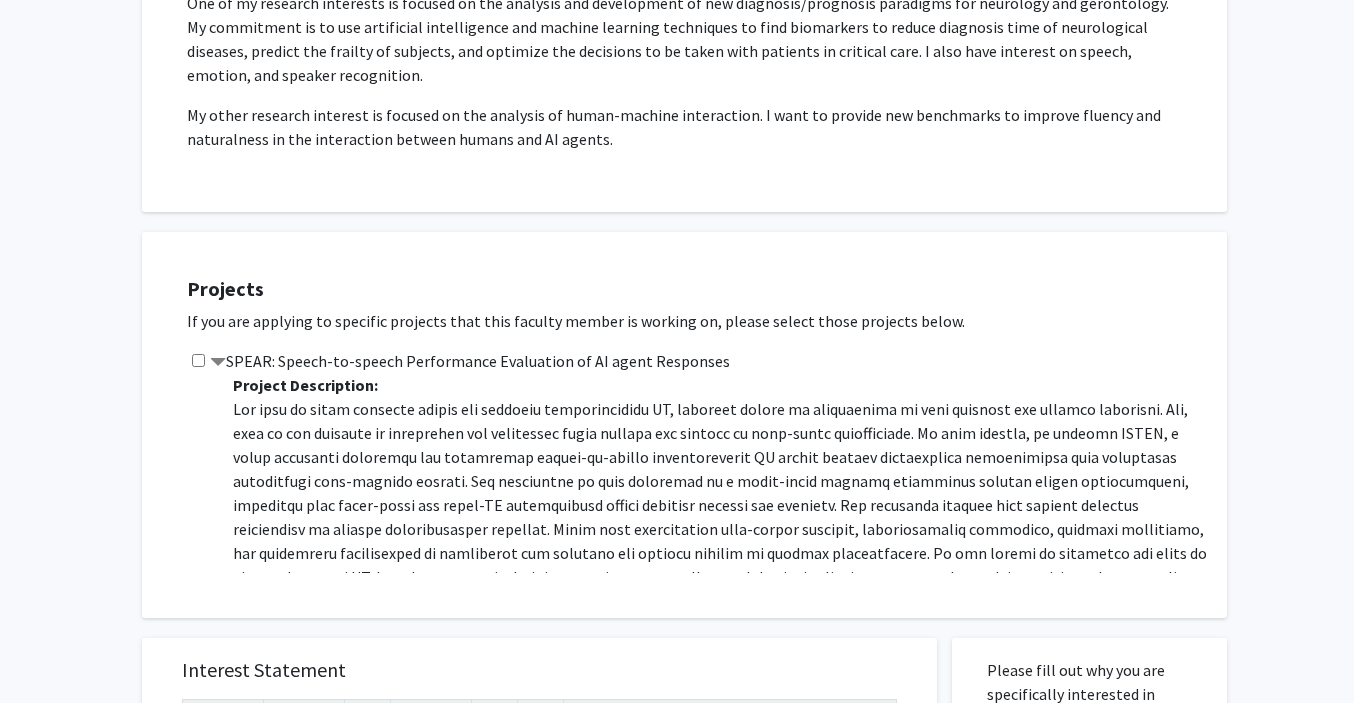 click 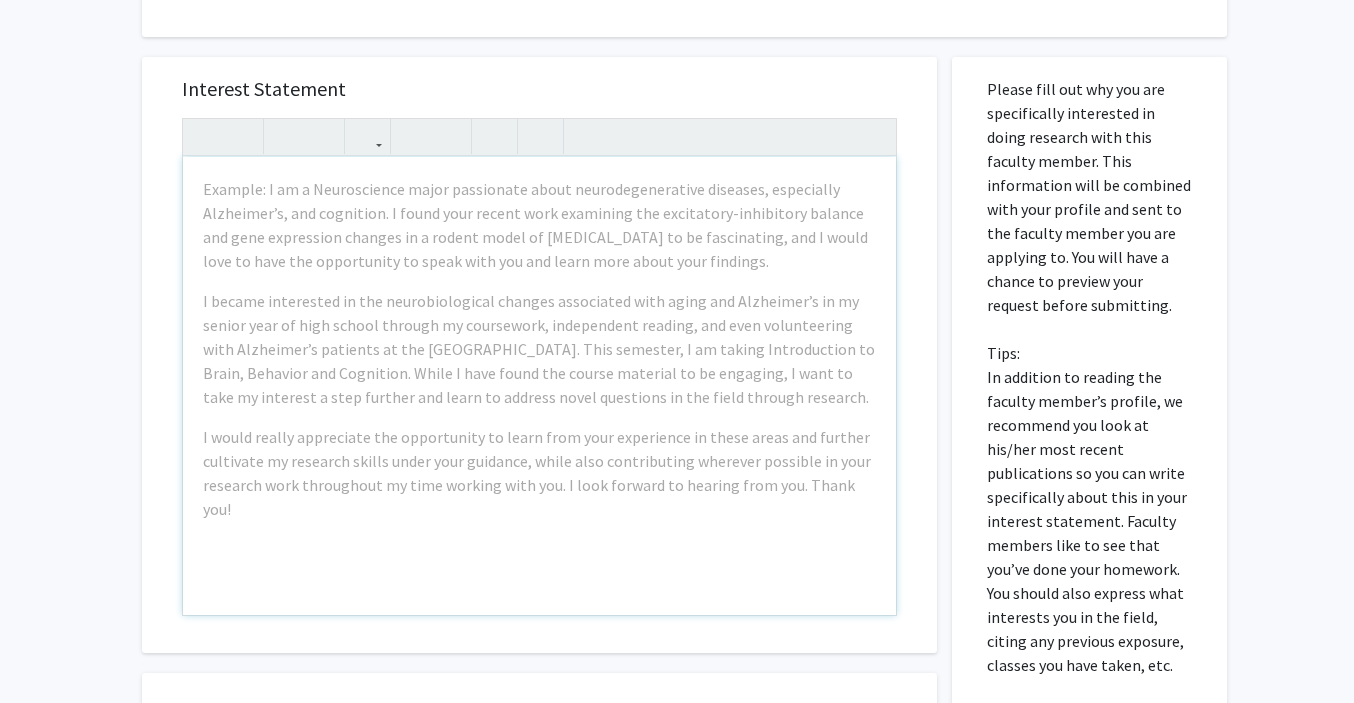 scroll, scrollTop: 982, scrollLeft: 0, axis: vertical 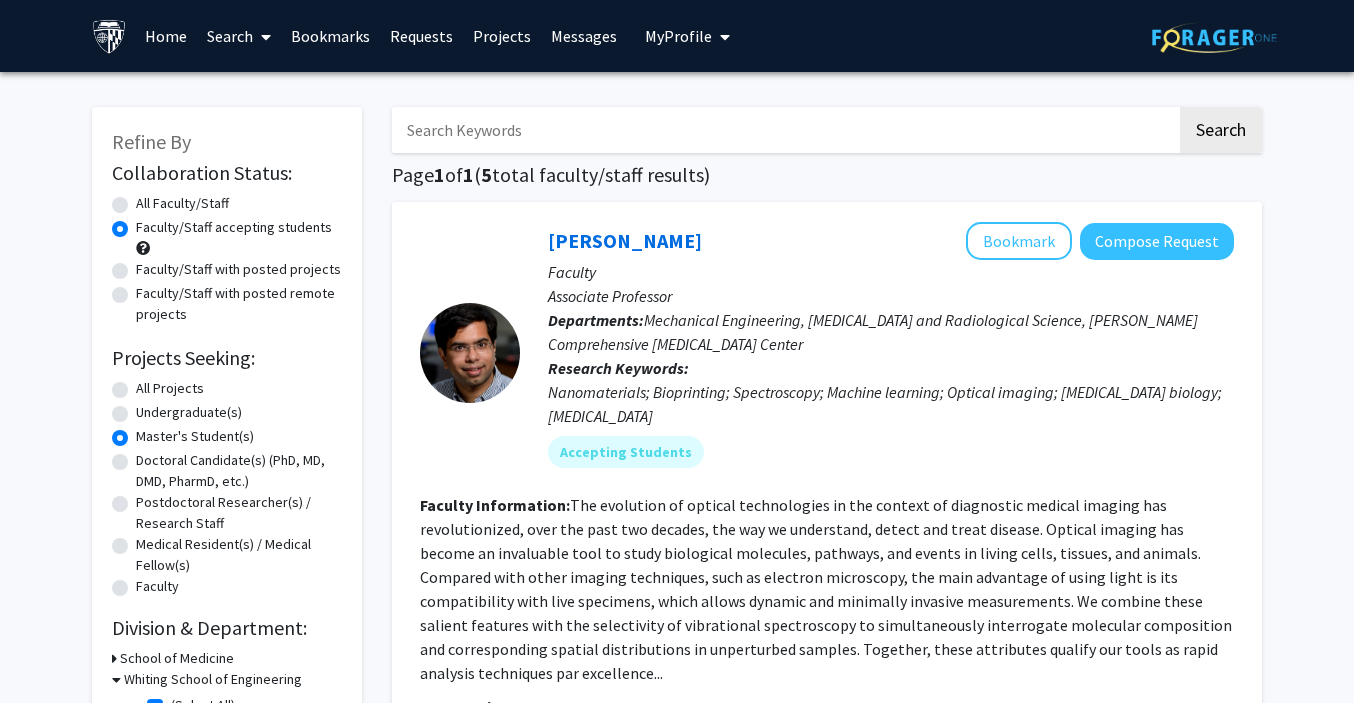 click on "All Faculty/Staff" 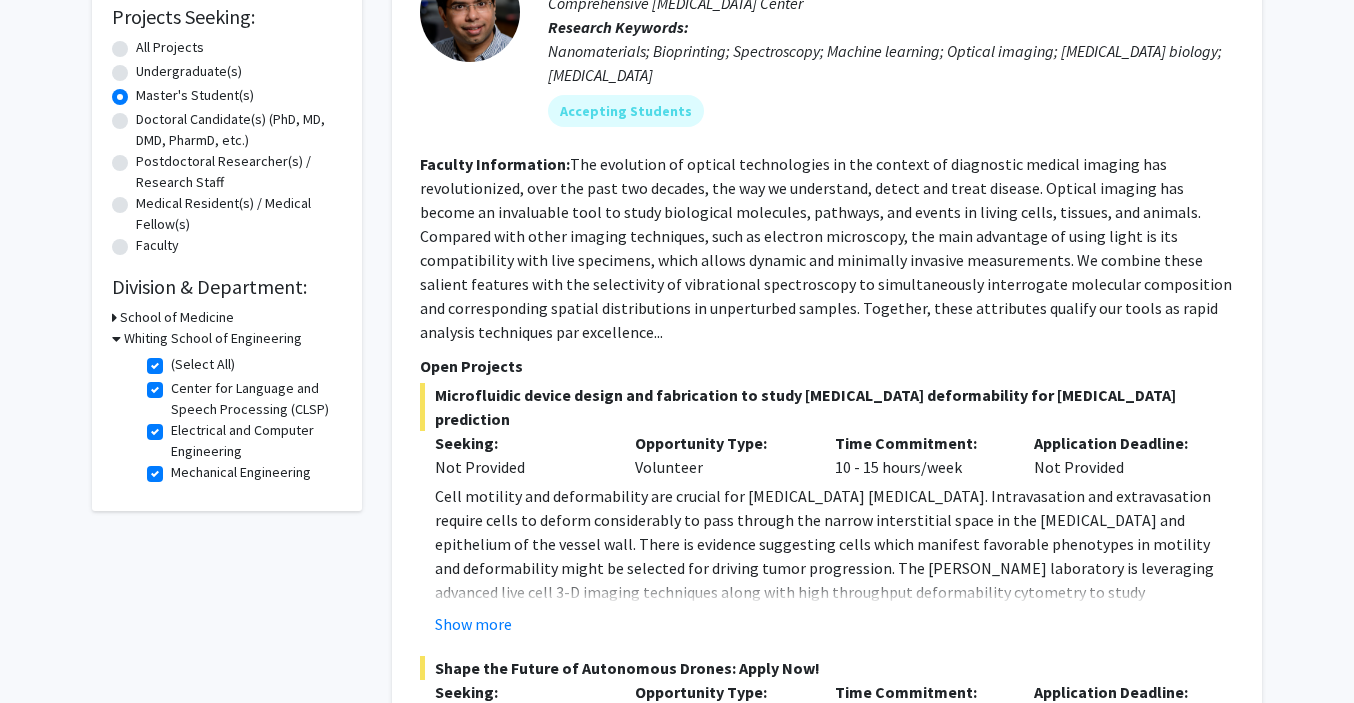 scroll, scrollTop: 344, scrollLeft: 0, axis: vertical 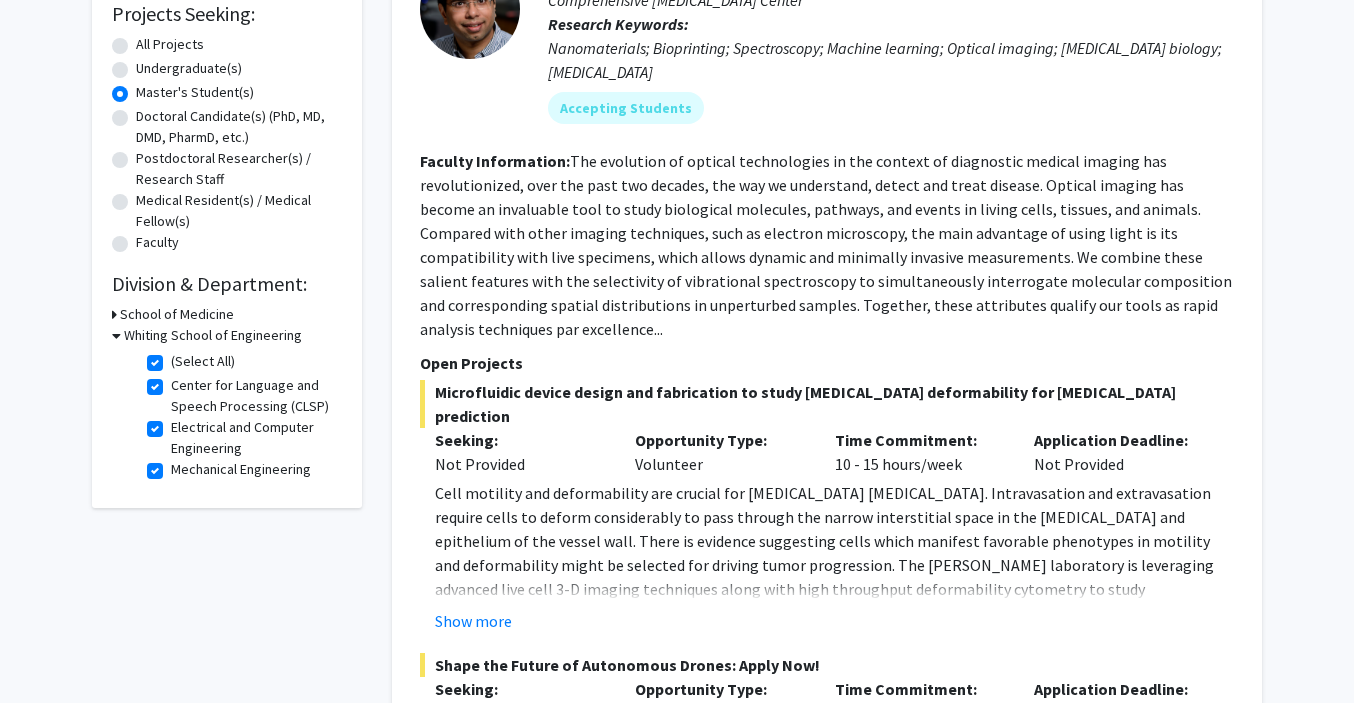 click on "Mechanical Engineering" 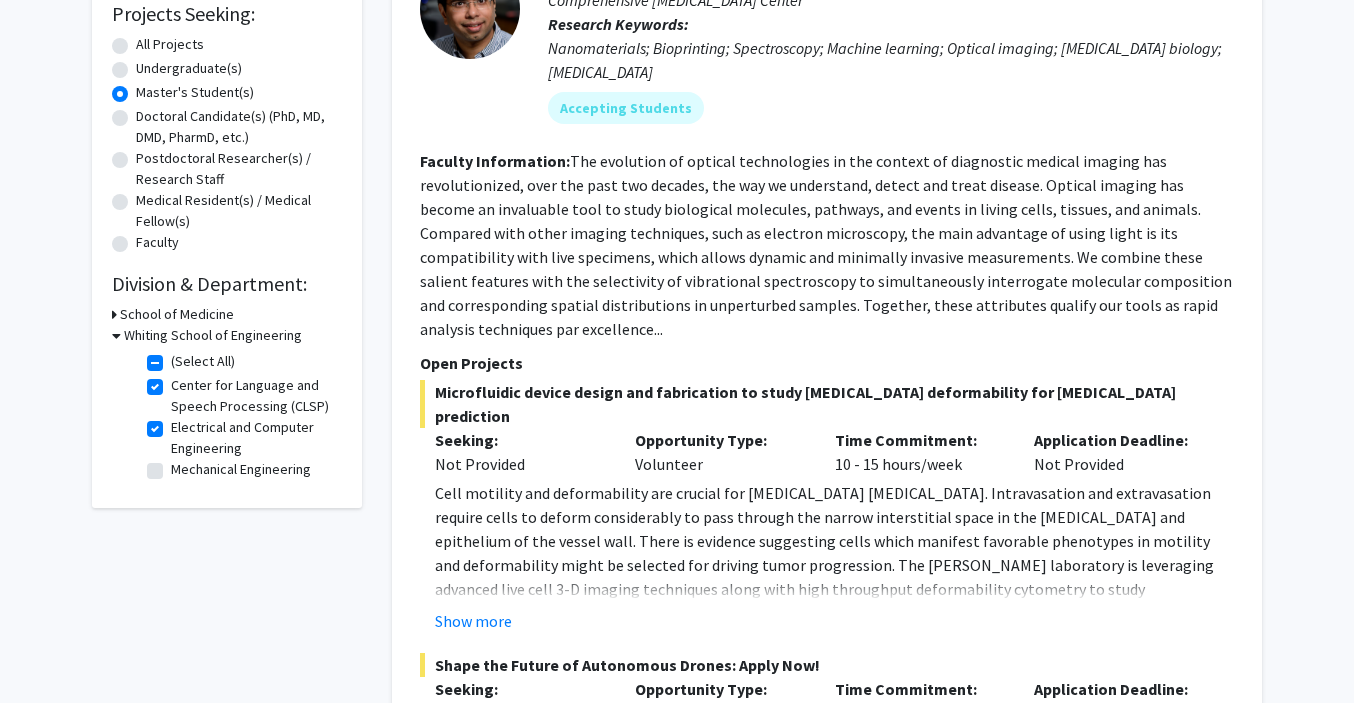 checkbox on "true" 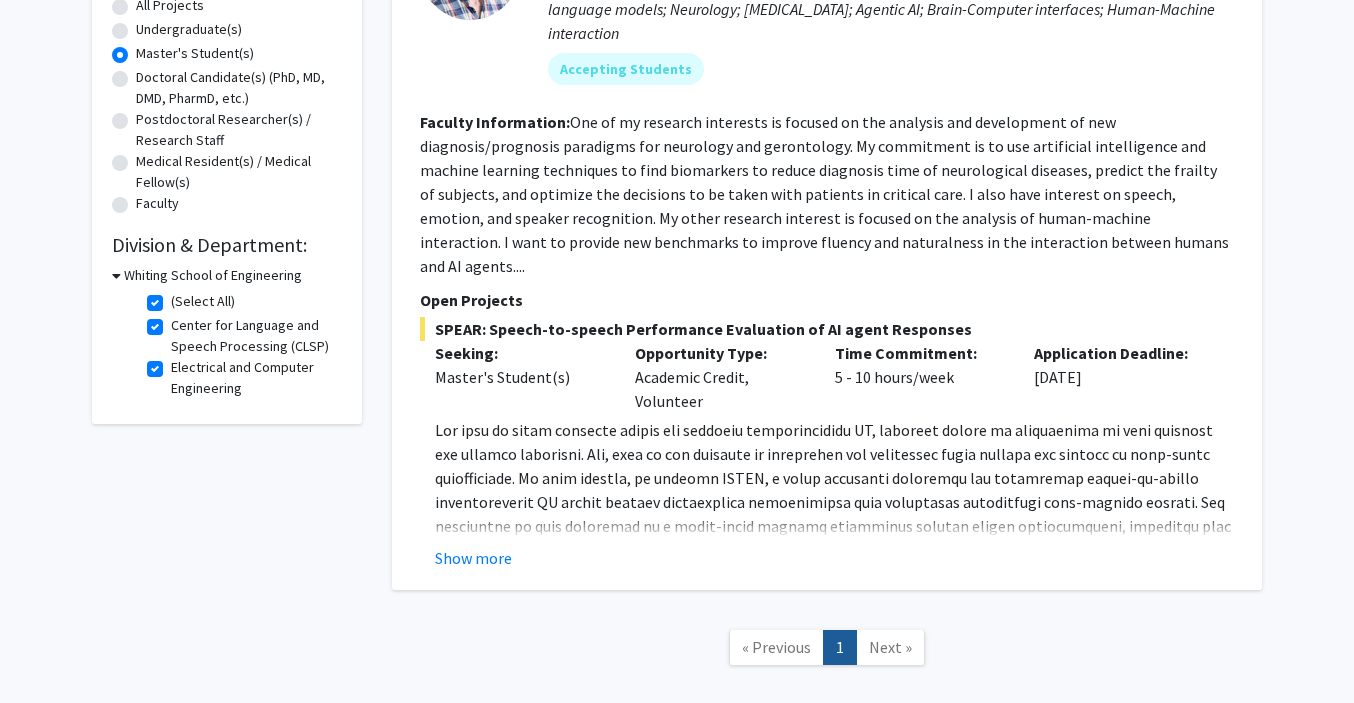 scroll, scrollTop: 382, scrollLeft: 0, axis: vertical 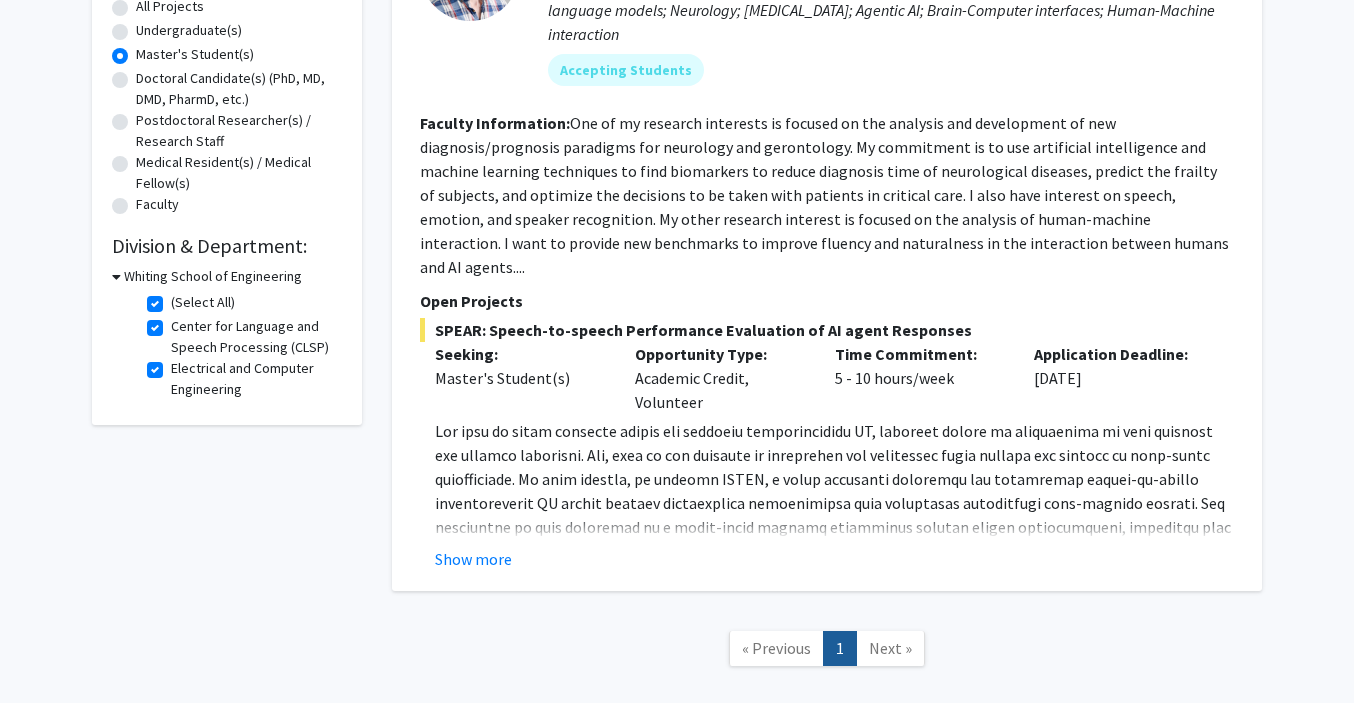 click on "(Select All)" 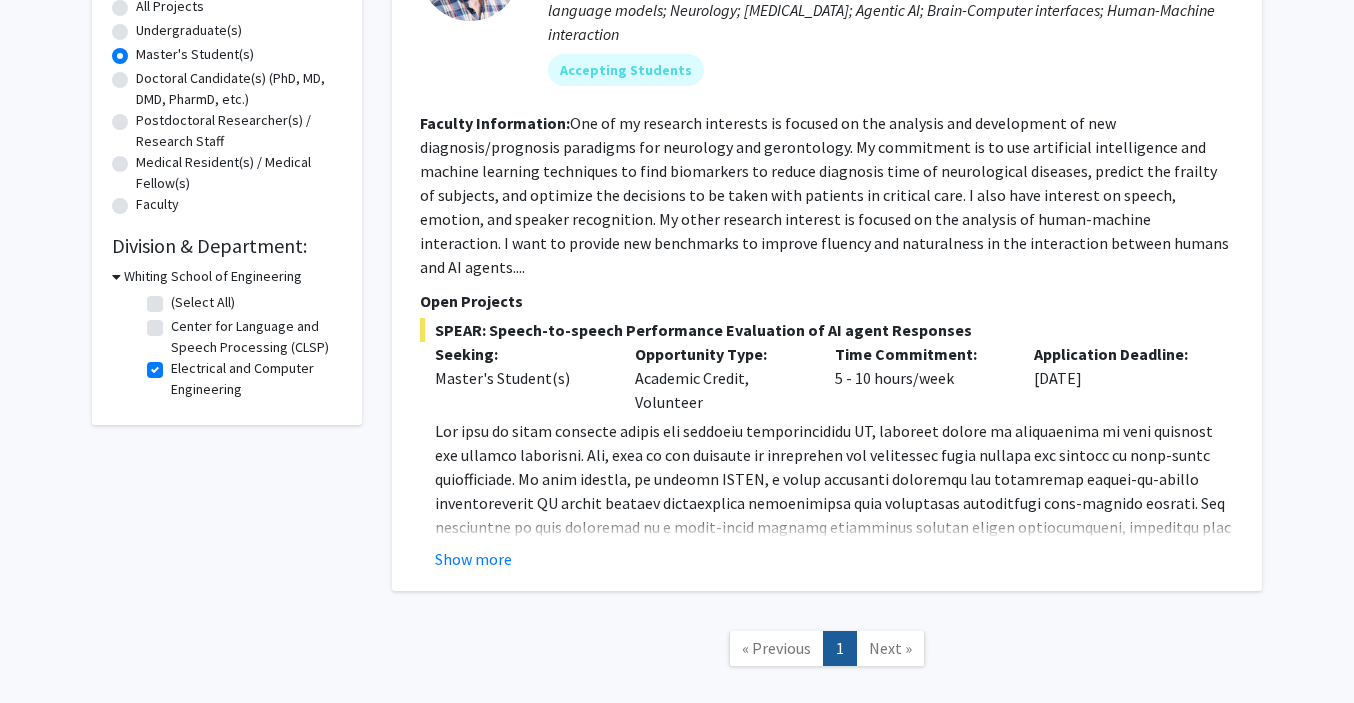 checkbox on "false" 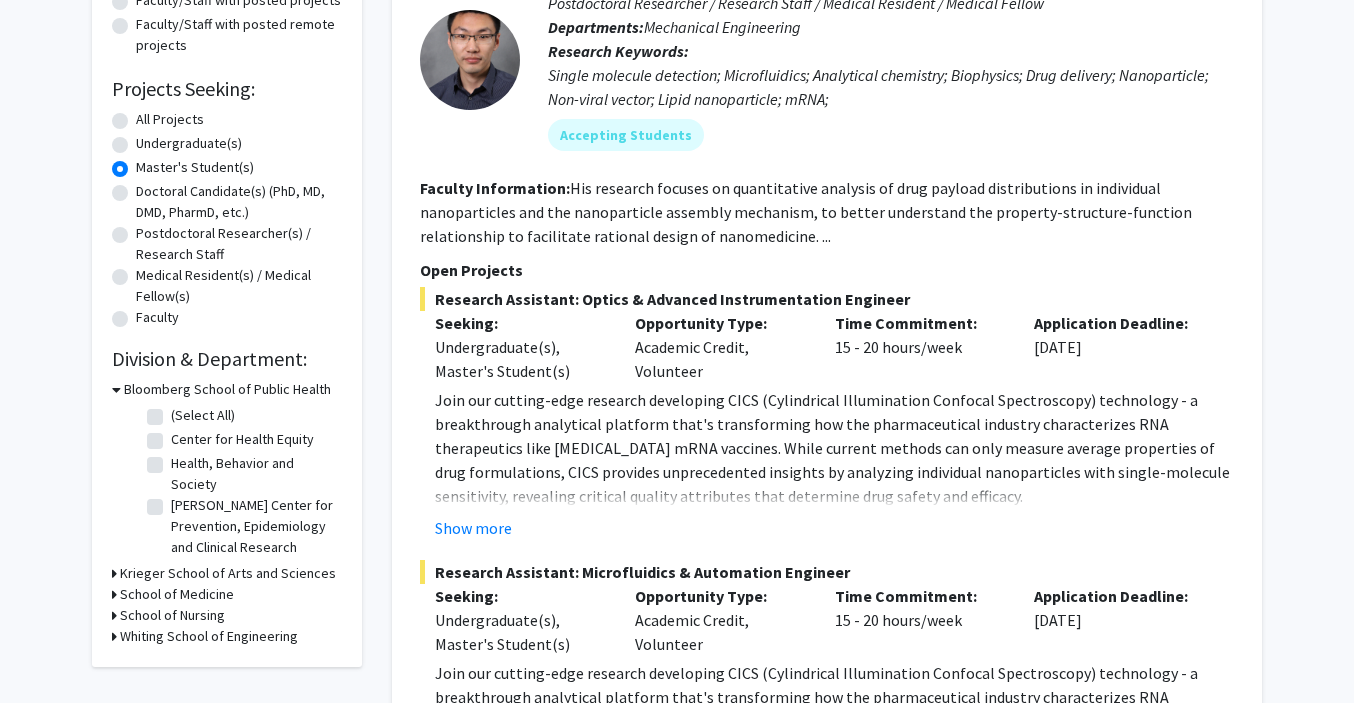 scroll, scrollTop: 291, scrollLeft: 0, axis: vertical 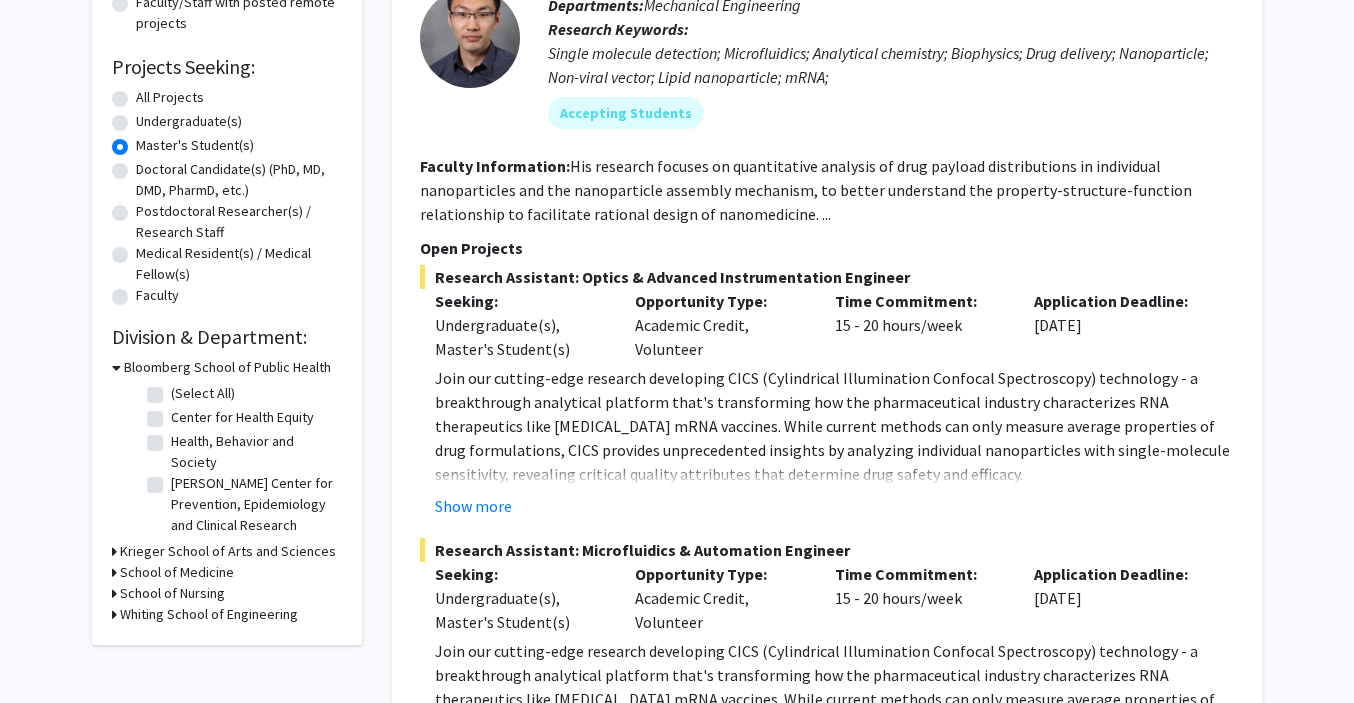 click on "Krieger School of Arts and Sciences" at bounding box center [228, 551] 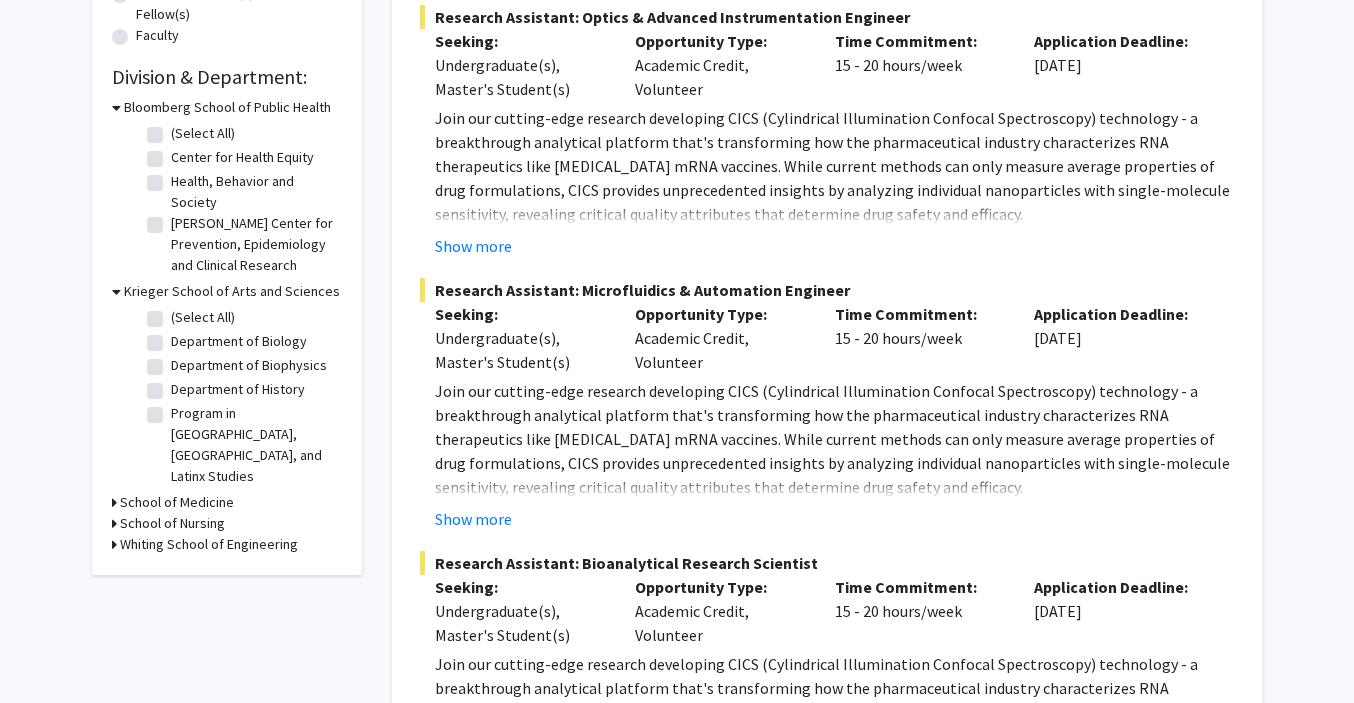 scroll, scrollTop: 555, scrollLeft: 0, axis: vertical 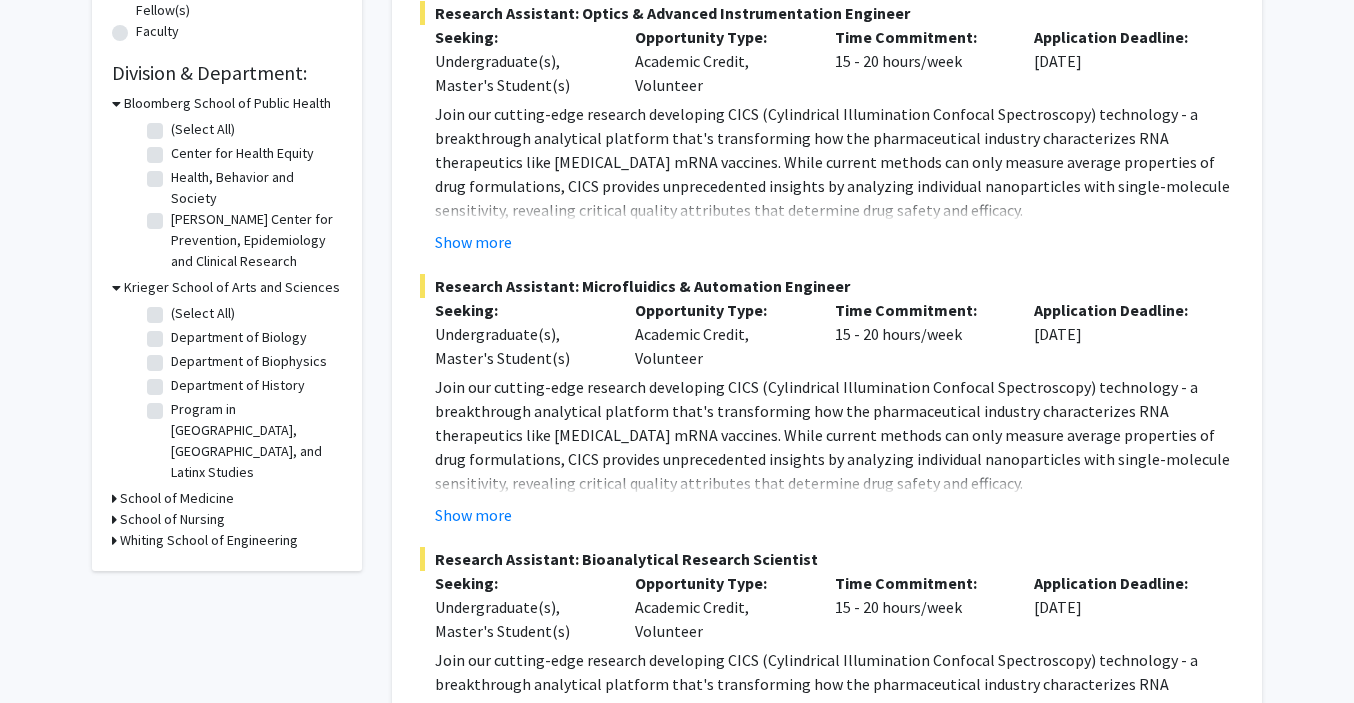 click on "School of Medicine" at bounding box center (177, 498) 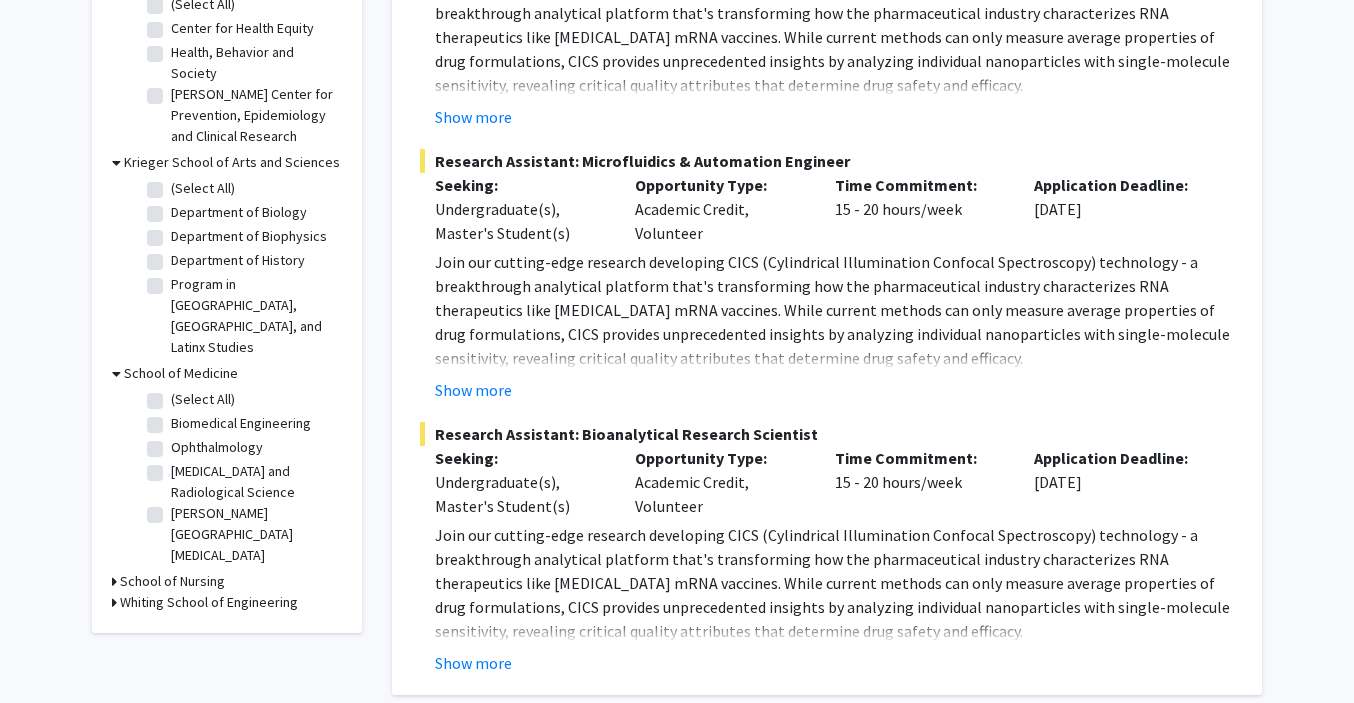 scroll, scrollTop: 683, scrollLeft: 0, axis: vertical 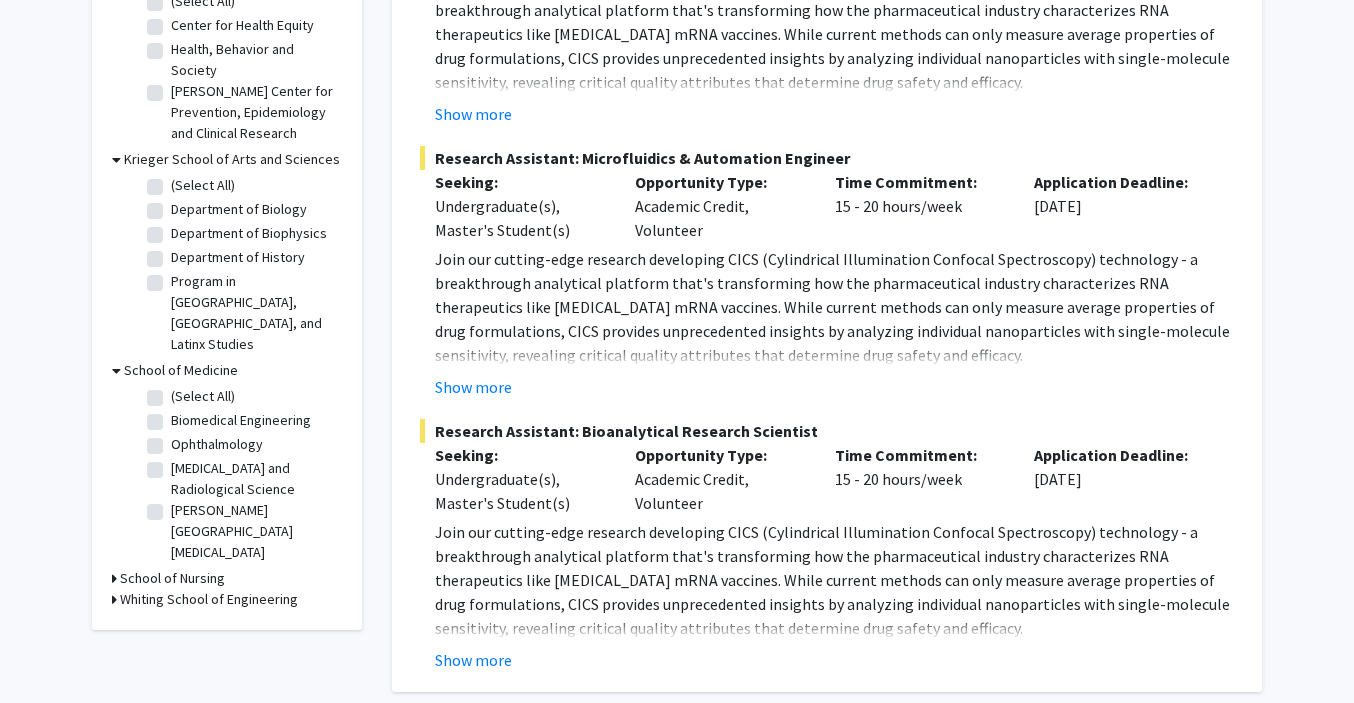 click on "School of Nursing" at bounding box center [172, 578] 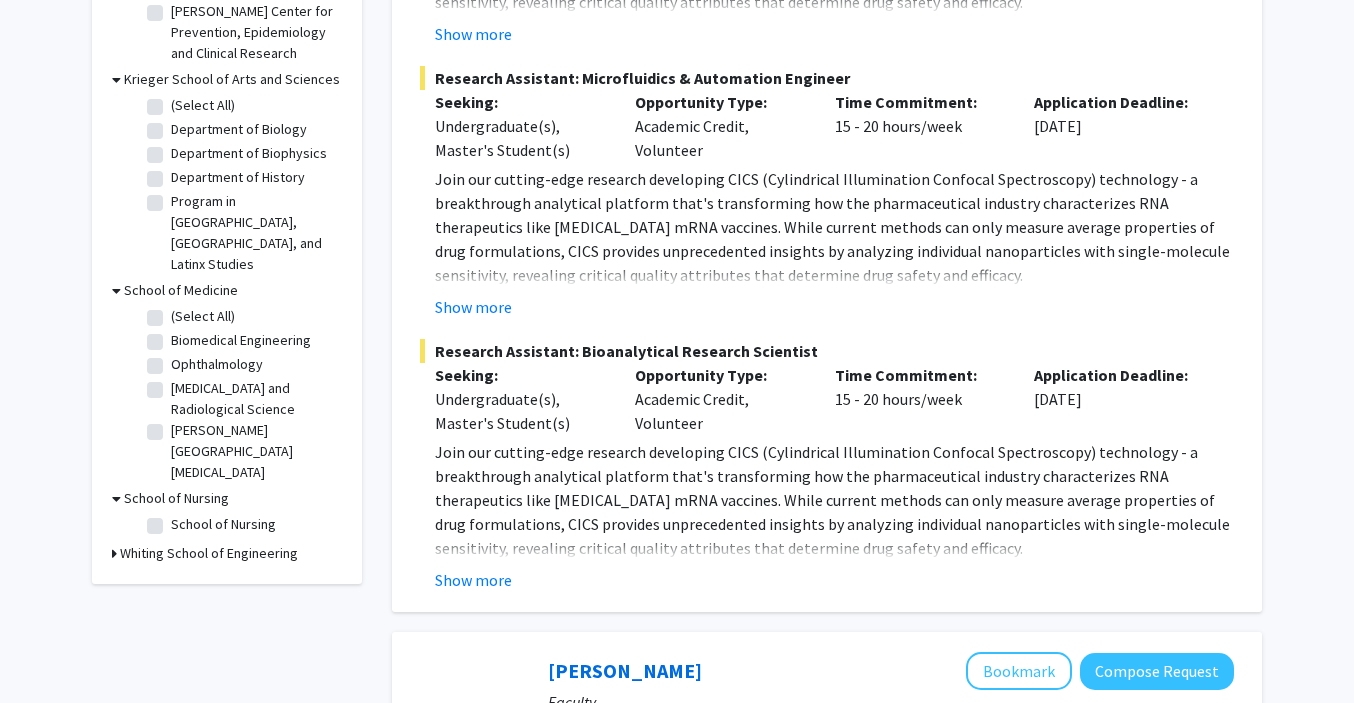 scroll, scrollTop: 769, scrollLeft: 0, axis: vertical 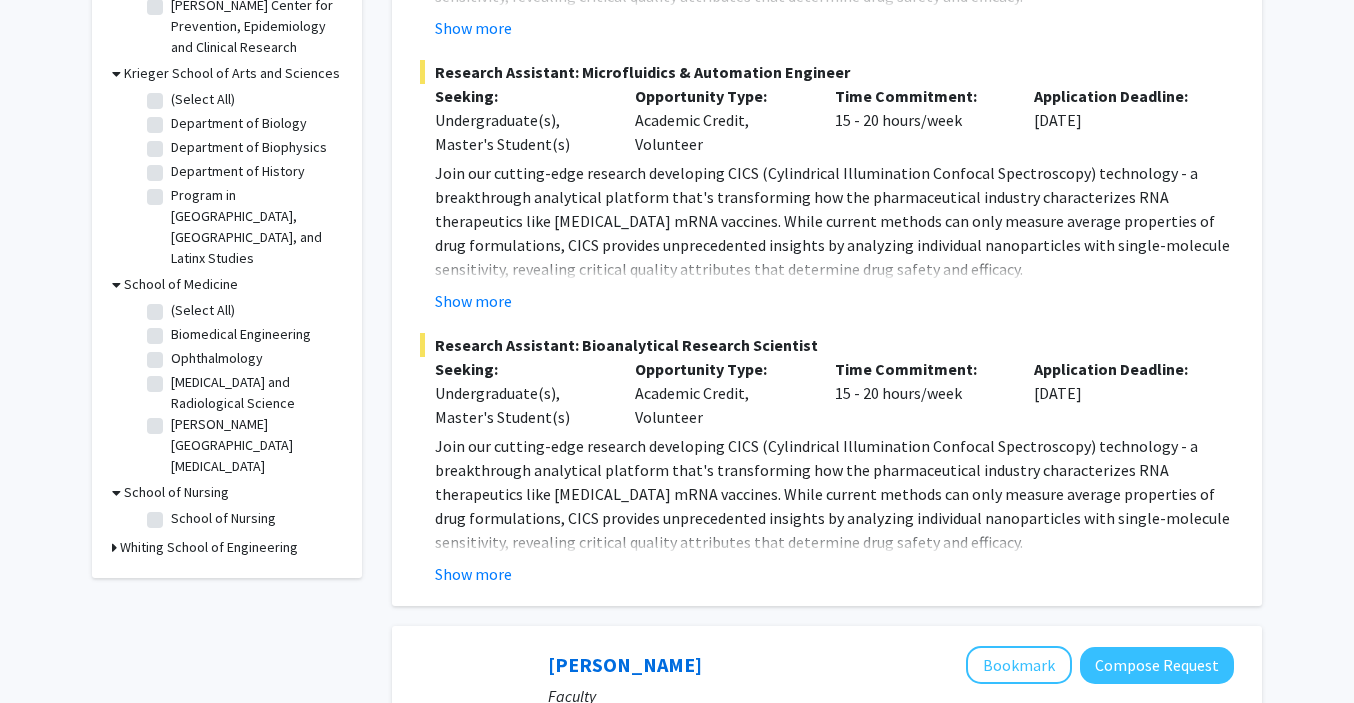 click on "Whiting School of Engineering" at bounding box center [209, 547] 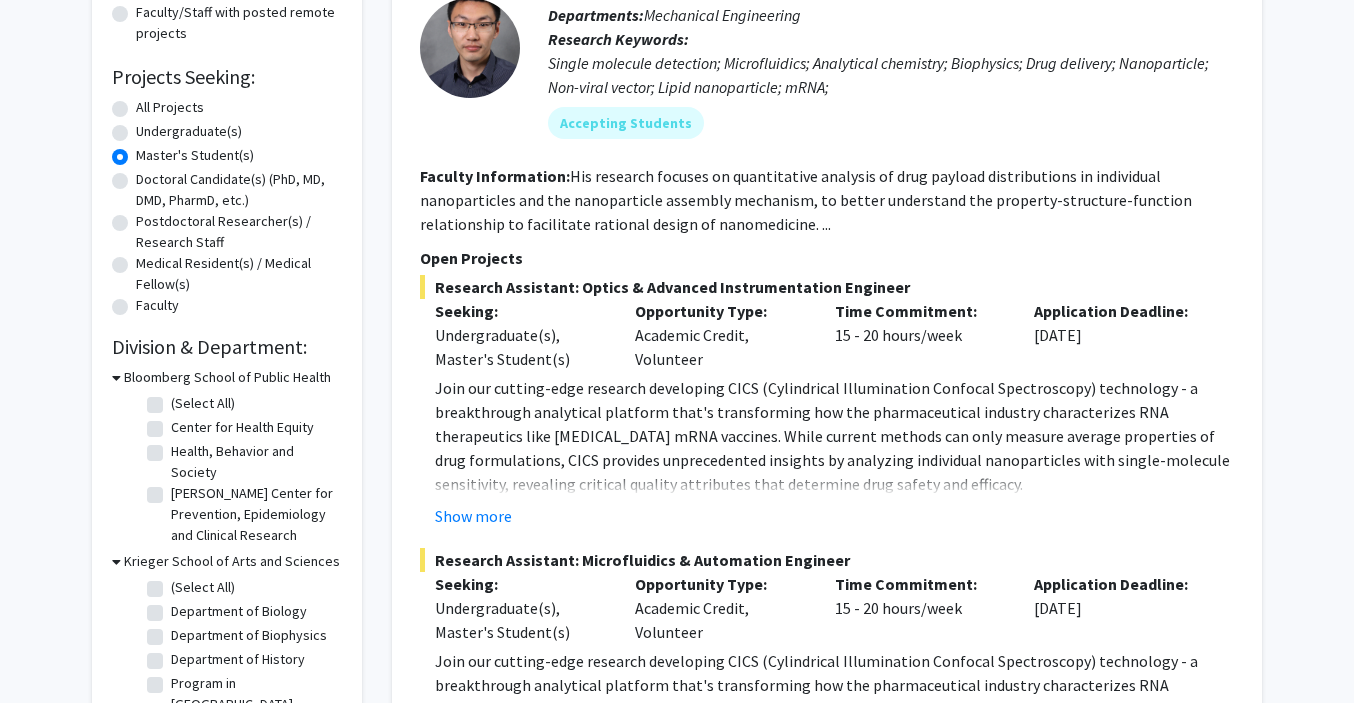 scroll, scrollTop: 282, scrollLeft: 0, axis: vertical 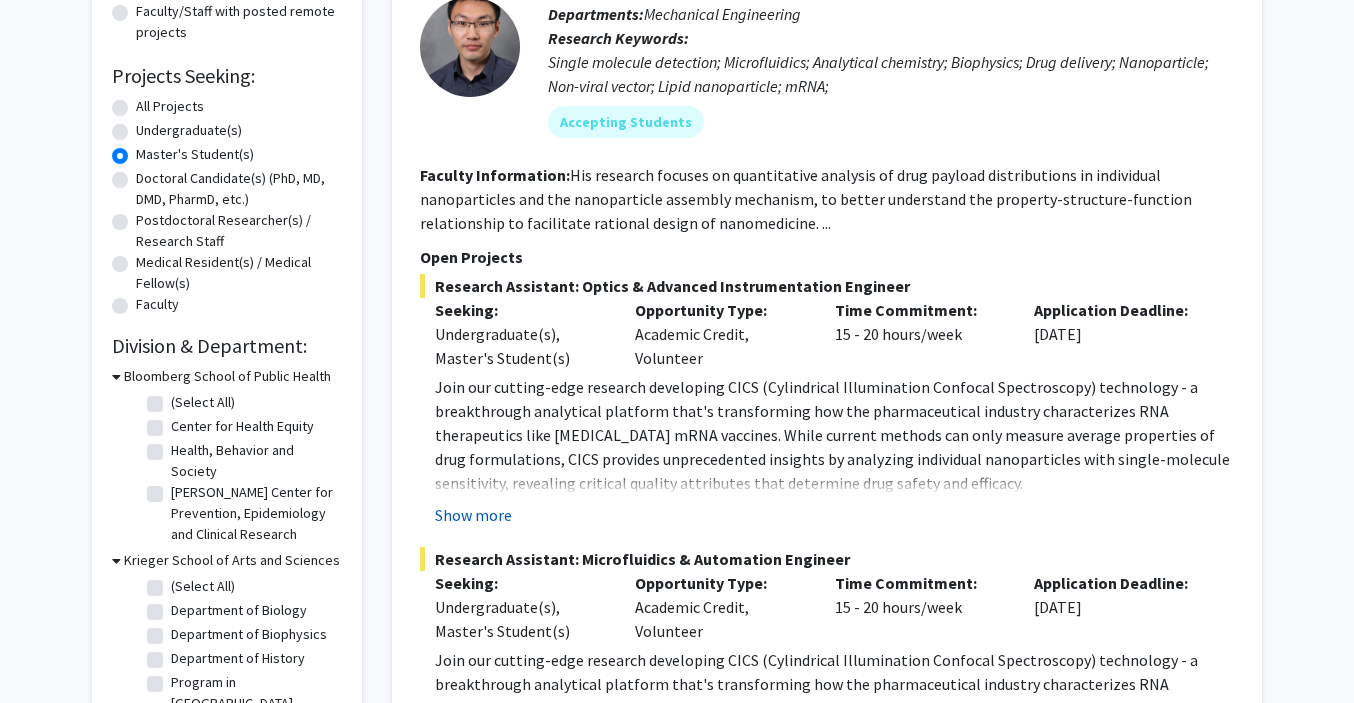 click on "Show more" 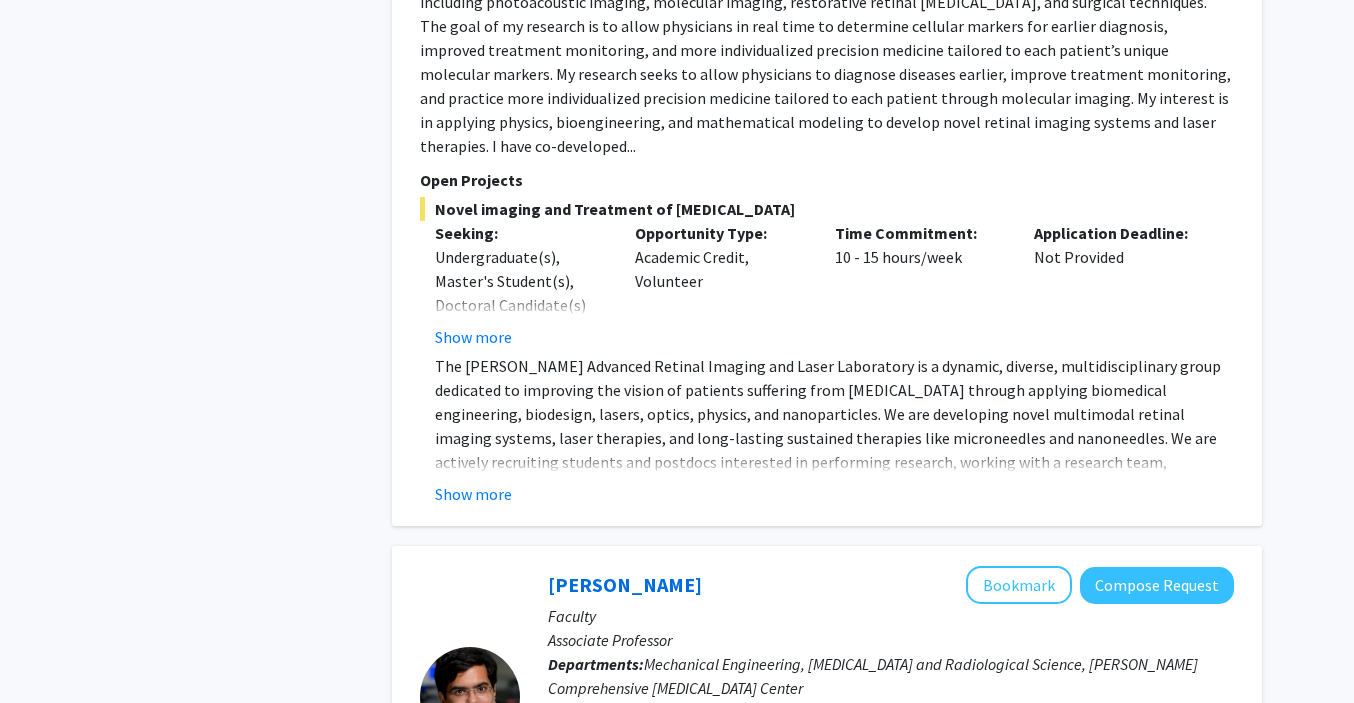 scroll, scrollTop: 2331, scrollLeft: 0, axis: vertical 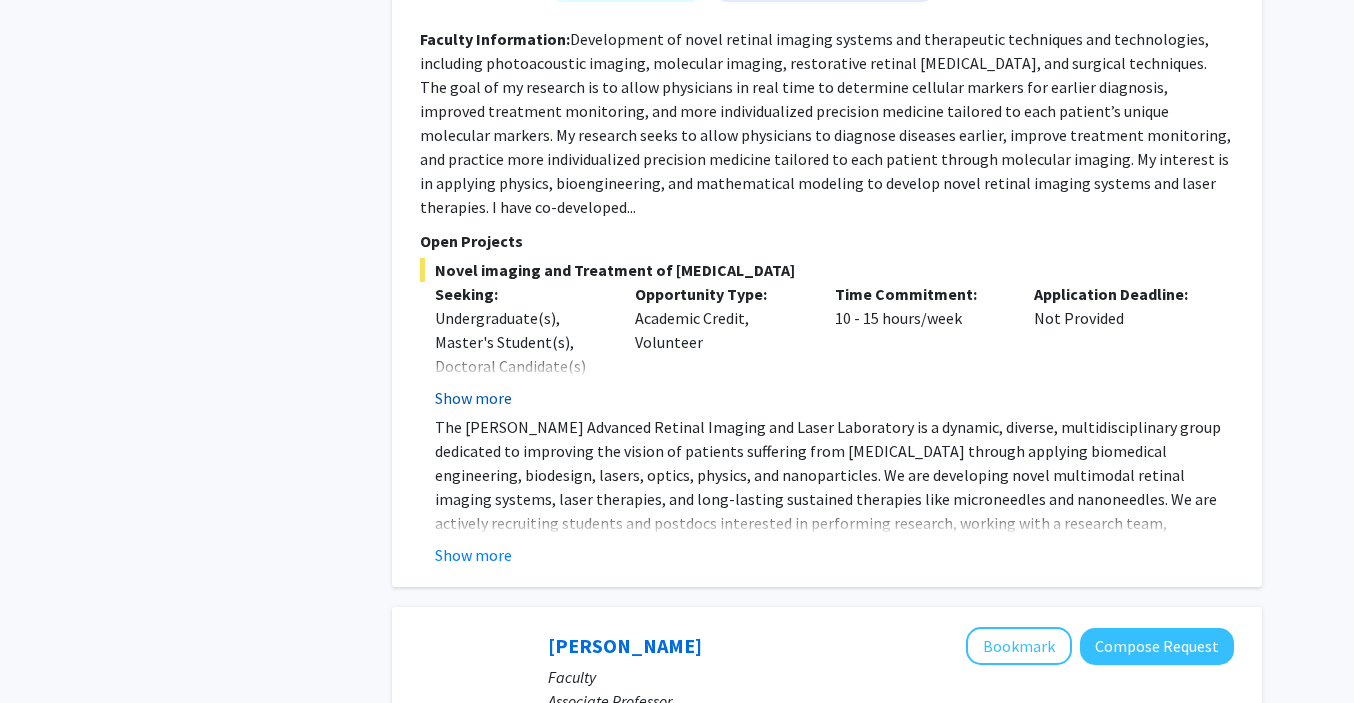 click on "Show more" 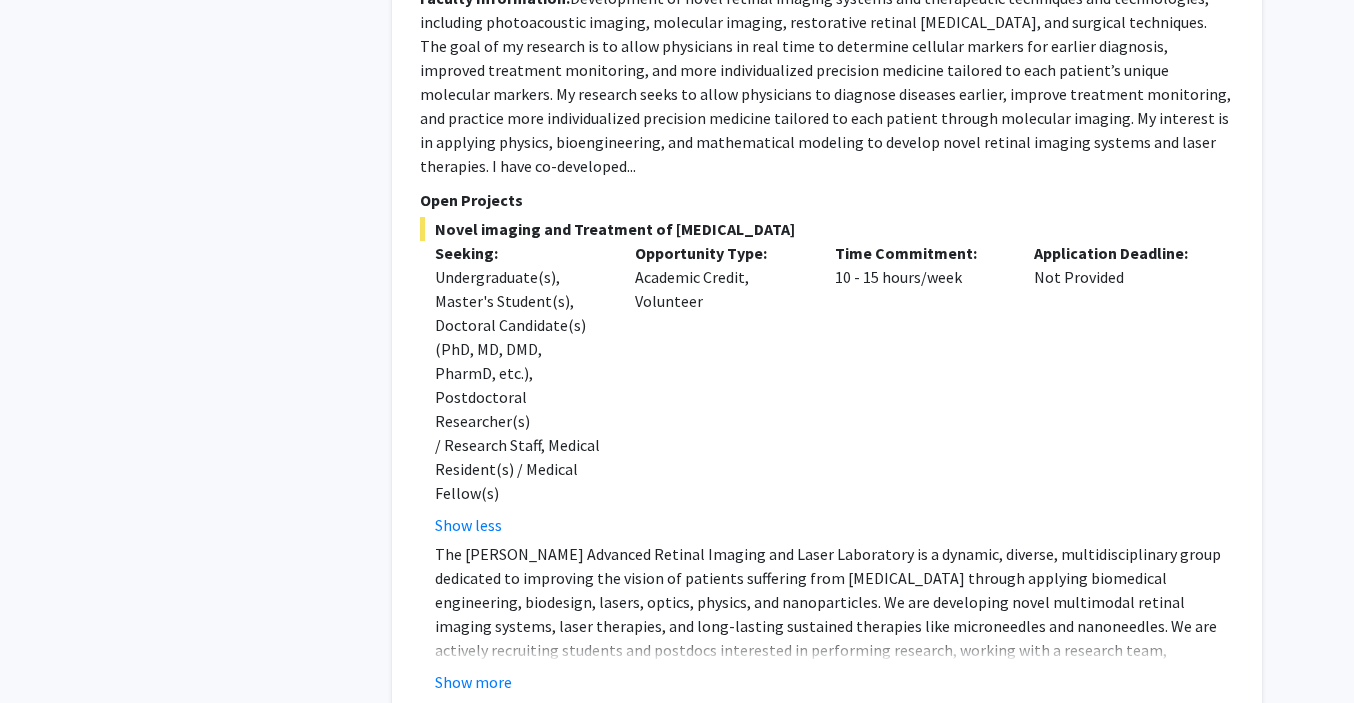 scroll, scrollTop: 2387, scrollLeft: 0, axis: vertical 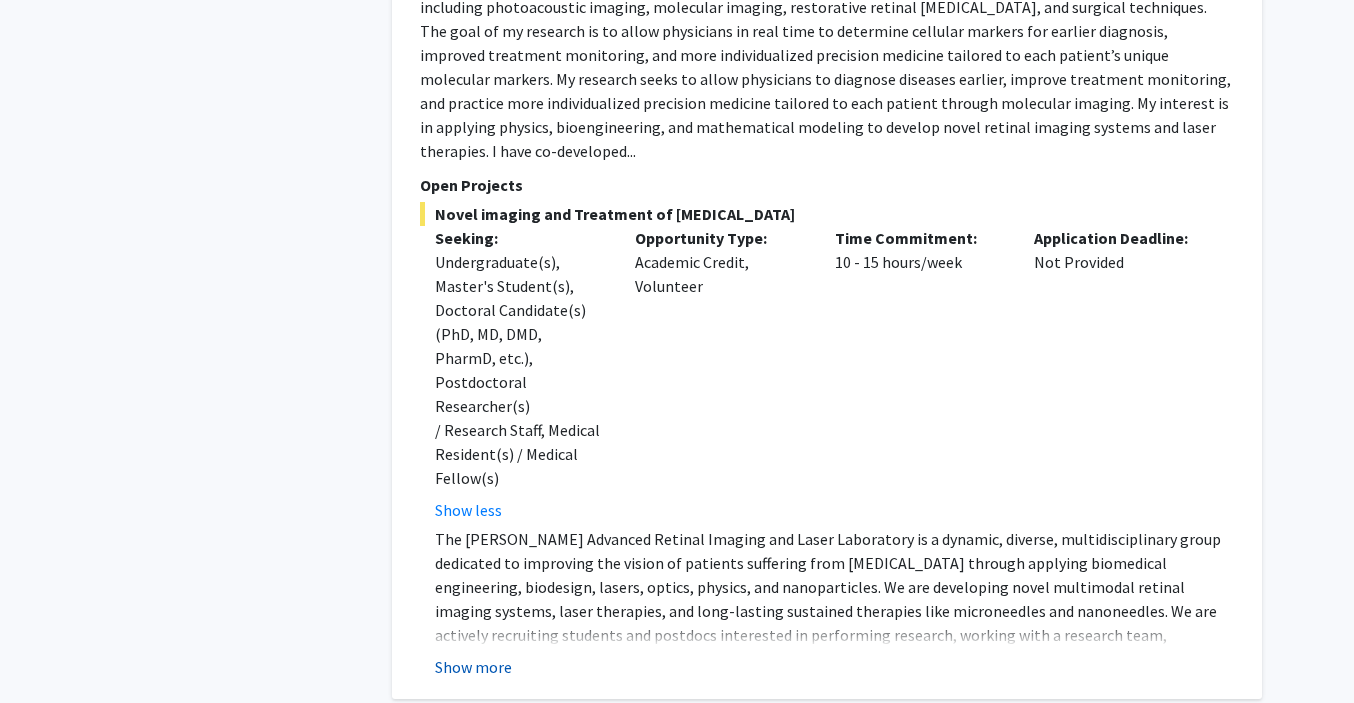 click on "Show more" 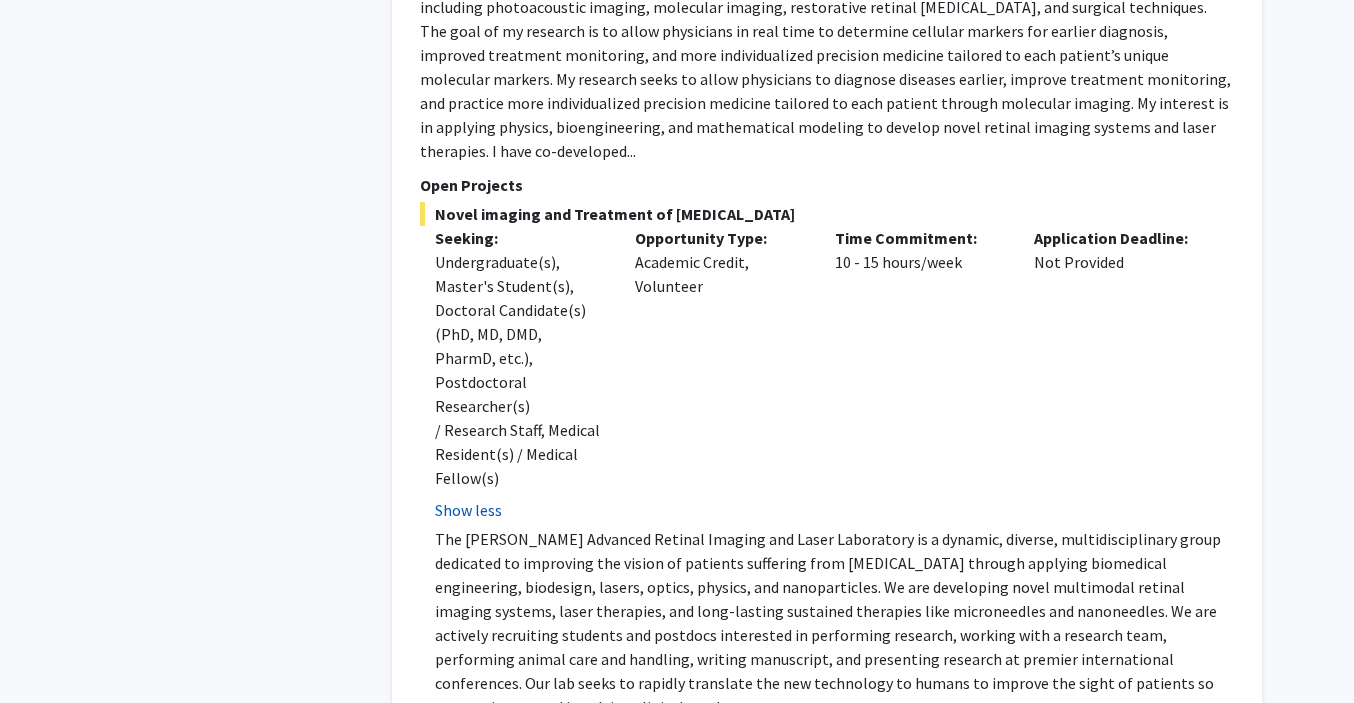 click on "Show less" 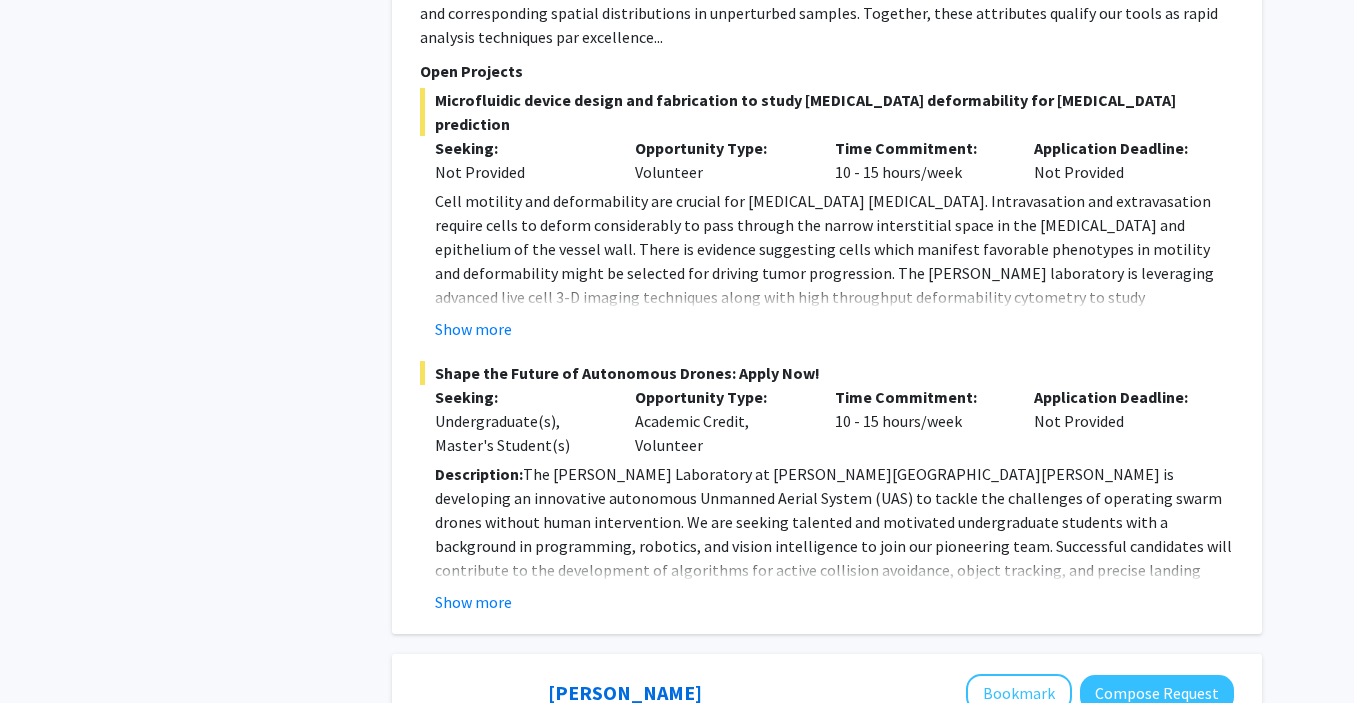 scroll, scrollTop: 3462, scrollLeft: 0, axis: vertical 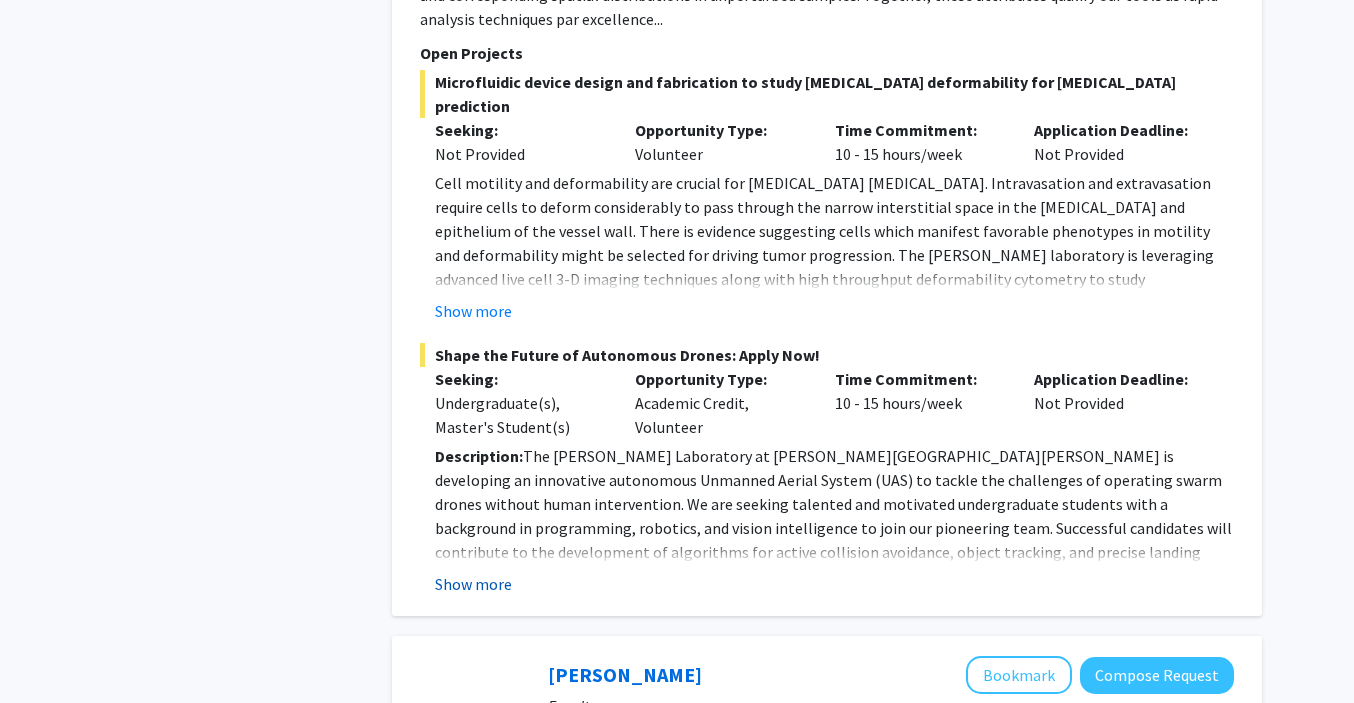 click on "Show more" 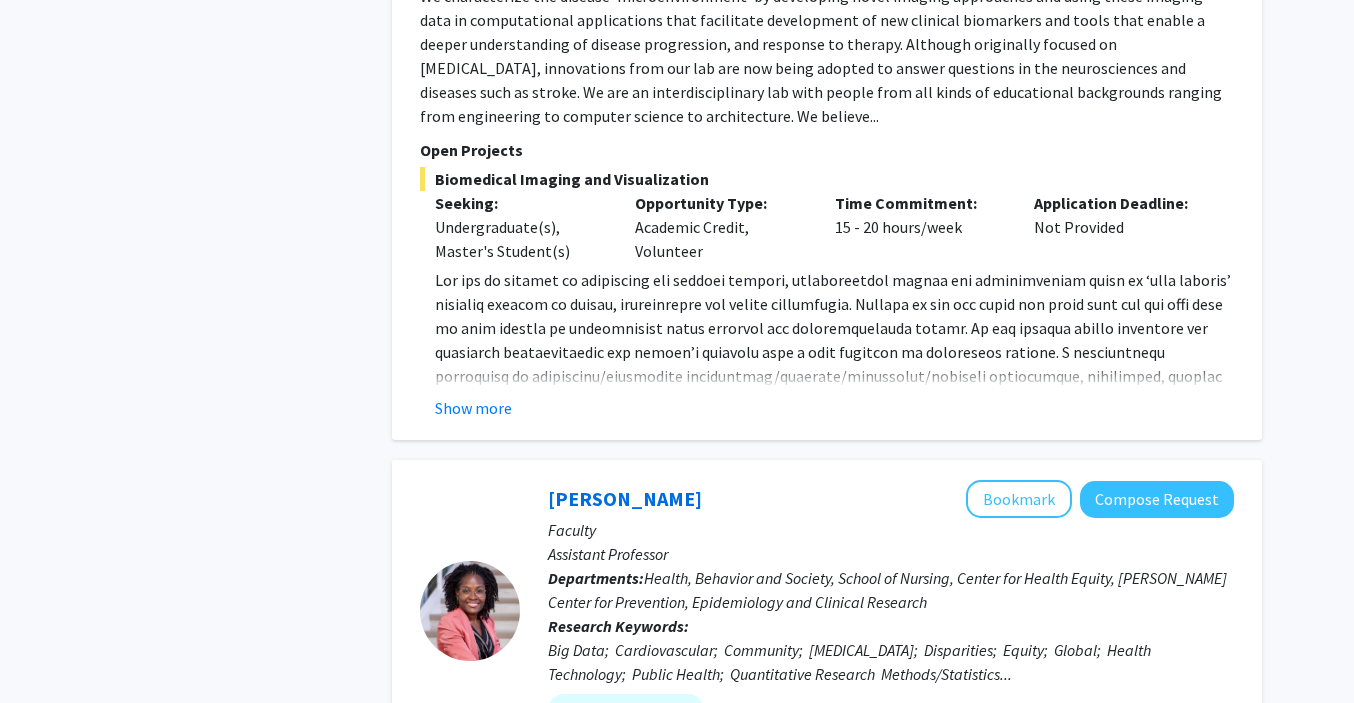 scroll, scrollTop: 5111, scrollLeft: 0, axis: vertical 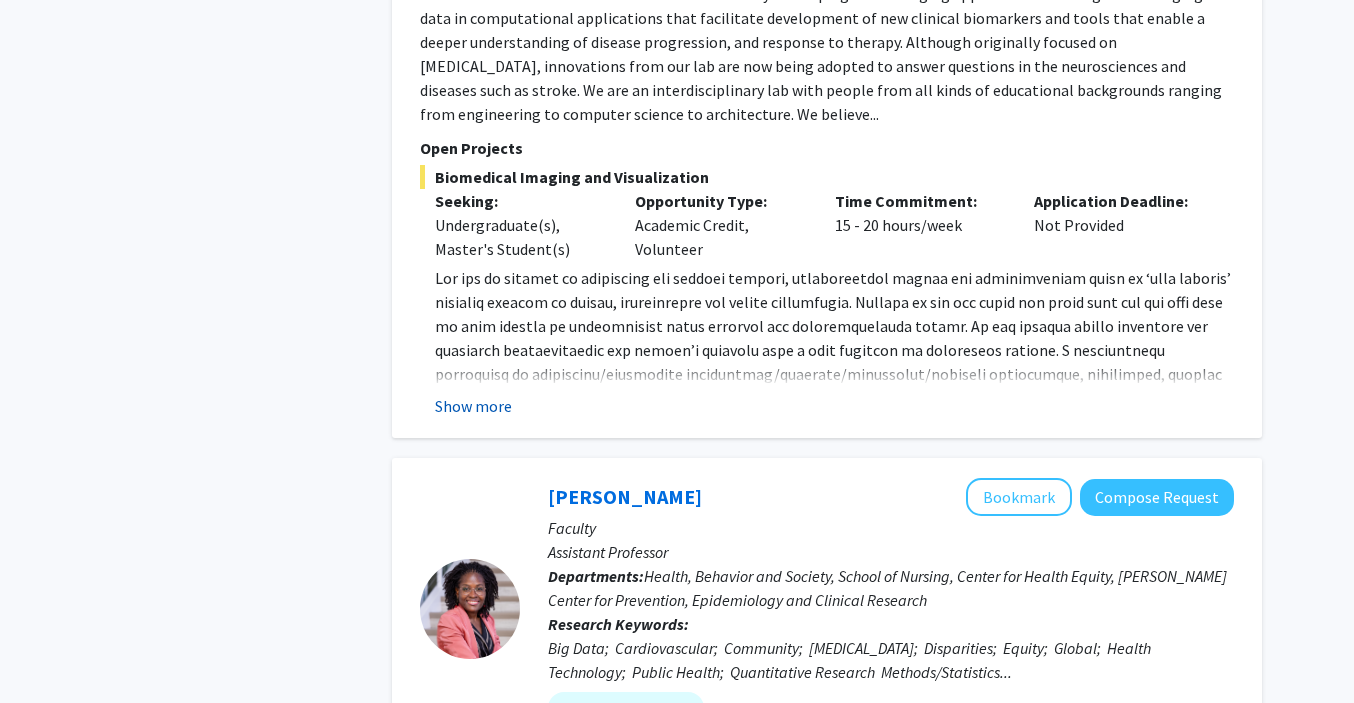 click on "Show more" 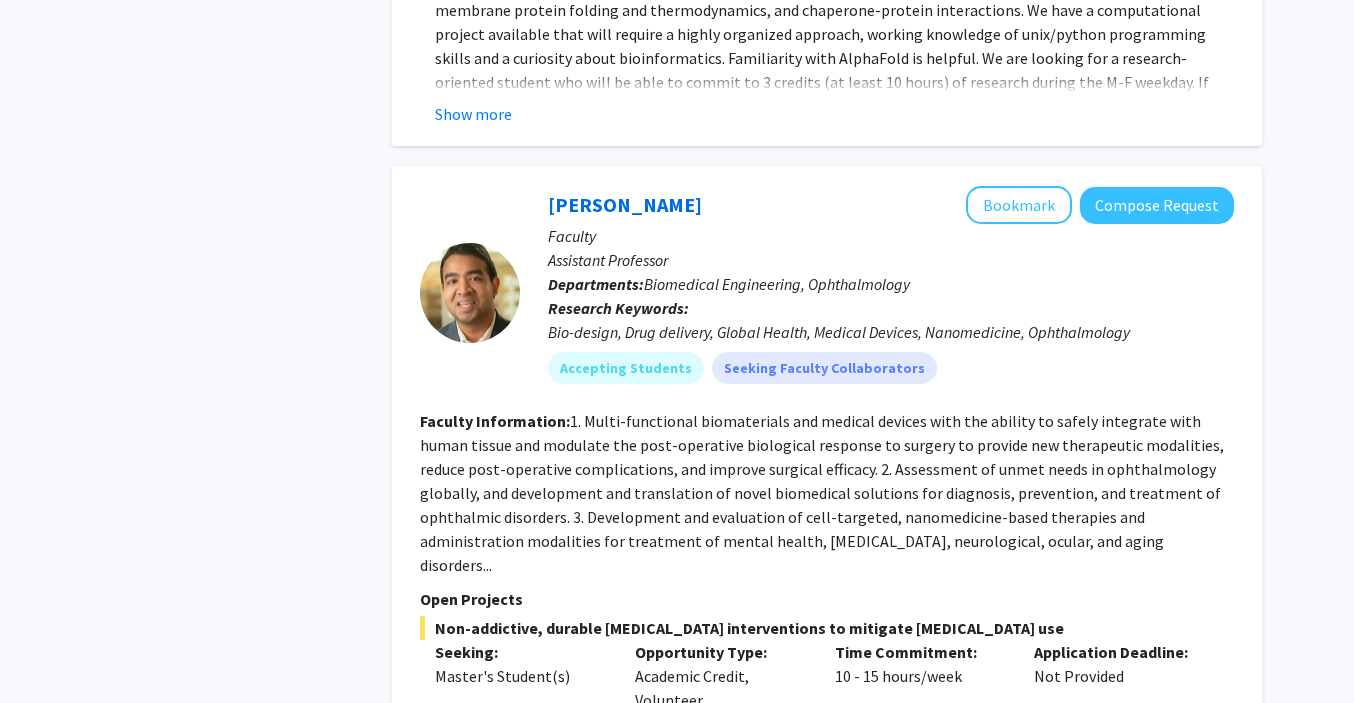 scroll, scrollTop: 7478, scrollLeft: 0, axis: vertical 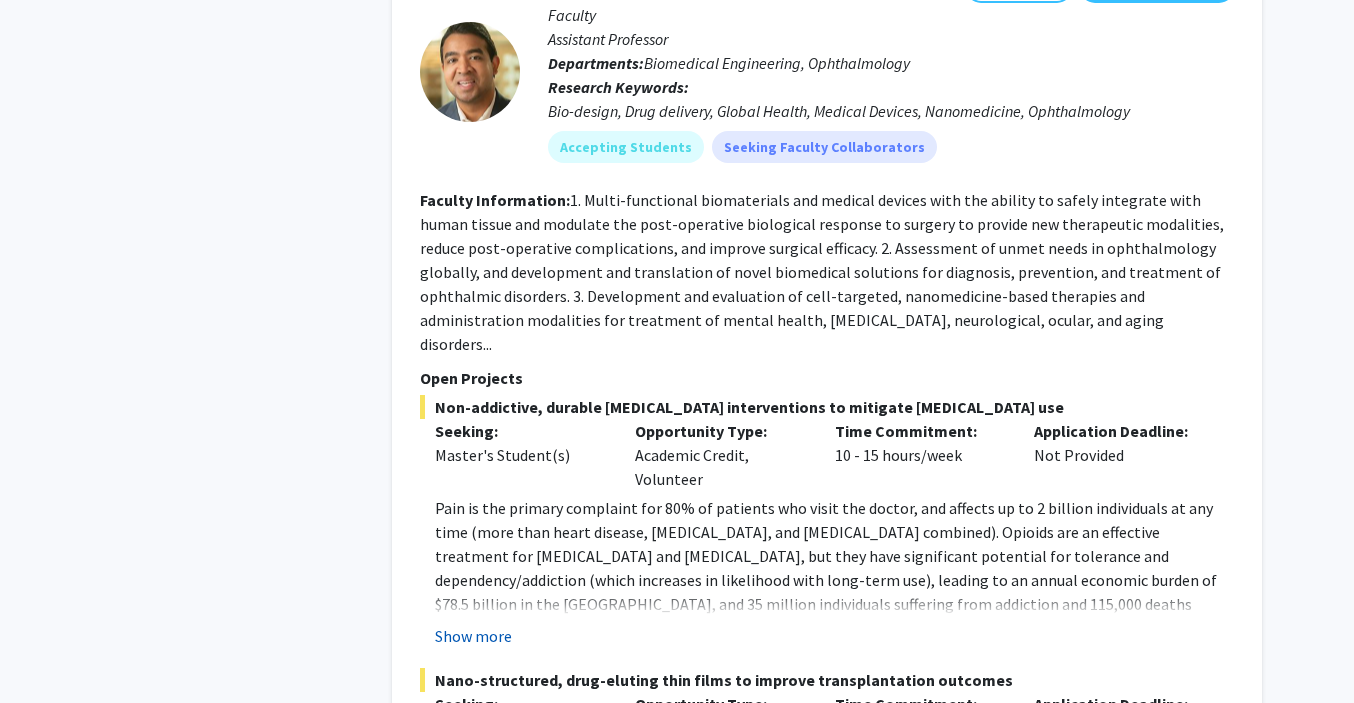 click on "Show more" 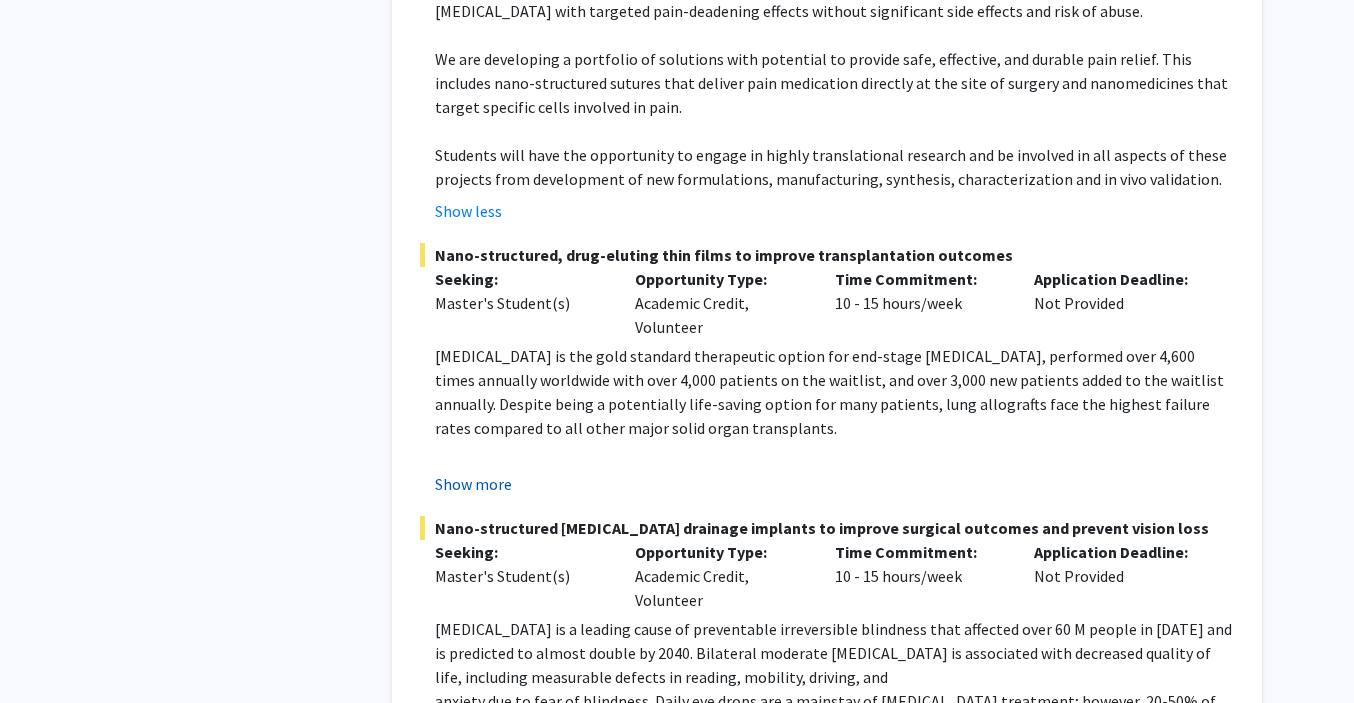 scroll, scrollTop: 8121, scrollLeft: 0, axis: vertical 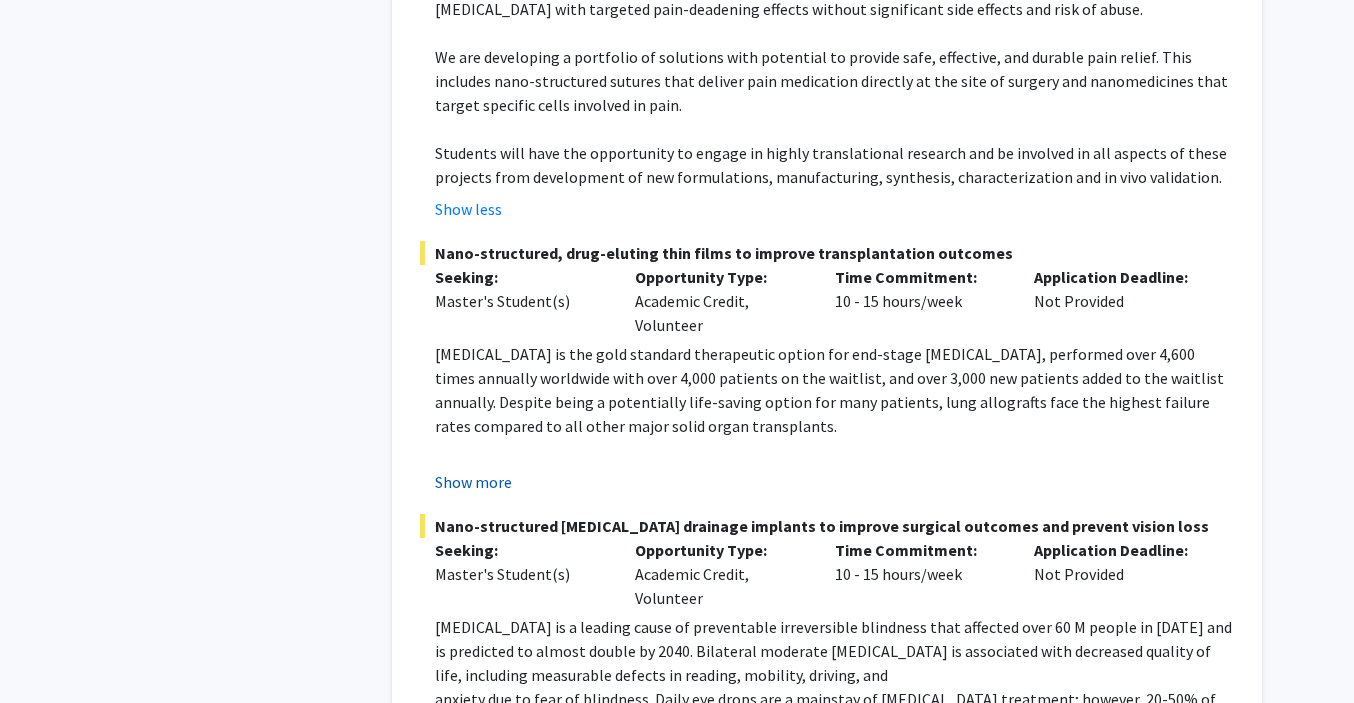 click on "Show more" 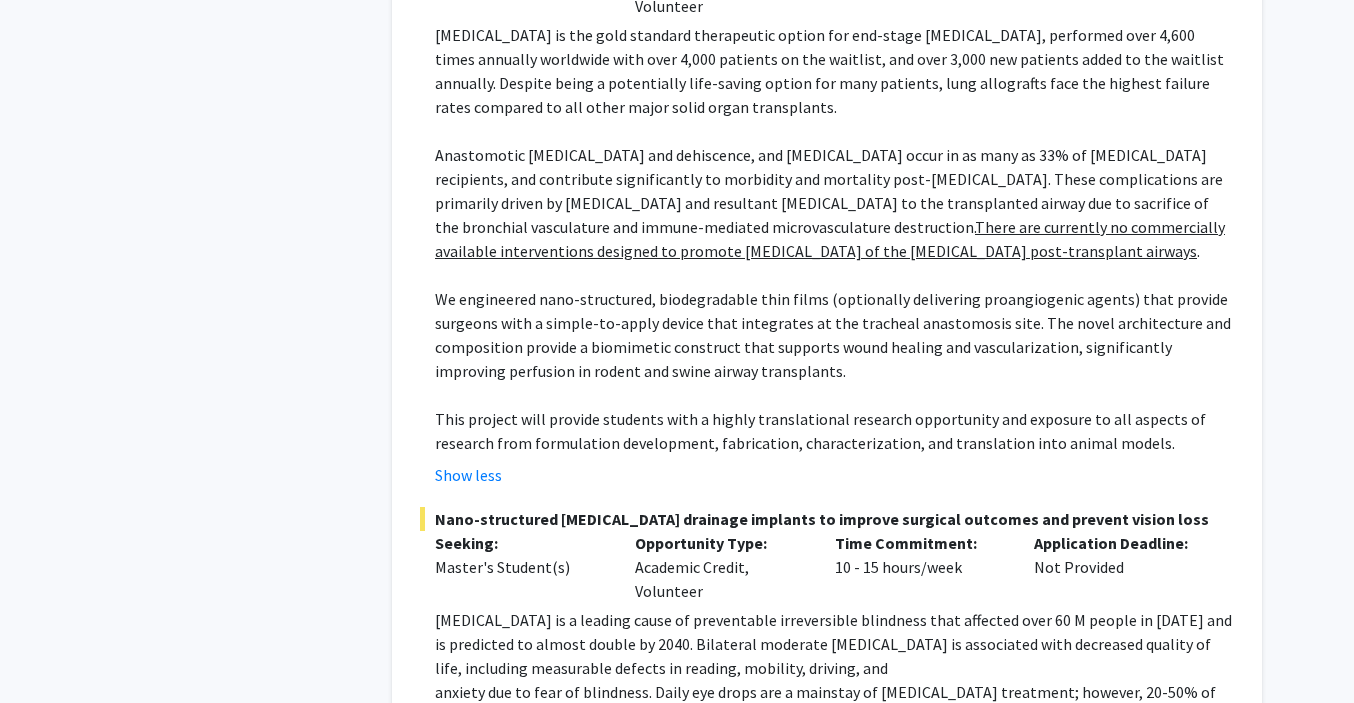 scroll, scrollTop: 8487, scrollLeft: 0, axis: vertical 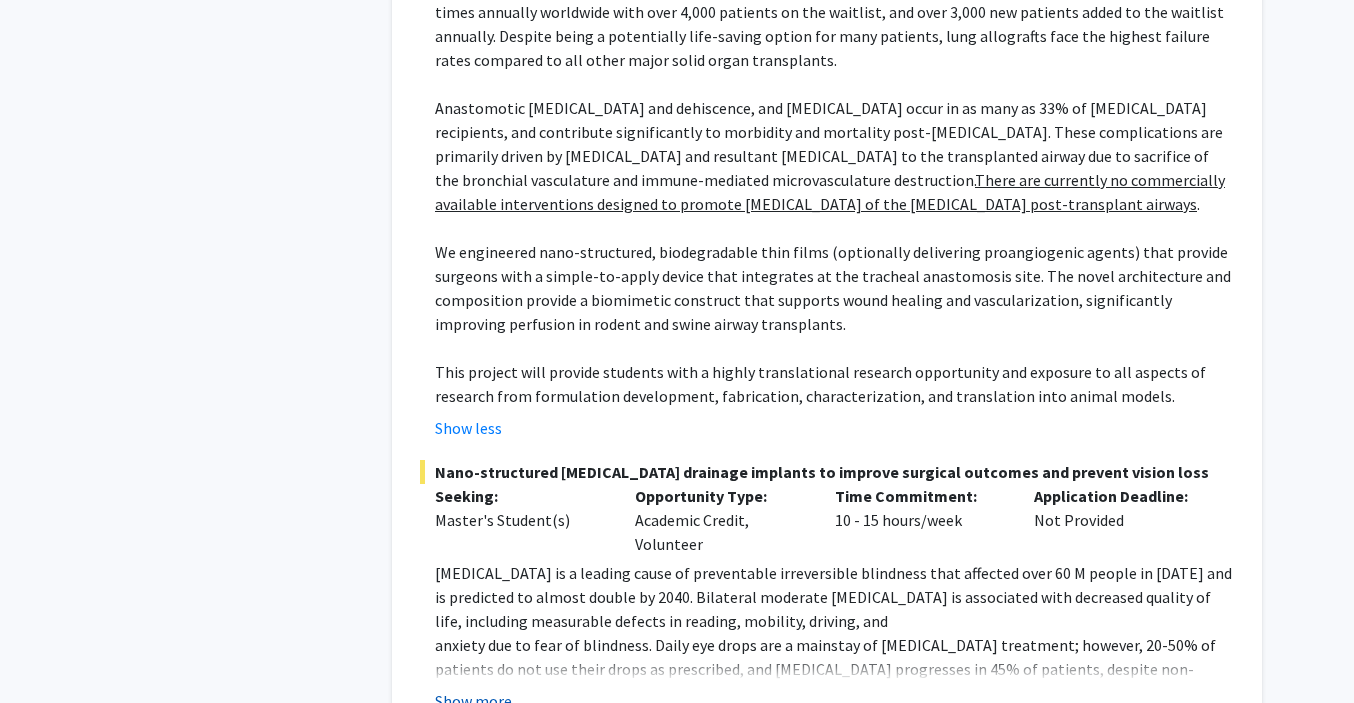 click on "Show more" 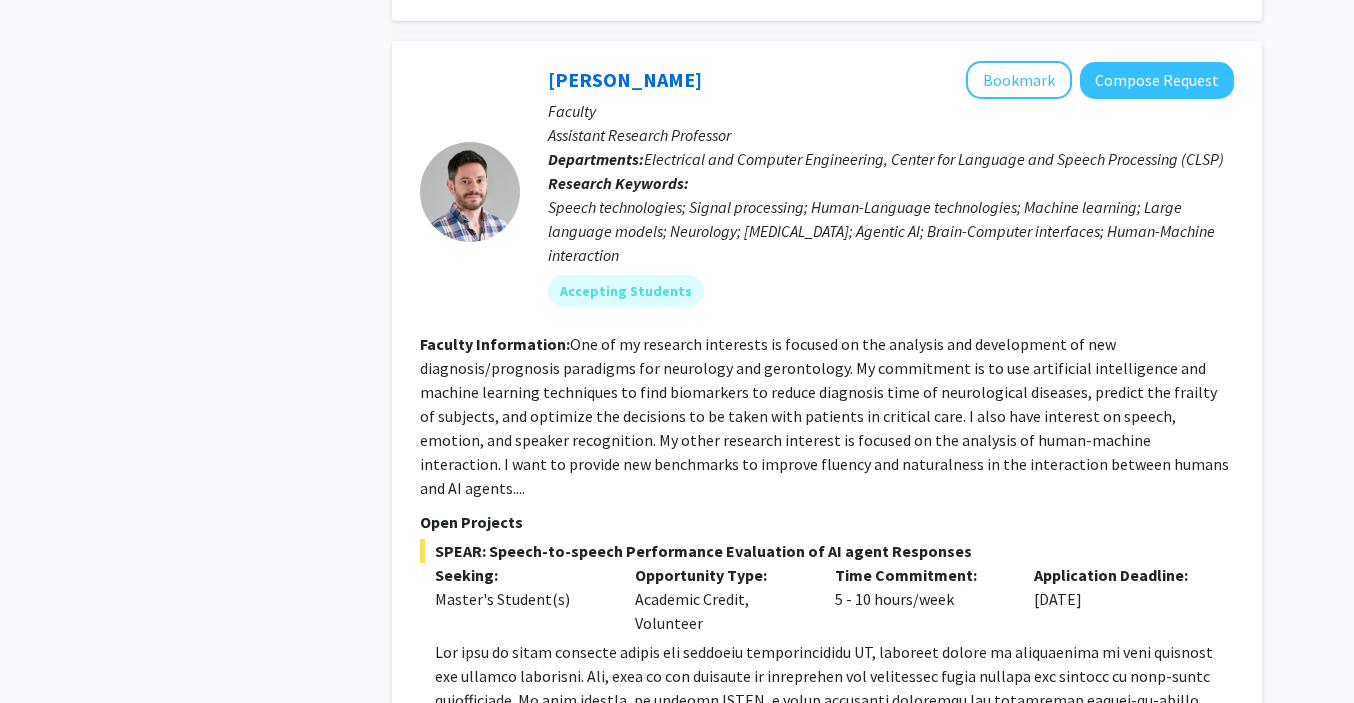 scroll, scrollTop: 9488, scrollLeft: 0, axis: vertical 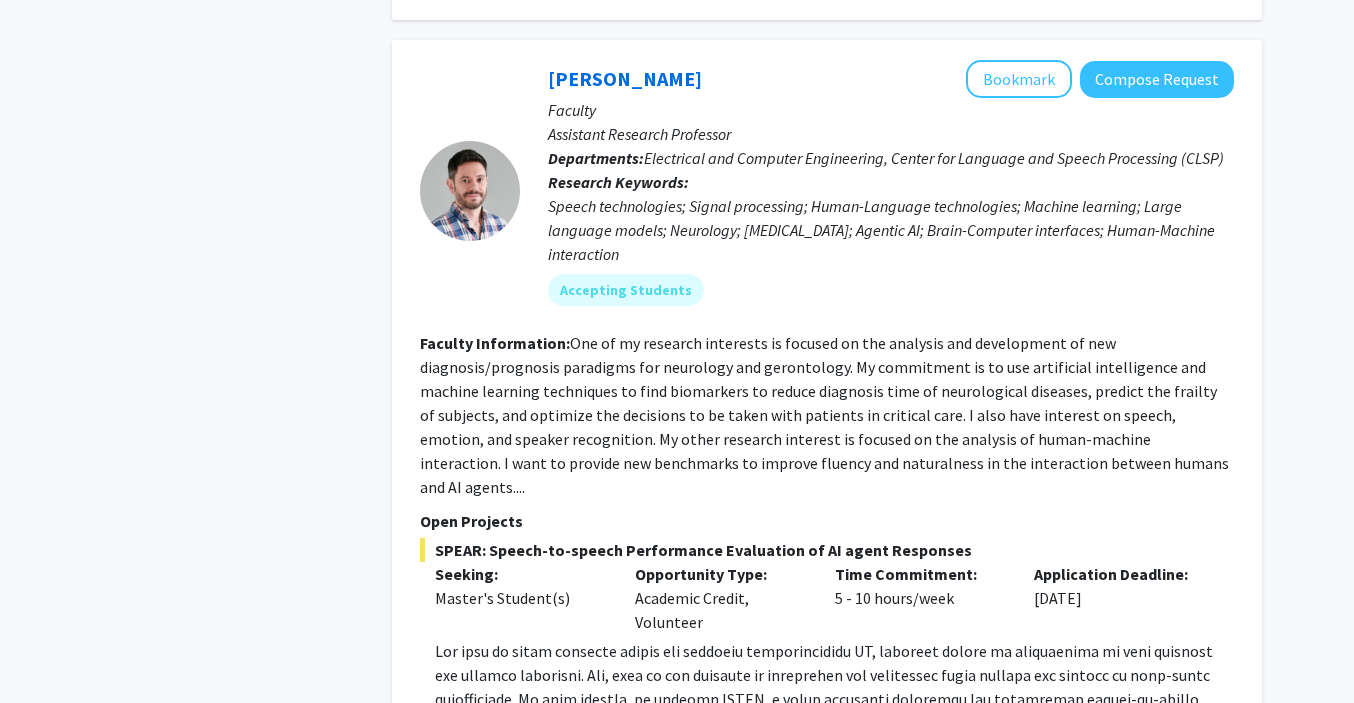 click on "Show more" 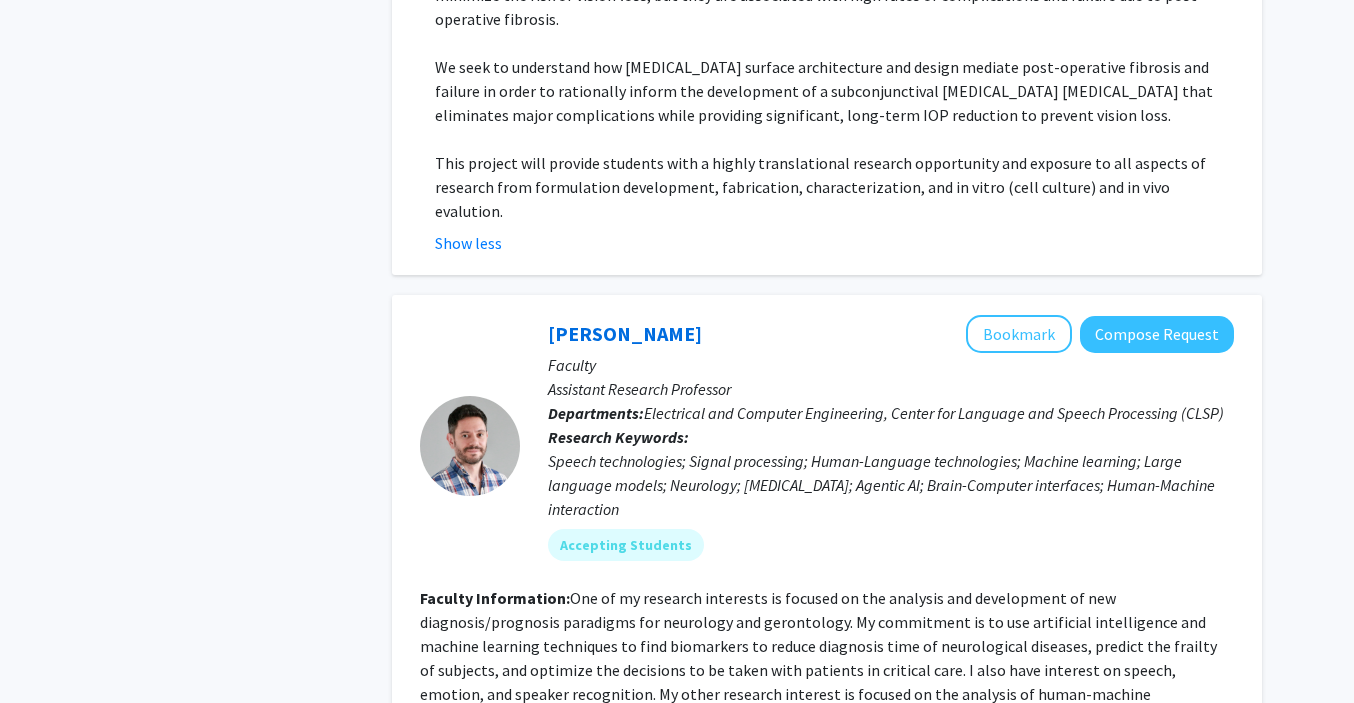 scroll, scrollTop: 9153, scrollLeft: 0, axis: vertical 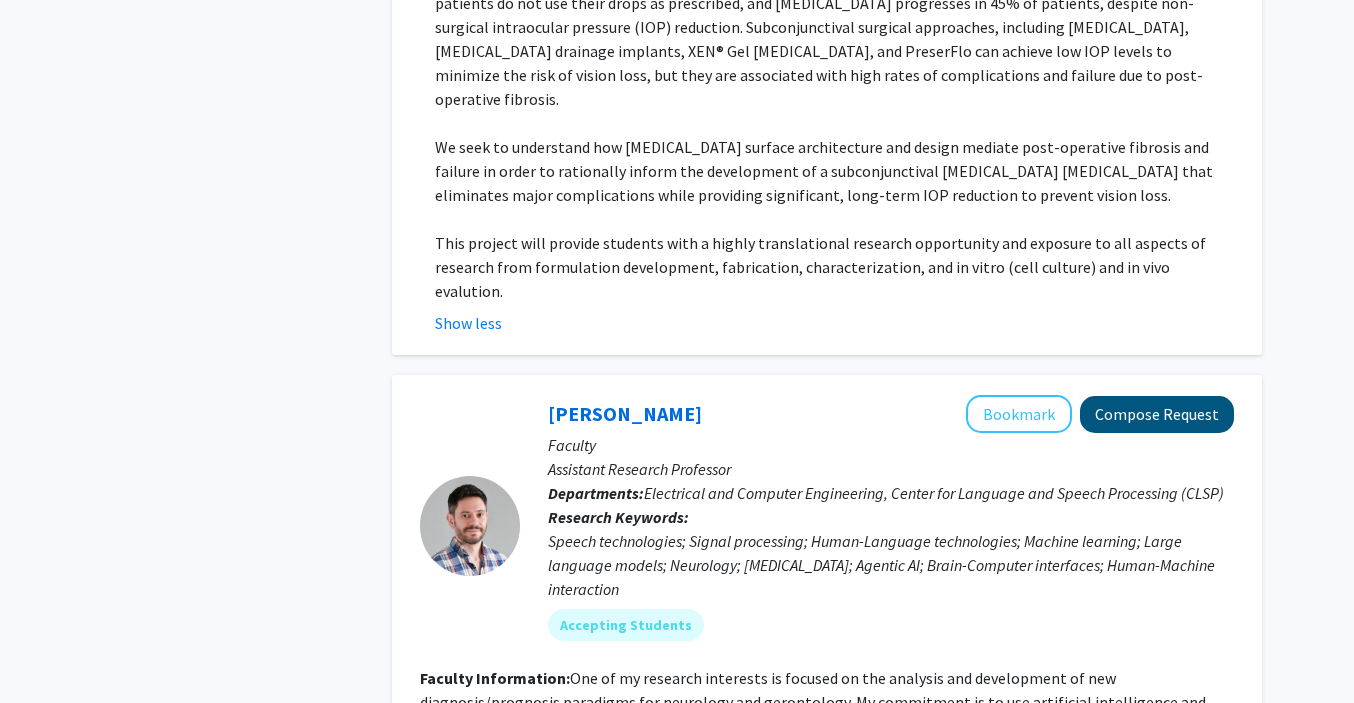 click on "Compose Request" 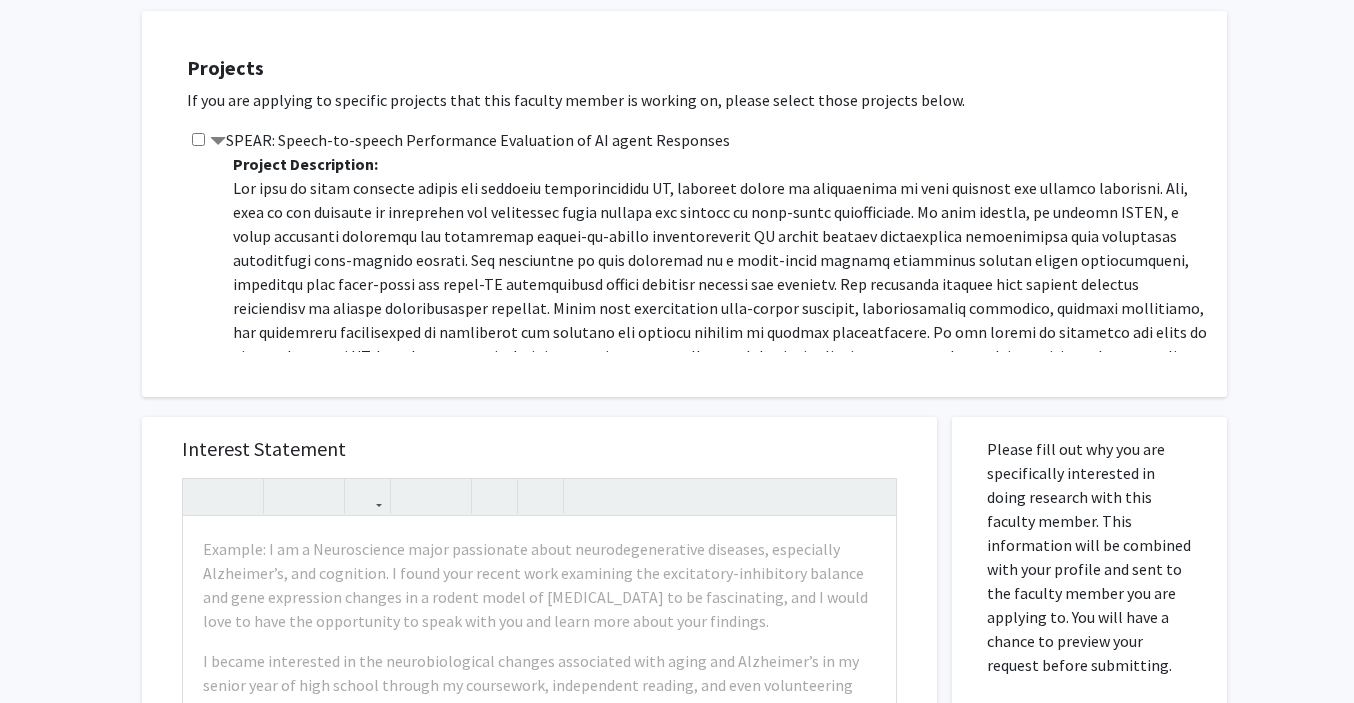 scroll, scrollTop: 647, scrollLeft: 0, axis: vertical 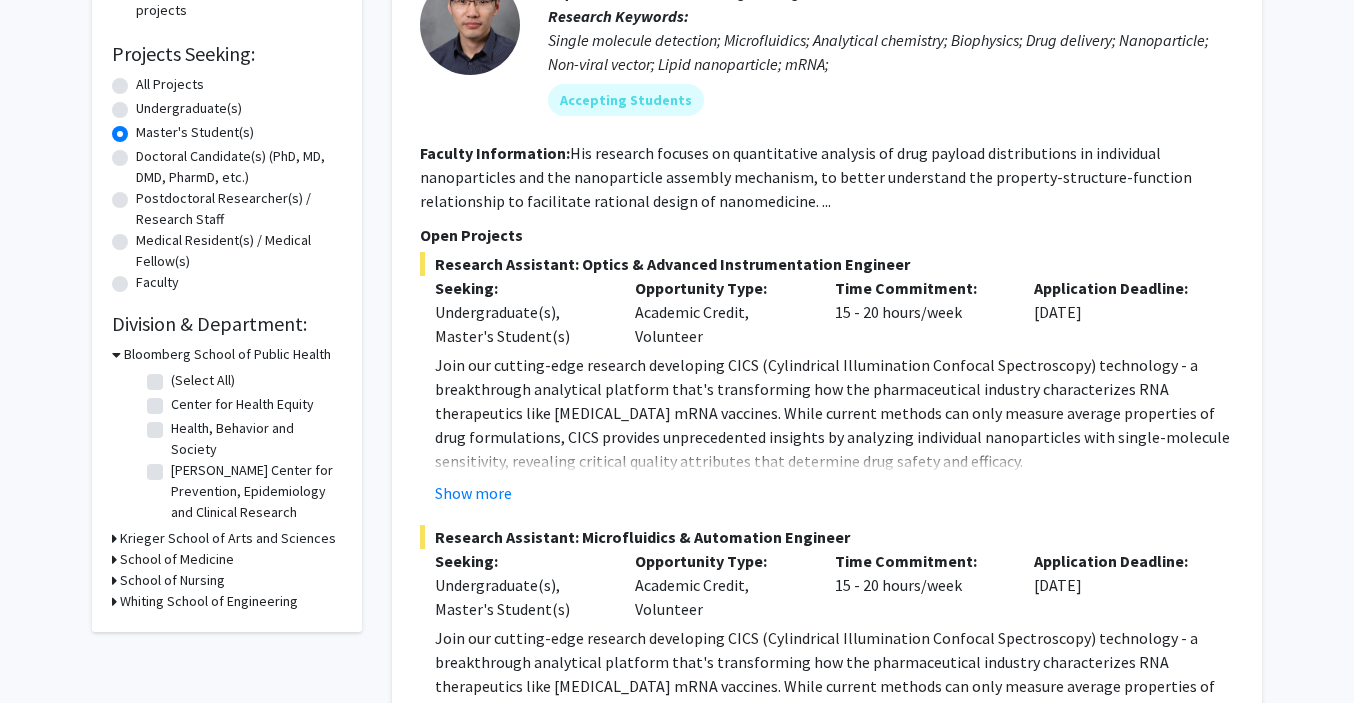 click on "Whiting School of Engineering" at bounding box center [209, 601] 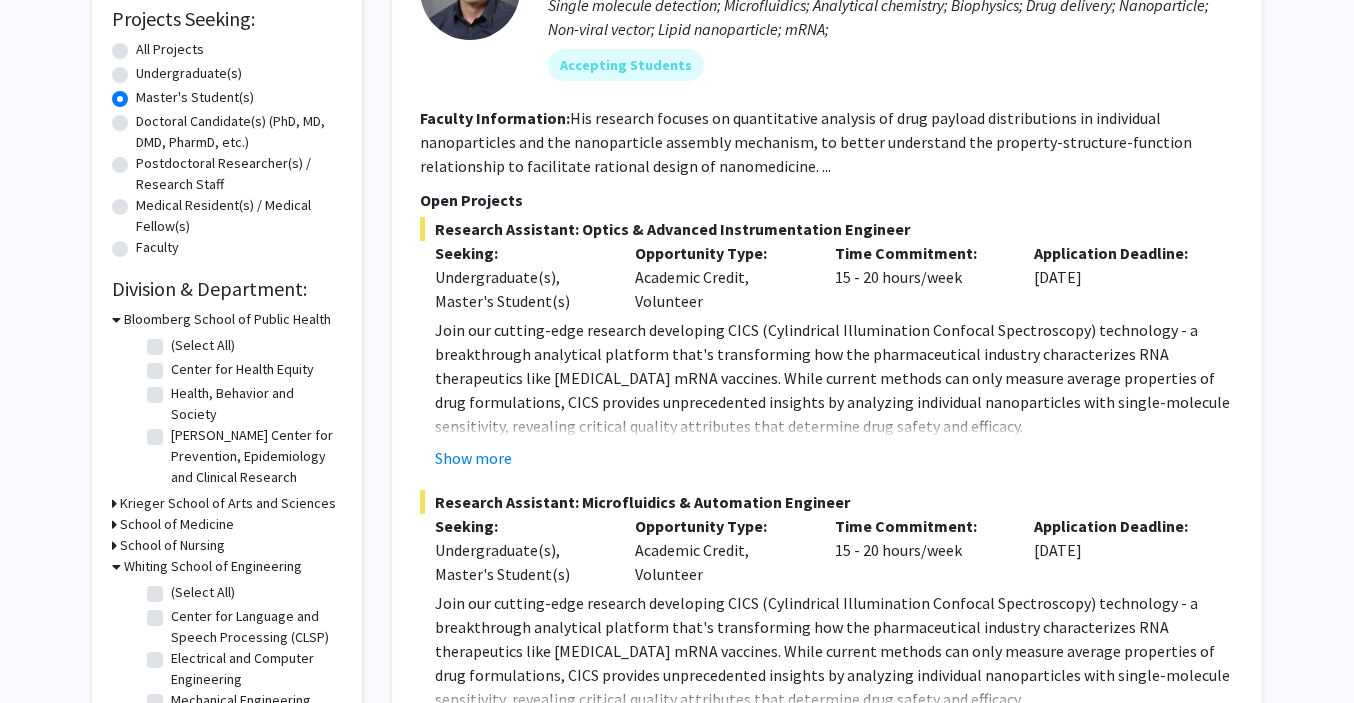 scroll, scrollTop: 413, scrollLeft: 0, axis: vertical 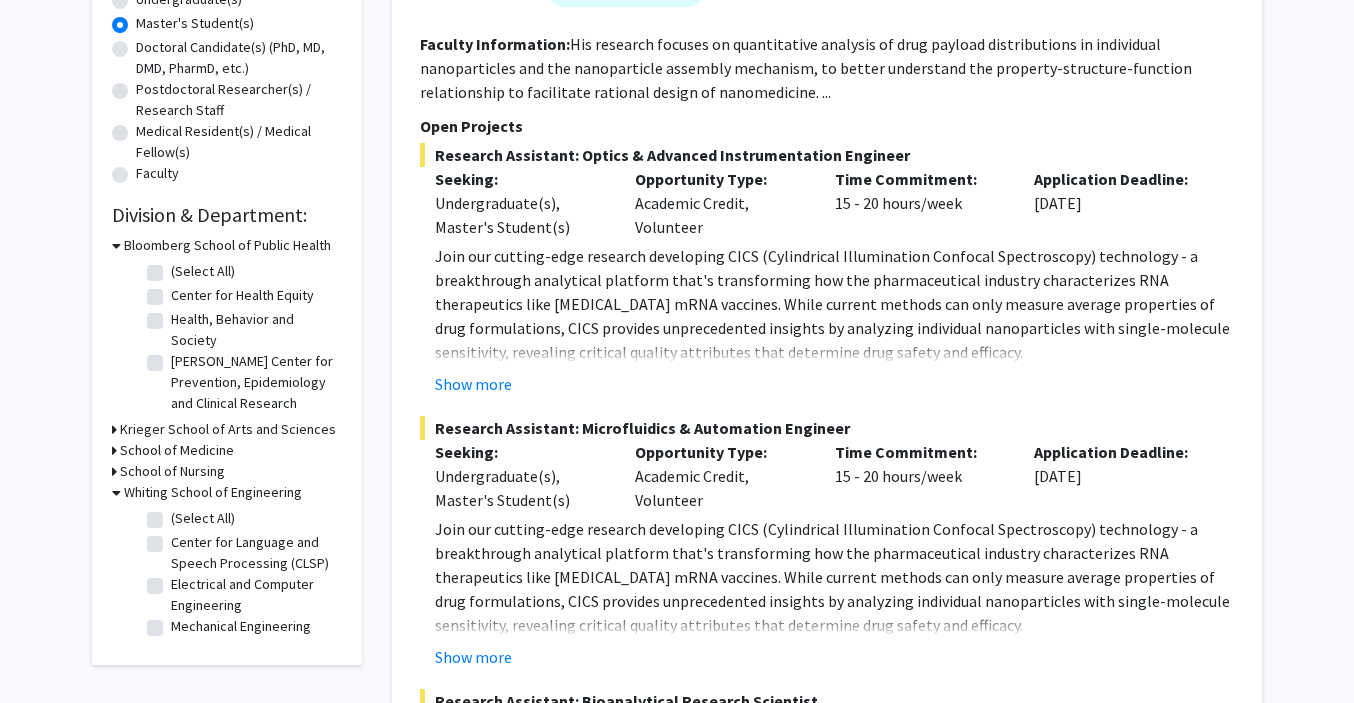 click on "Center for Language and Speech Processing (CLSP)" 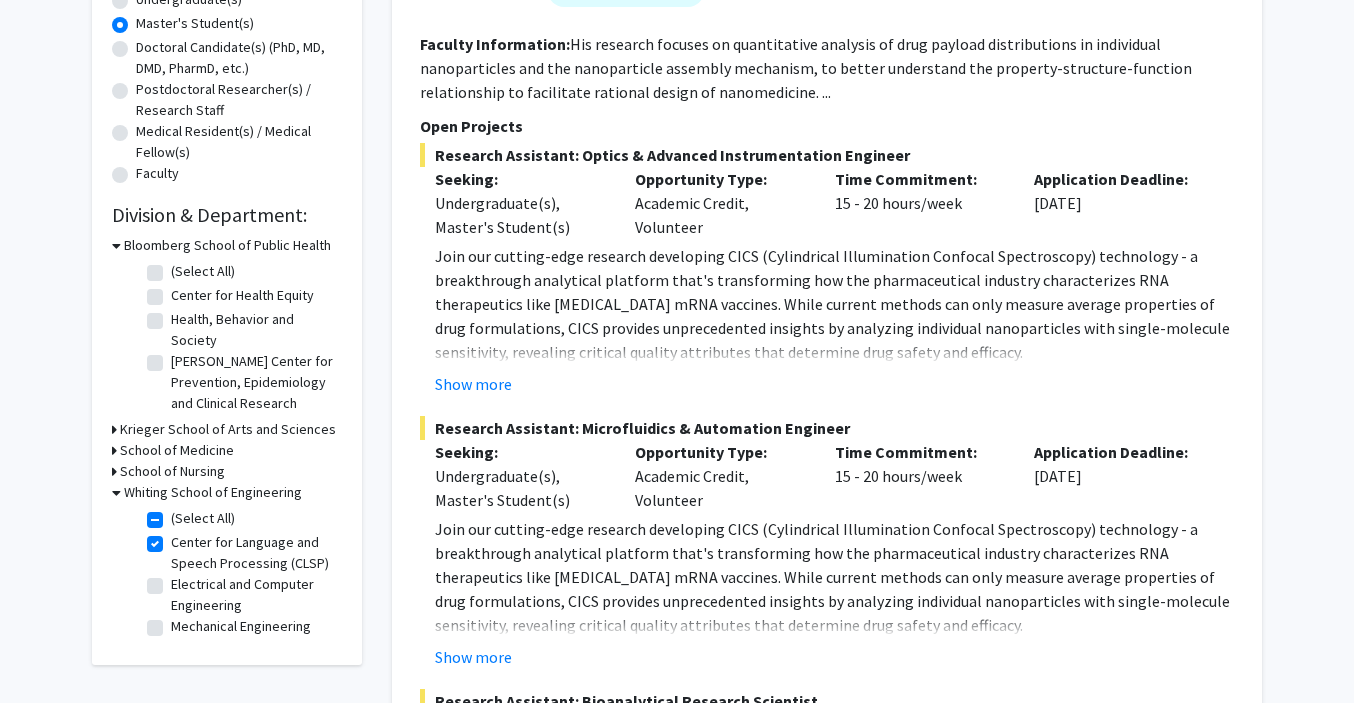 checkbox on "true" 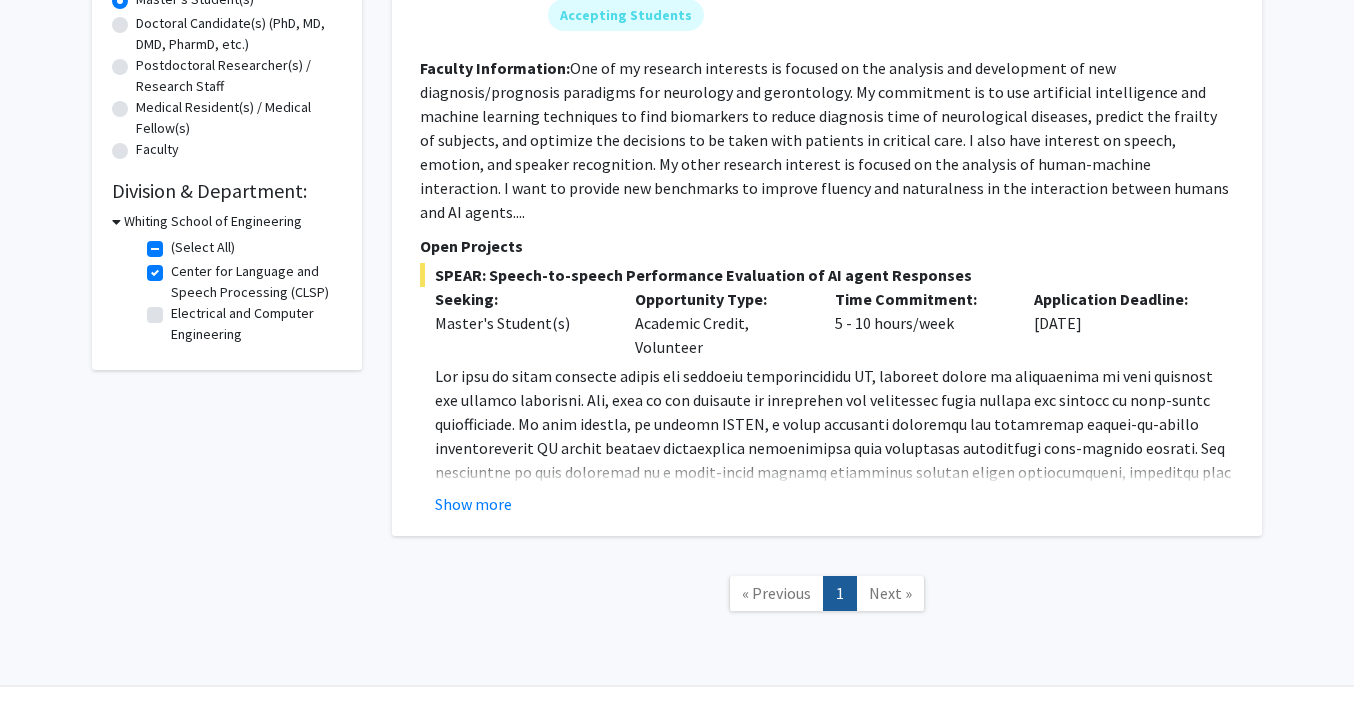 scroll, scrollTop: 440, scrollLeft: 0, axis: vertical 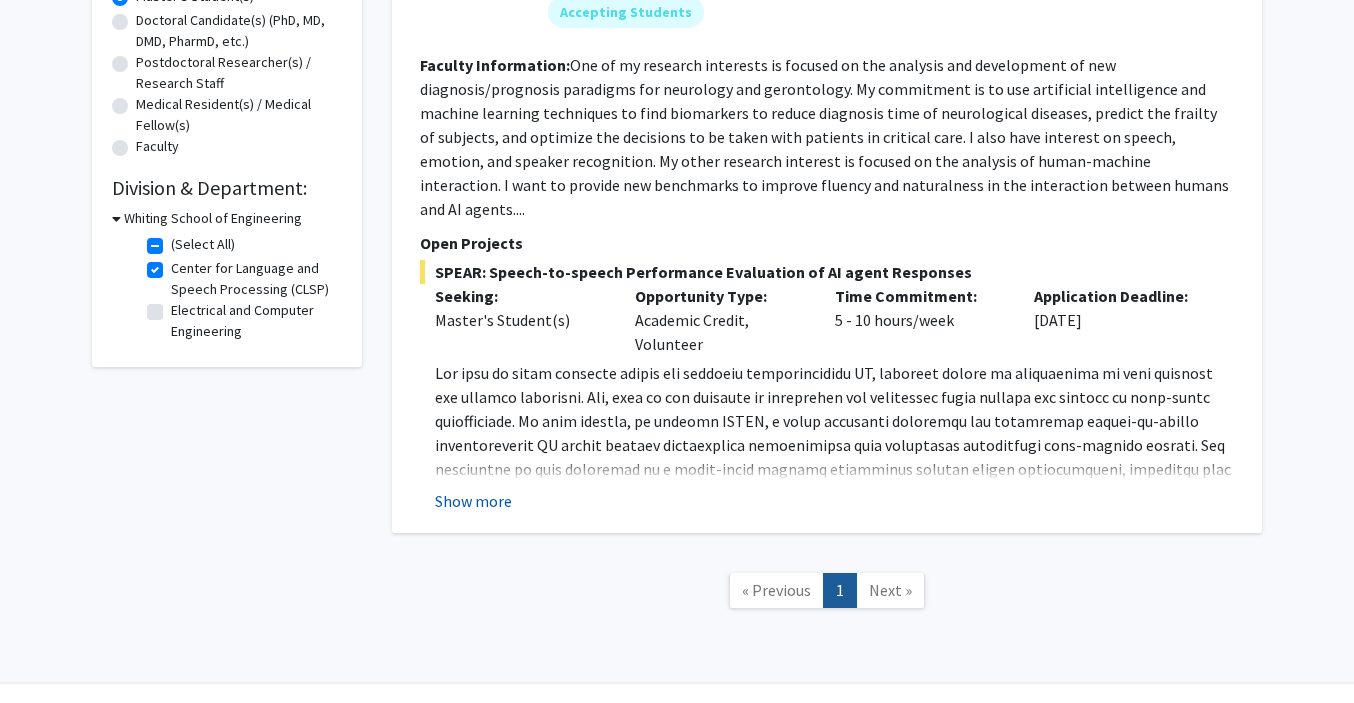click on "Show more" 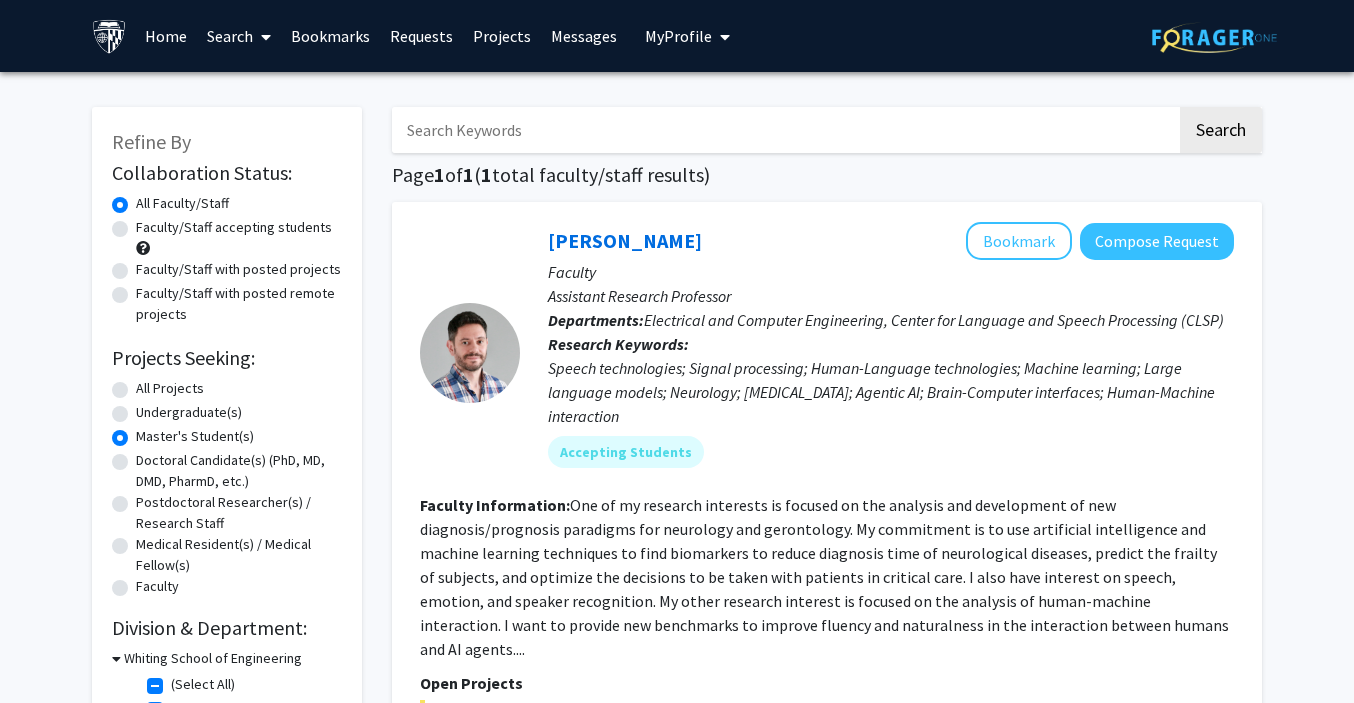 scroll, scrollTop: 0, scrollLeft: 0, axis: both 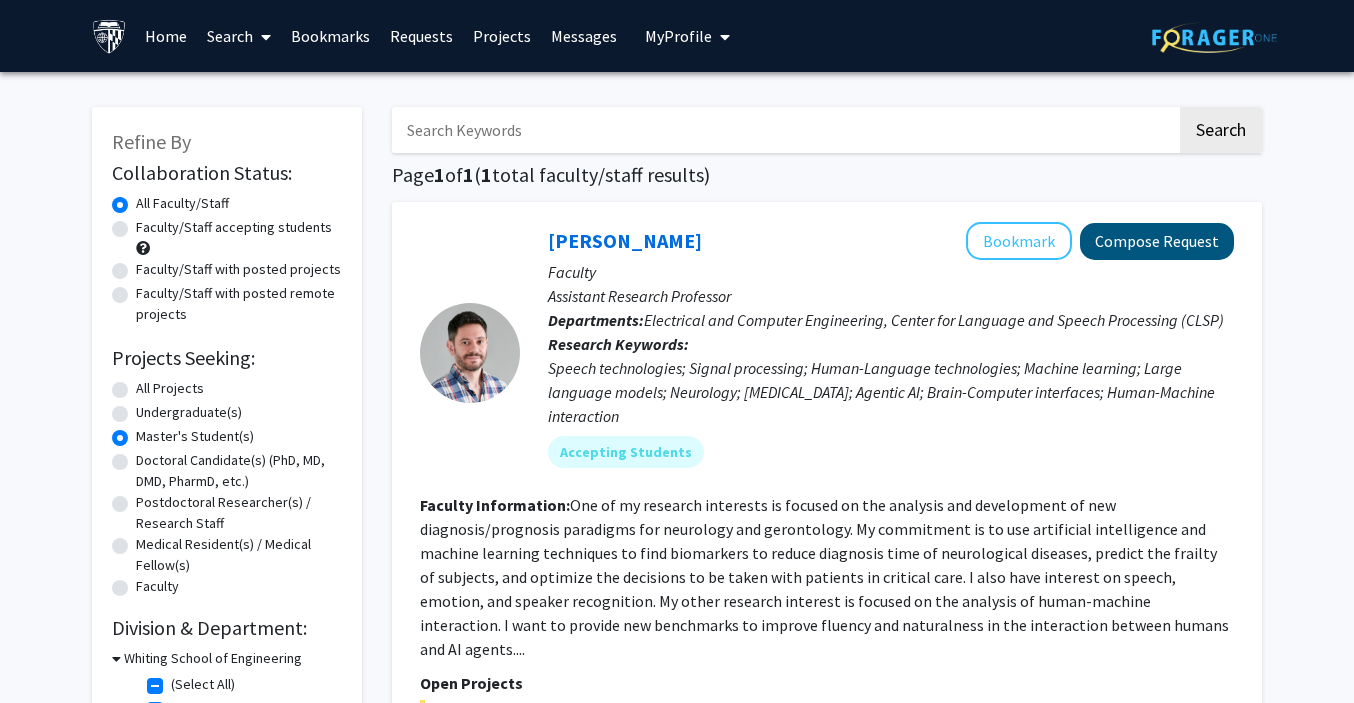 click on "Compose Request" 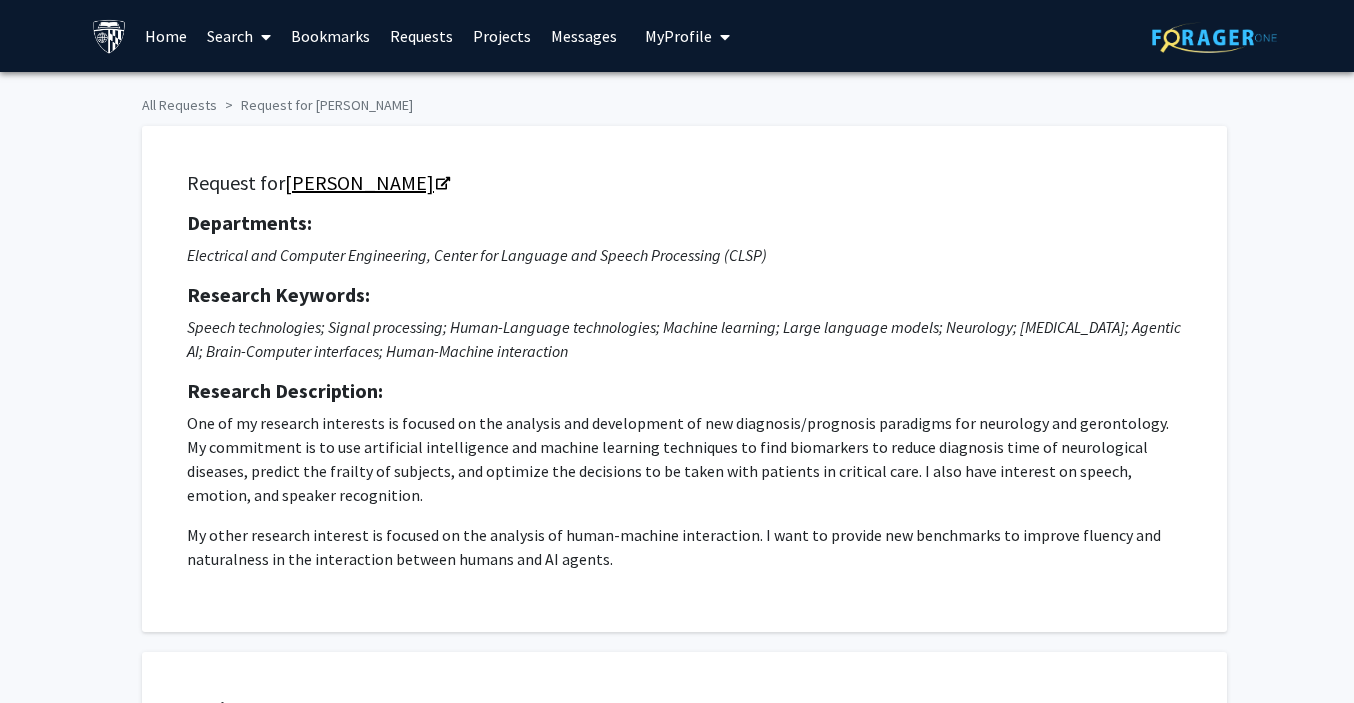 click on "Laureano Moro-Velazquez" 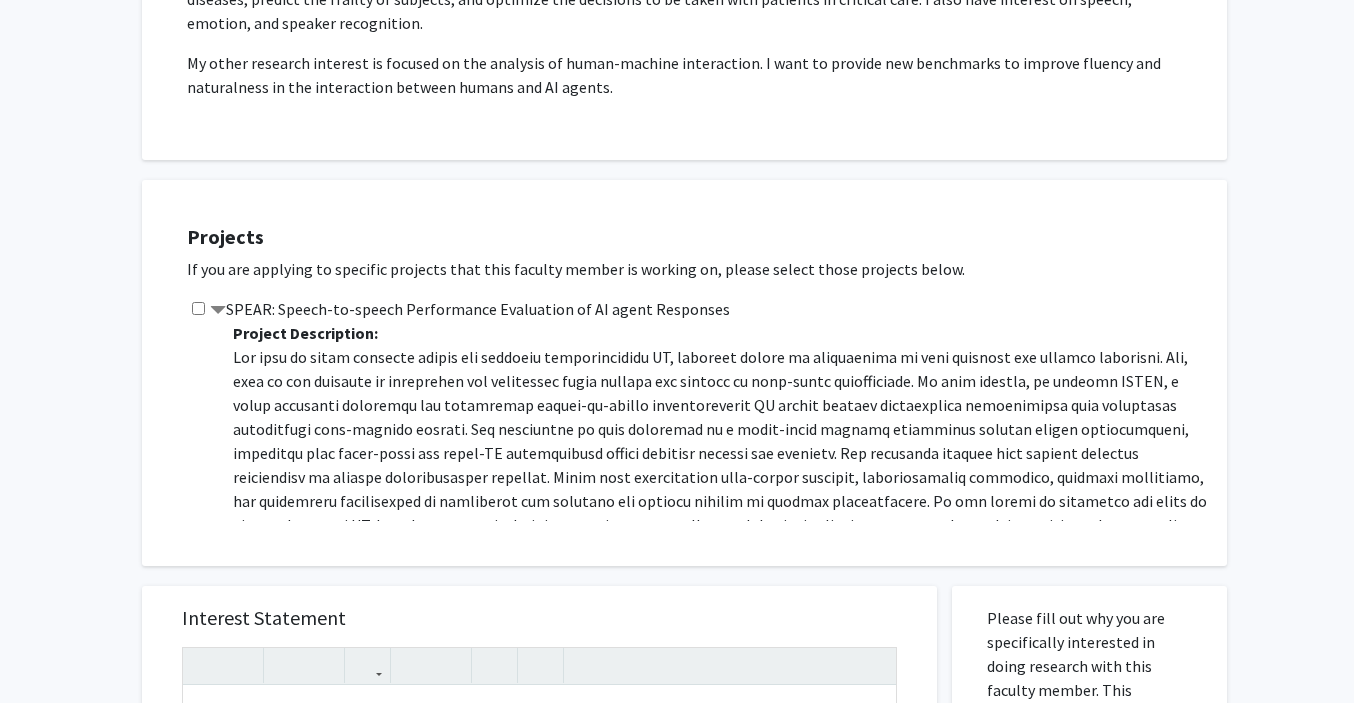 scroll, scrollTop: 473, scrollLeft: 0, axis: vertical 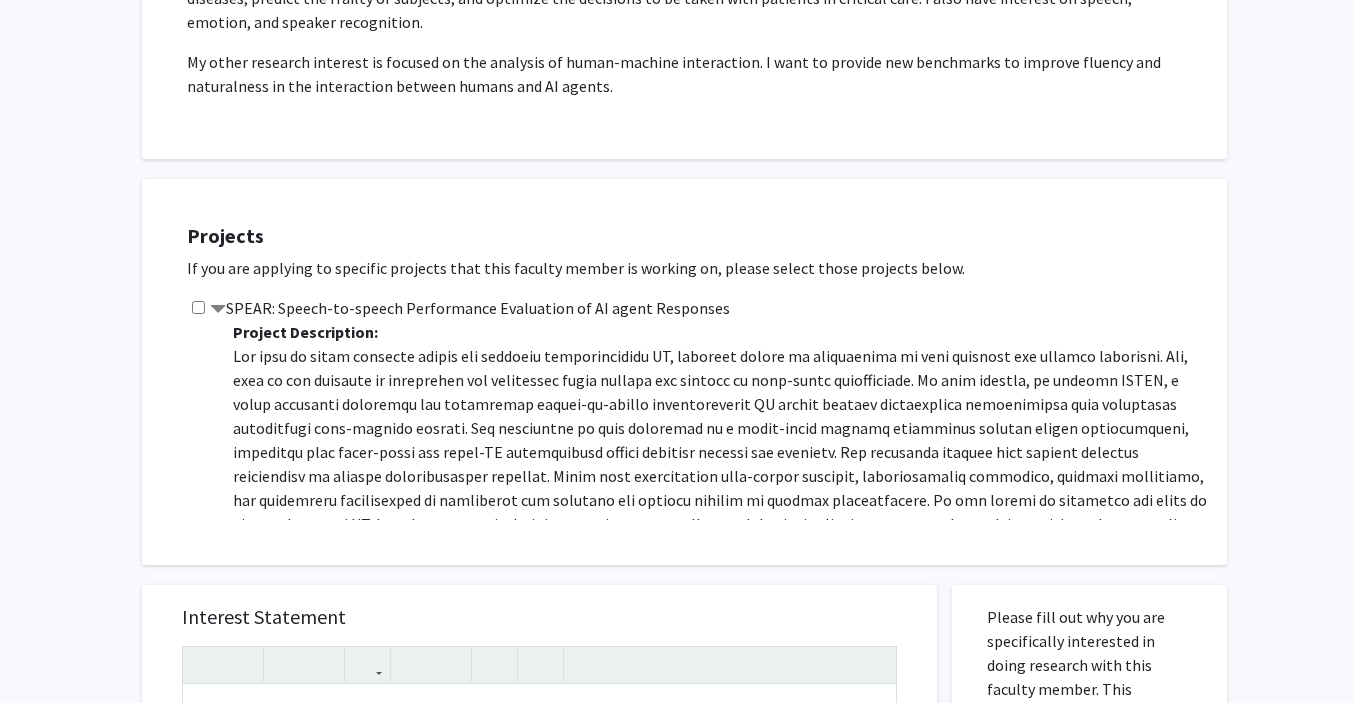 click on "SPEAR: Speech-to-speech Performance Evaluation of AI agent Responses" 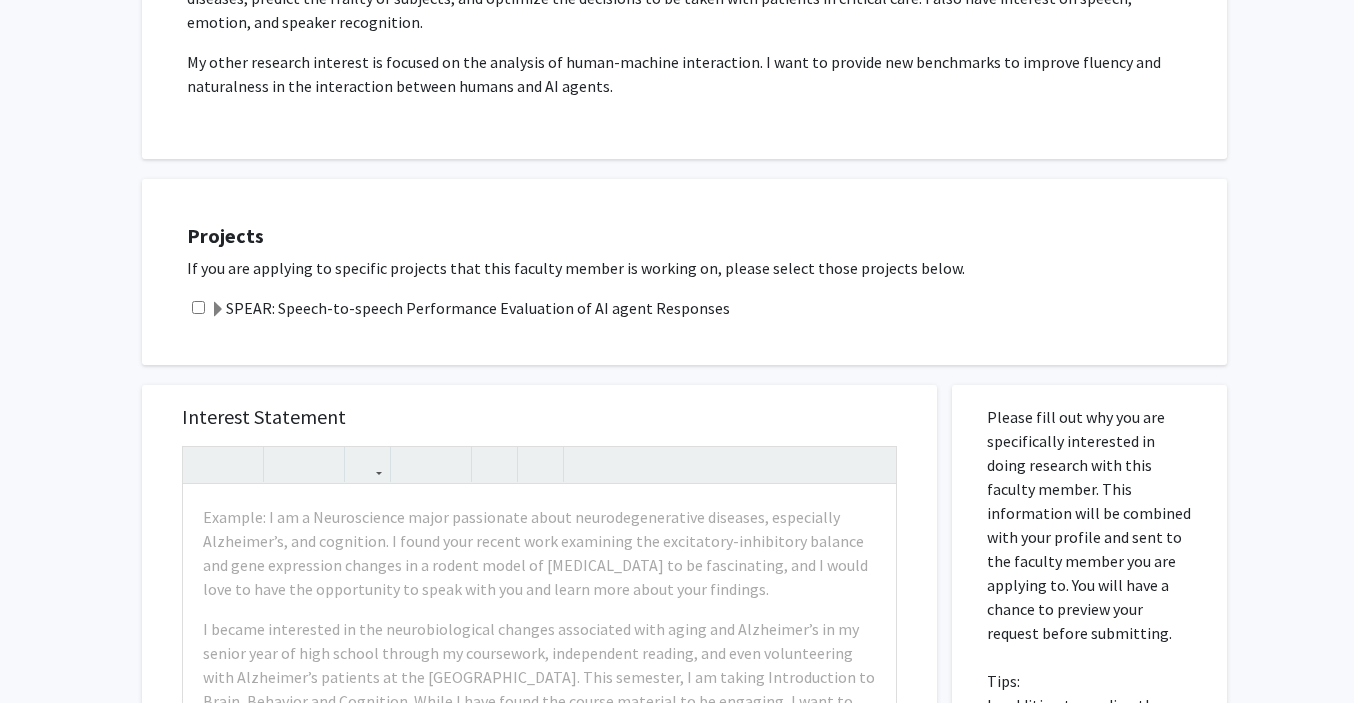 click on "SPEAR: Speech-to-speech Performance Evaluation of AI agent Responses" 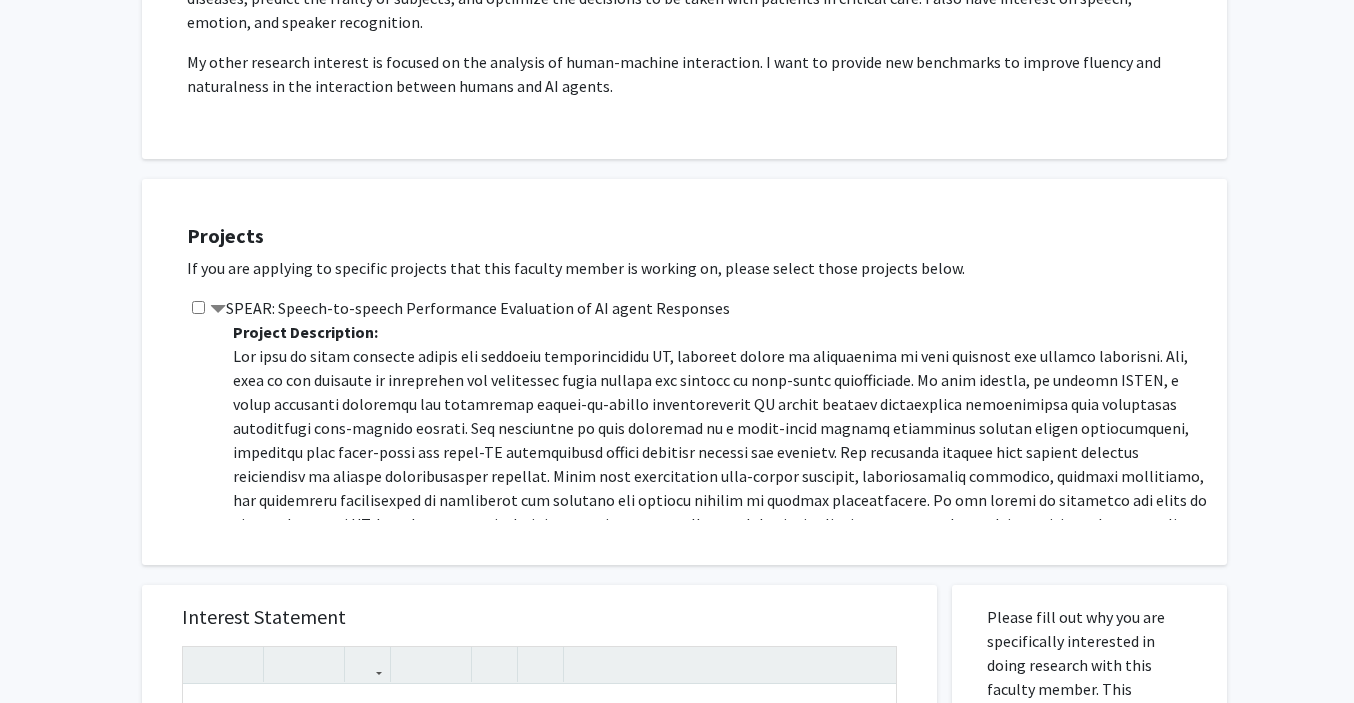click on "SPEAR: Speech-to-speech Performance Evaluation of AI agent Responses  Project Description:  Seeking:   Master's Student(s)  Opportunity Type:   Academic Credit, Volunteer  Minimum Weekly Hours:   5 hrs  Last Updated:   Jun 27, 2025  Application Deadline:   Aug 30, 2025" 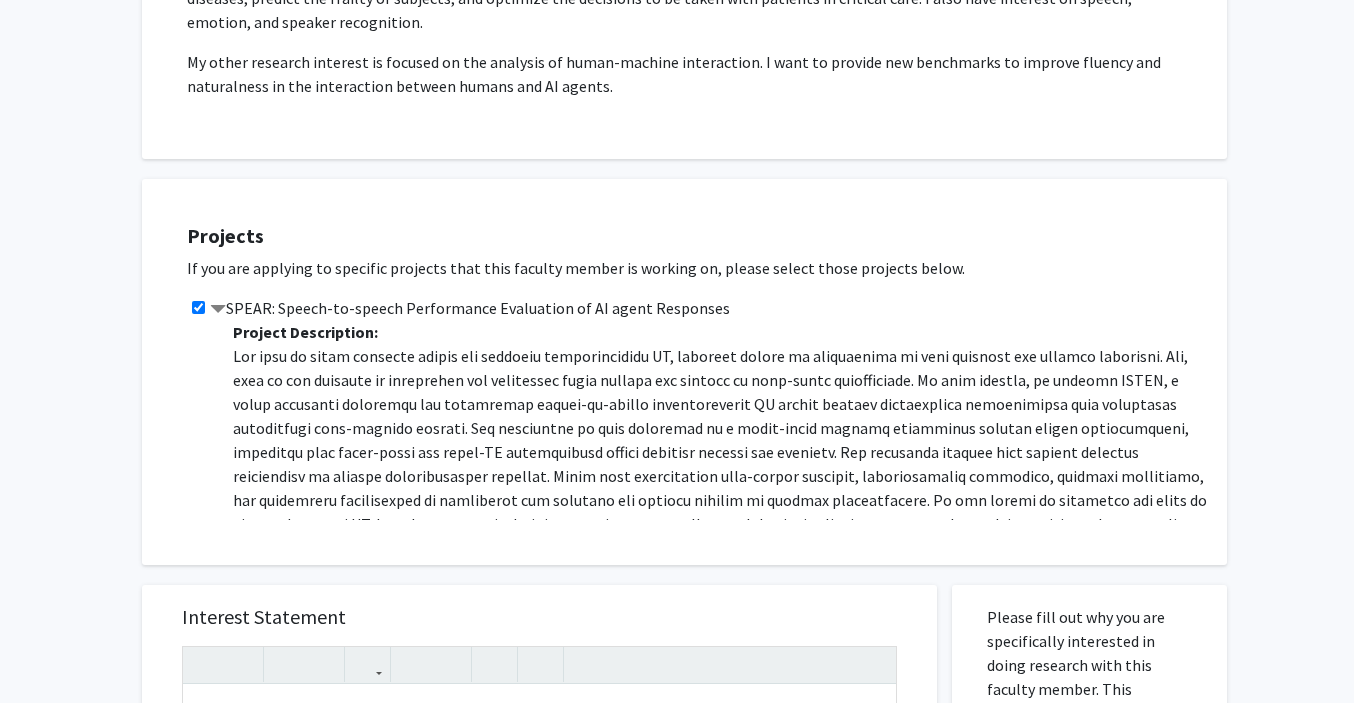 click 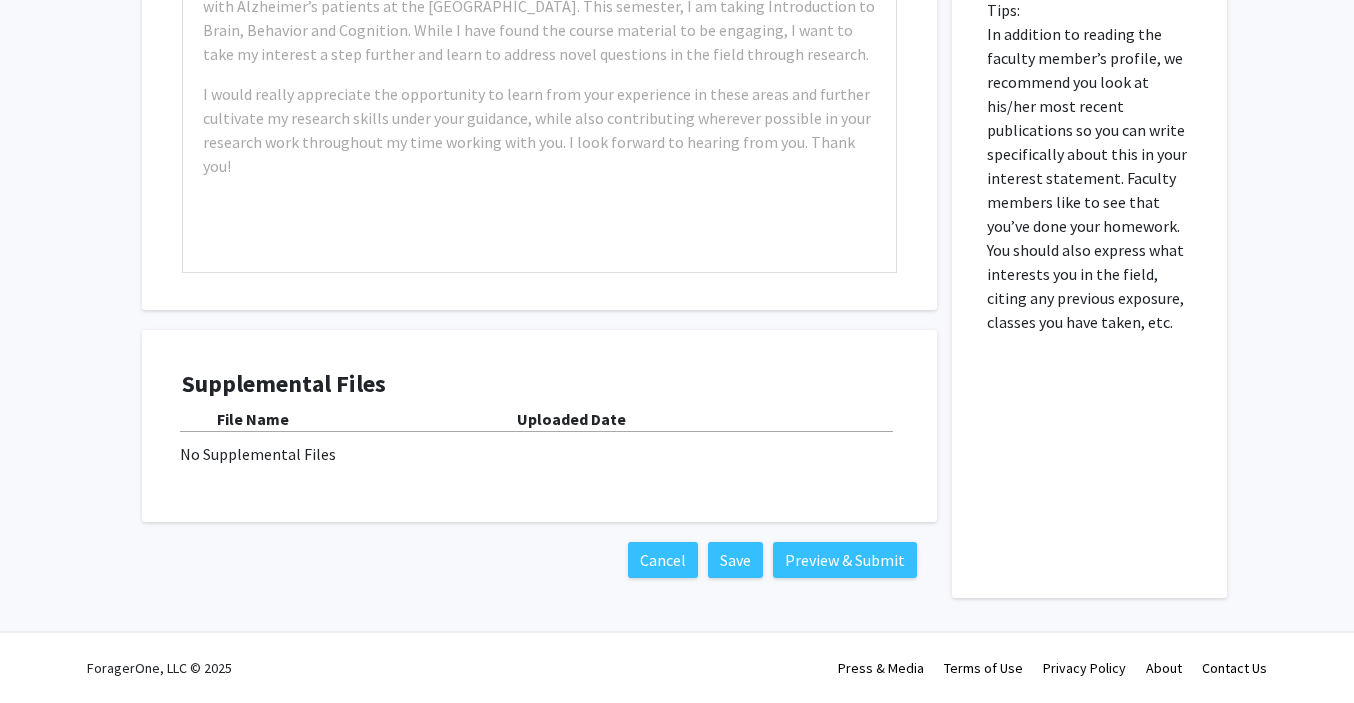 scroll, scrollTop: 1146, scrollLeft: 0, axis: vertical 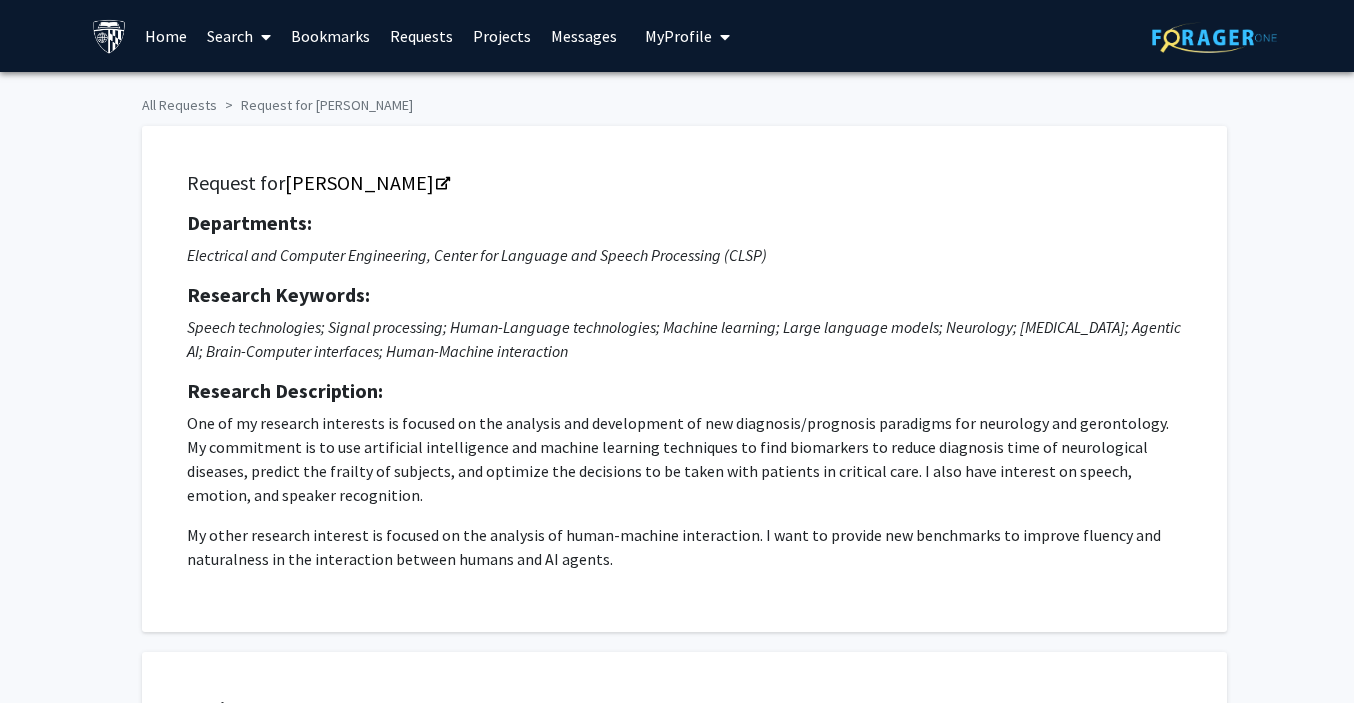 click on "My   Profile" at bounding box center [678, 36] 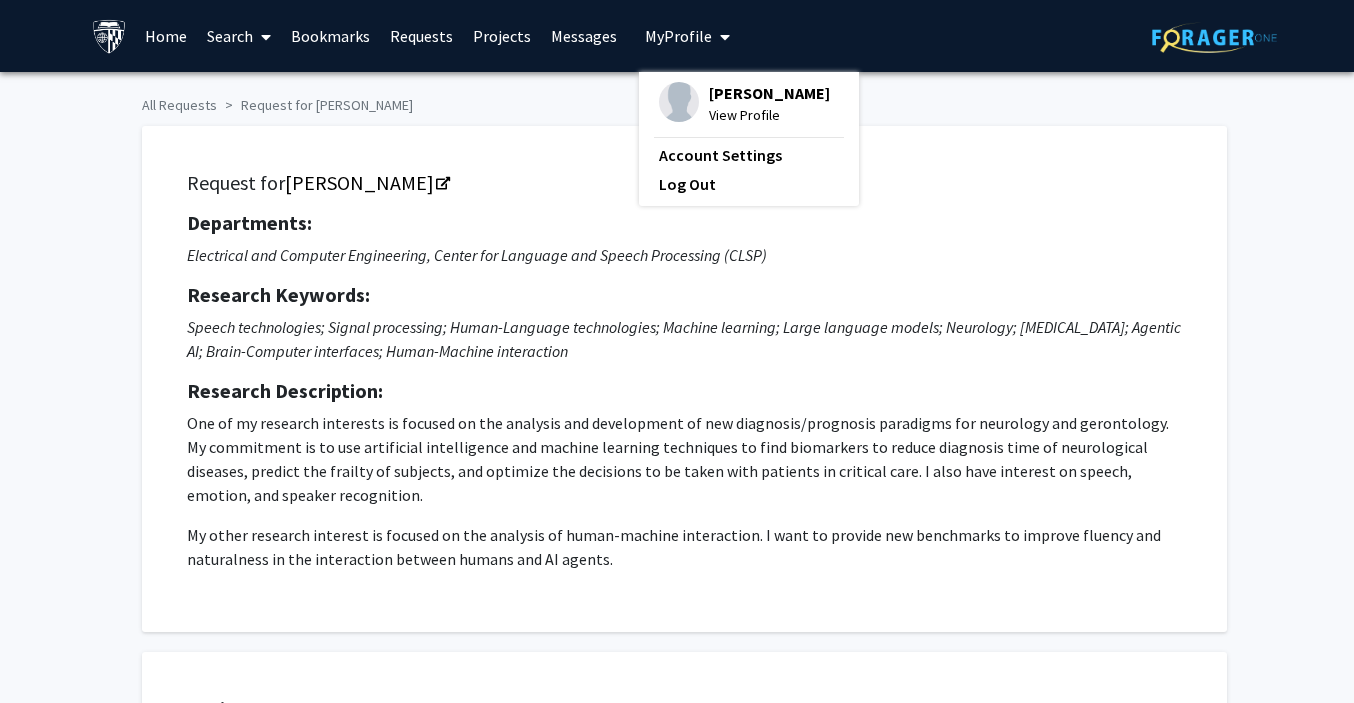 click on "View Profile" at bounding box center [769, 115] 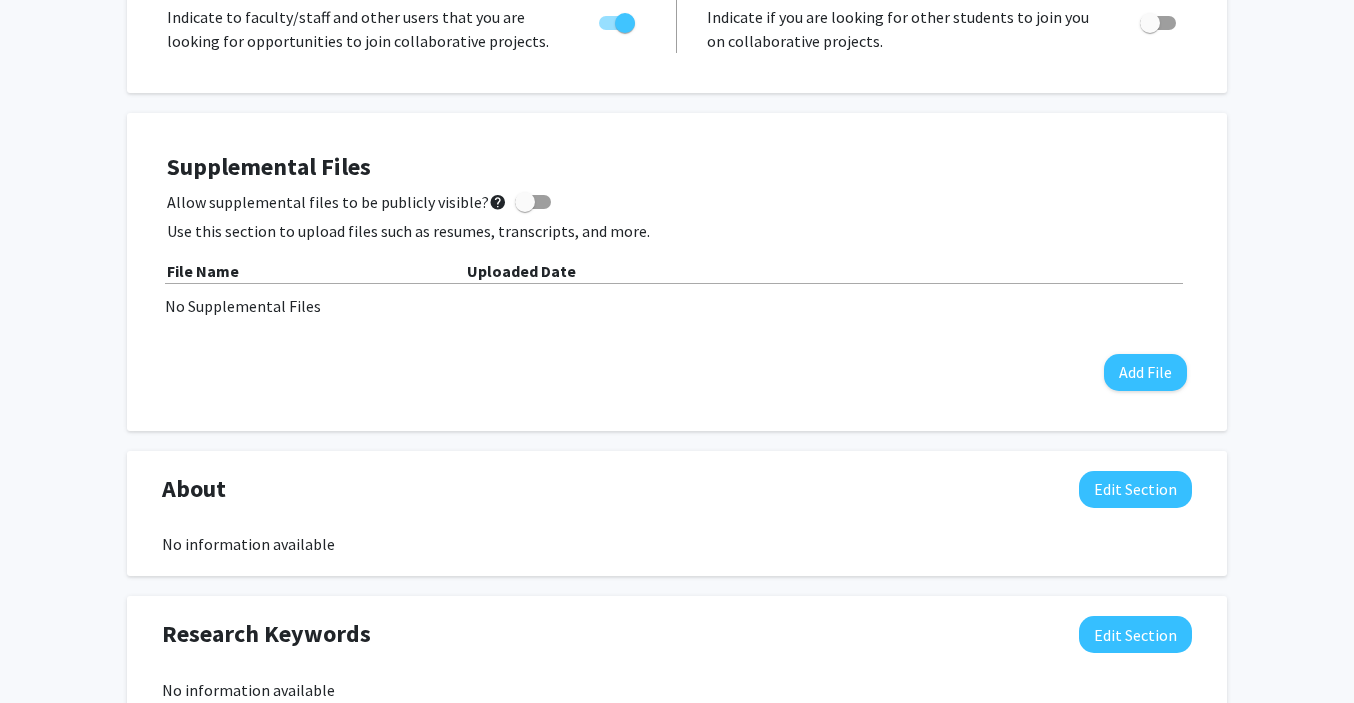 scroll, scrollTop: 517, scrollLeft: 0, axis: vertical 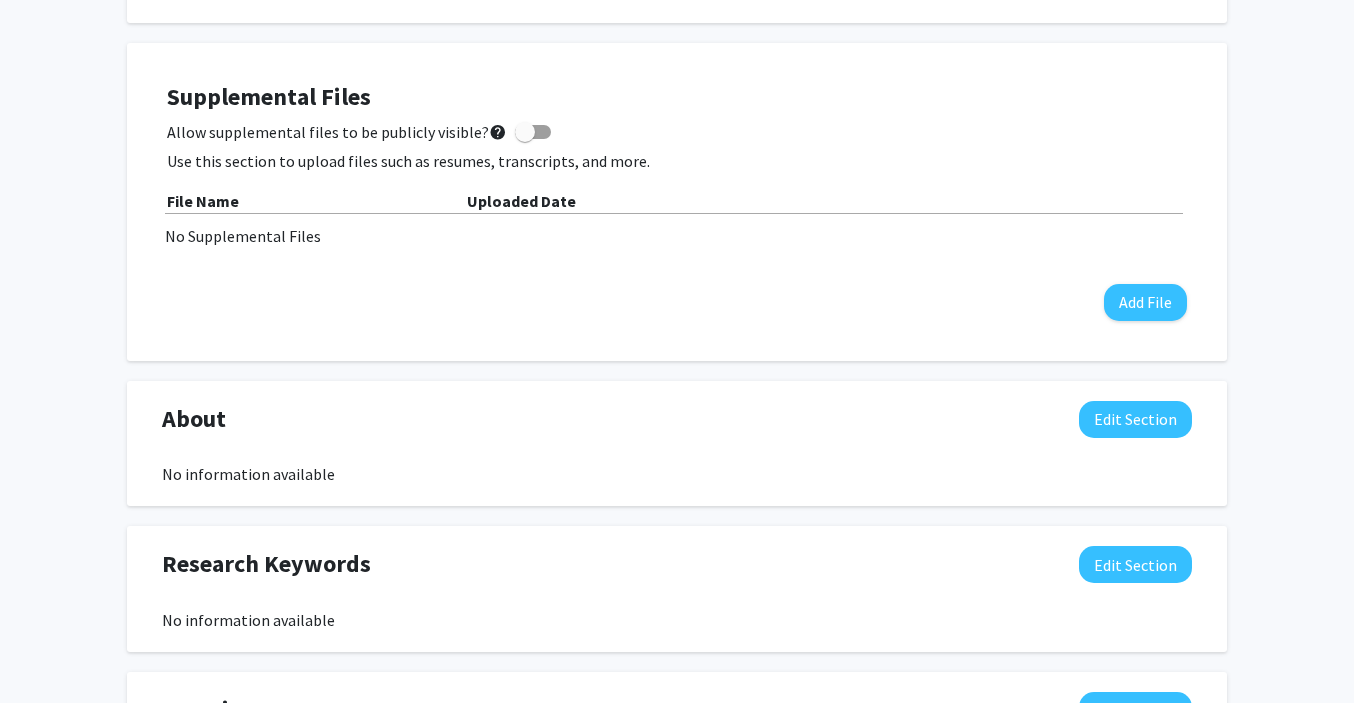 click at bounding box center [525, 132] 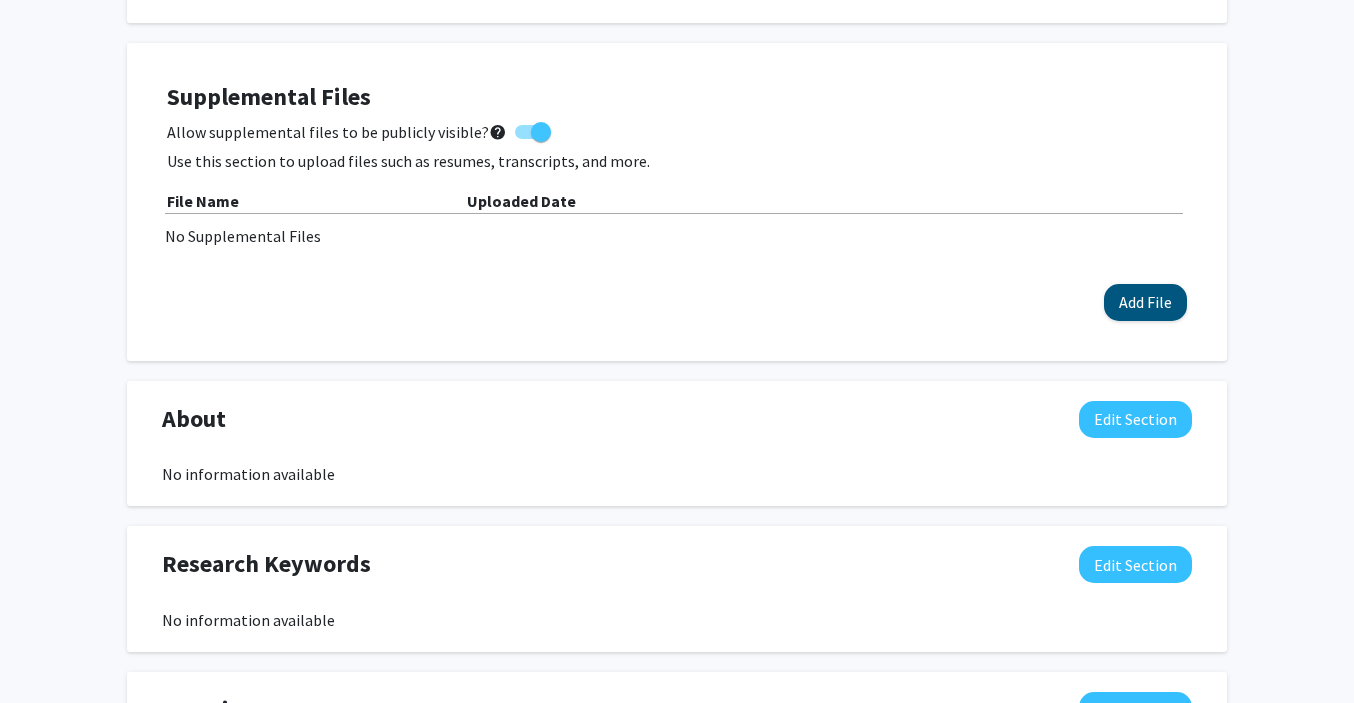 click on "Add File" 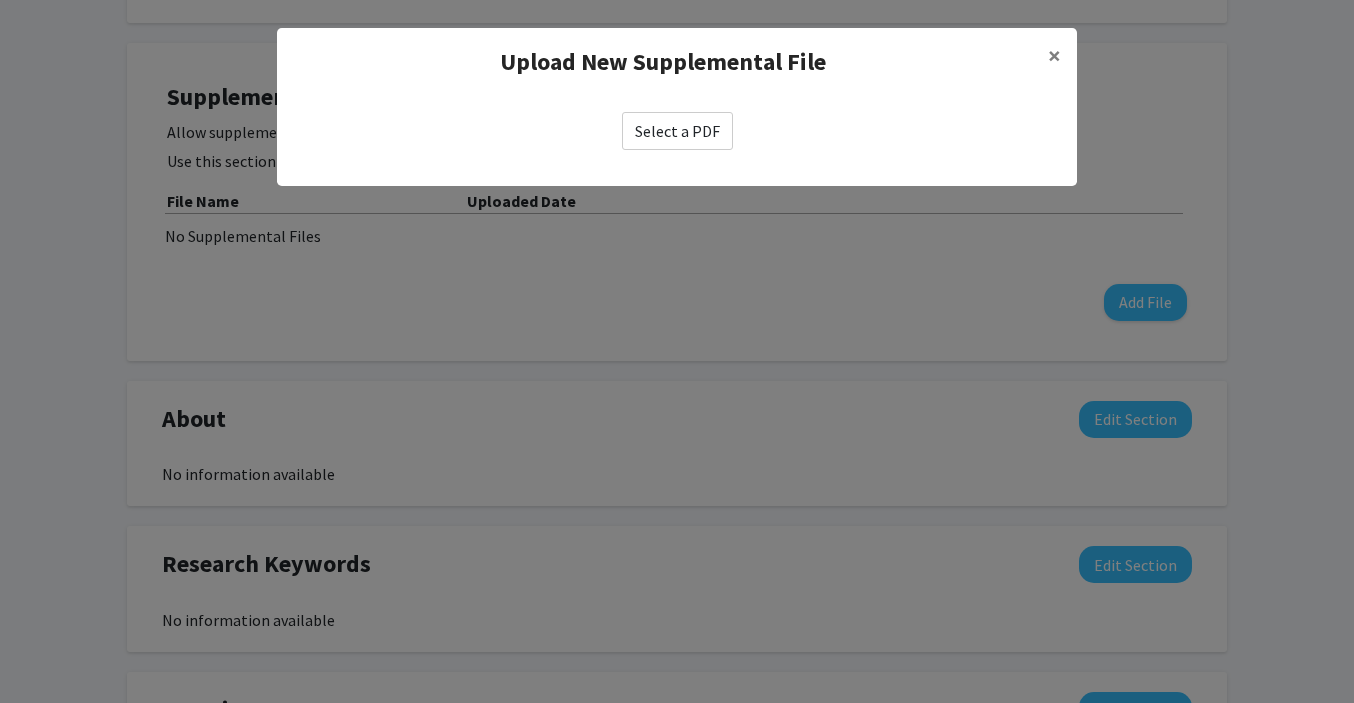 click on "Select a PDF" 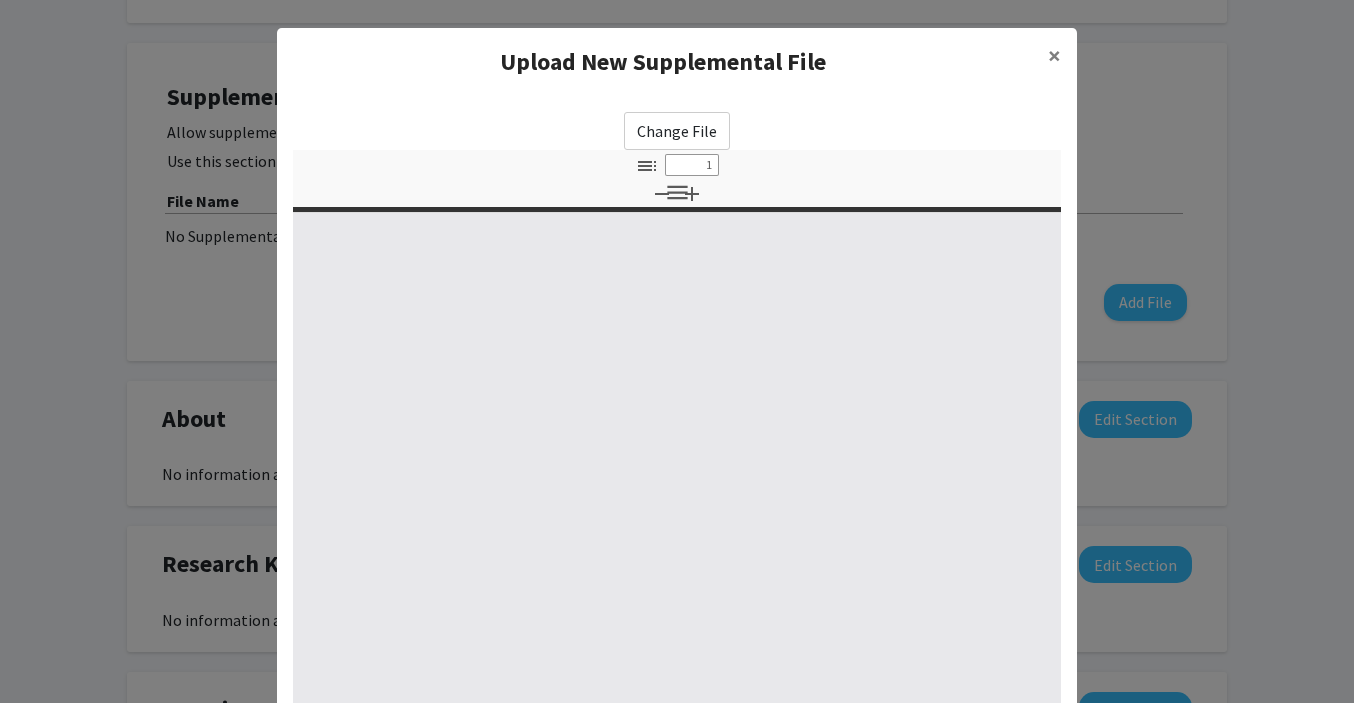 select on "custom" 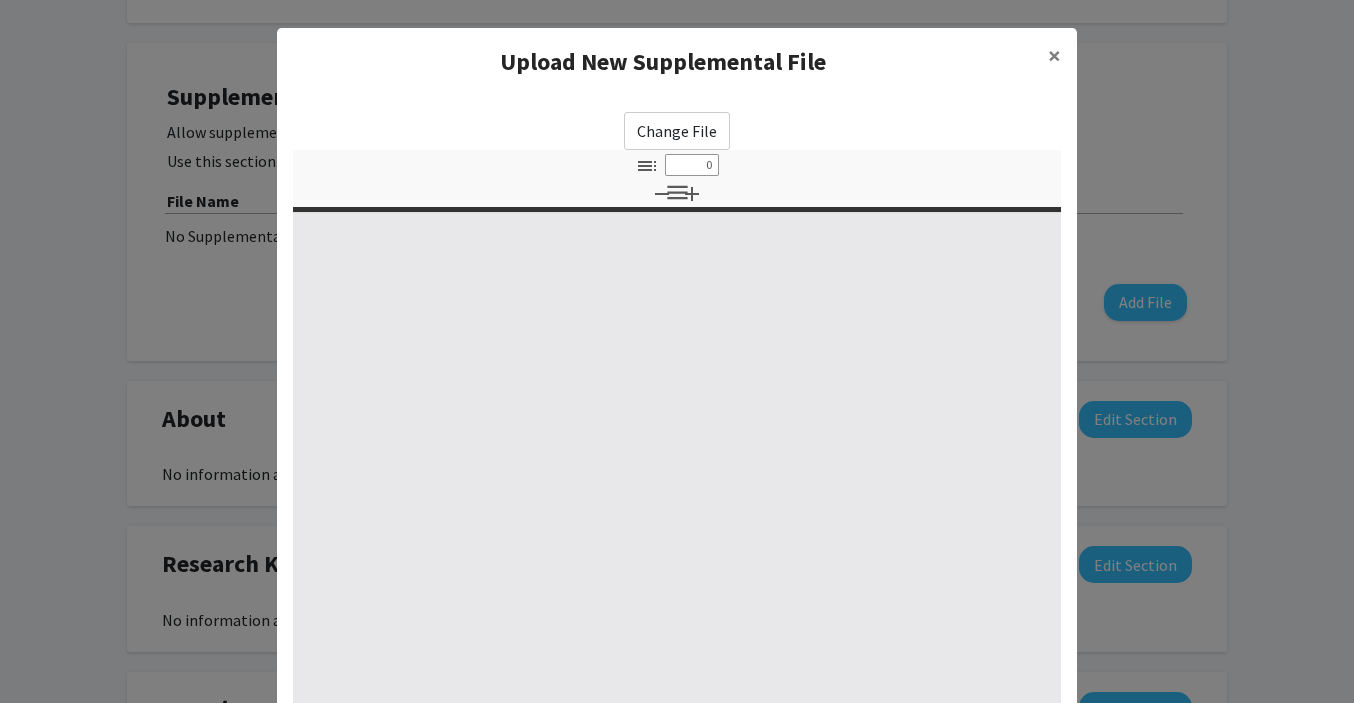 select on "custom" 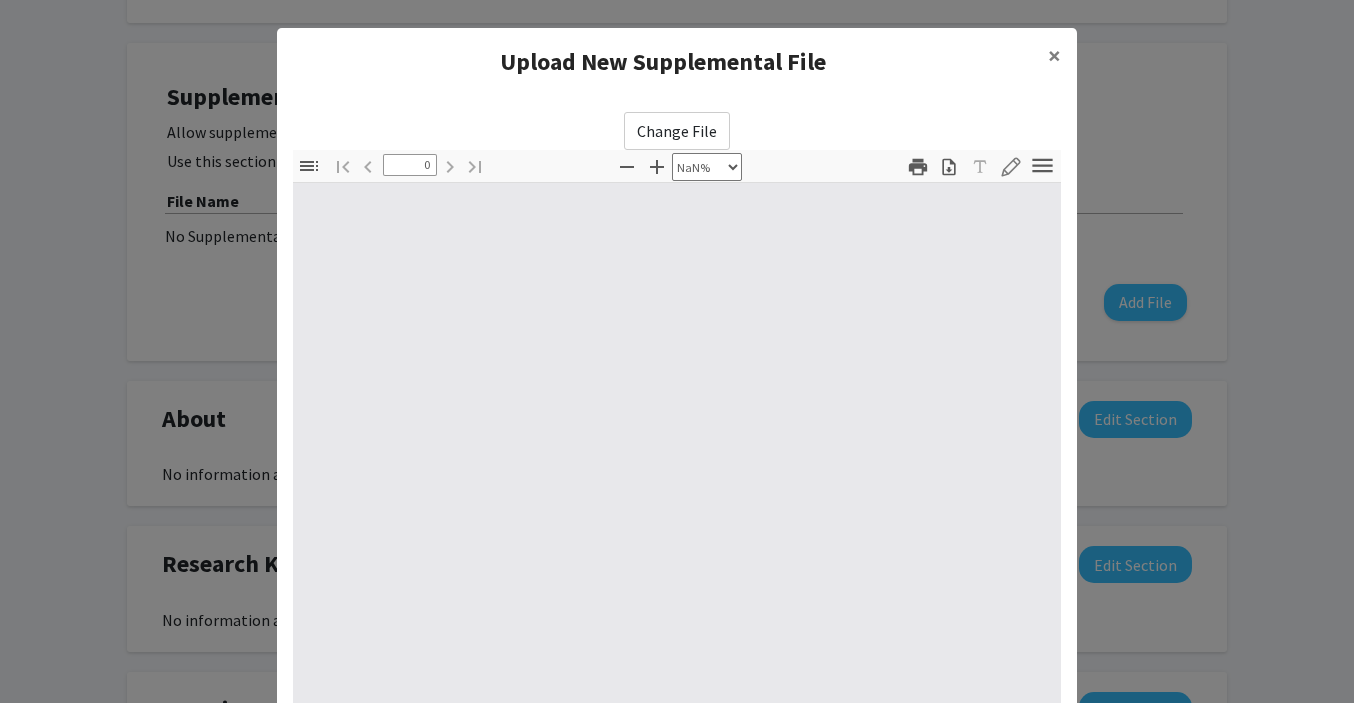type on "1" 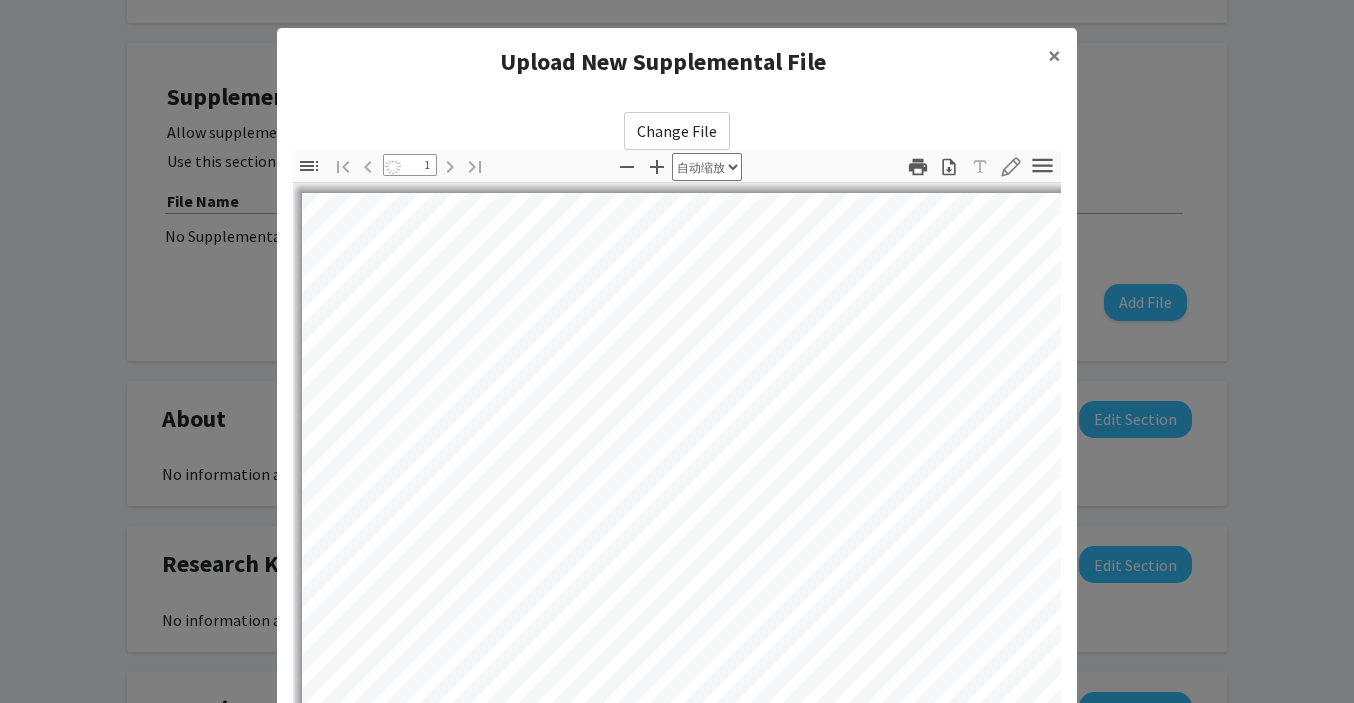 select on "auto" 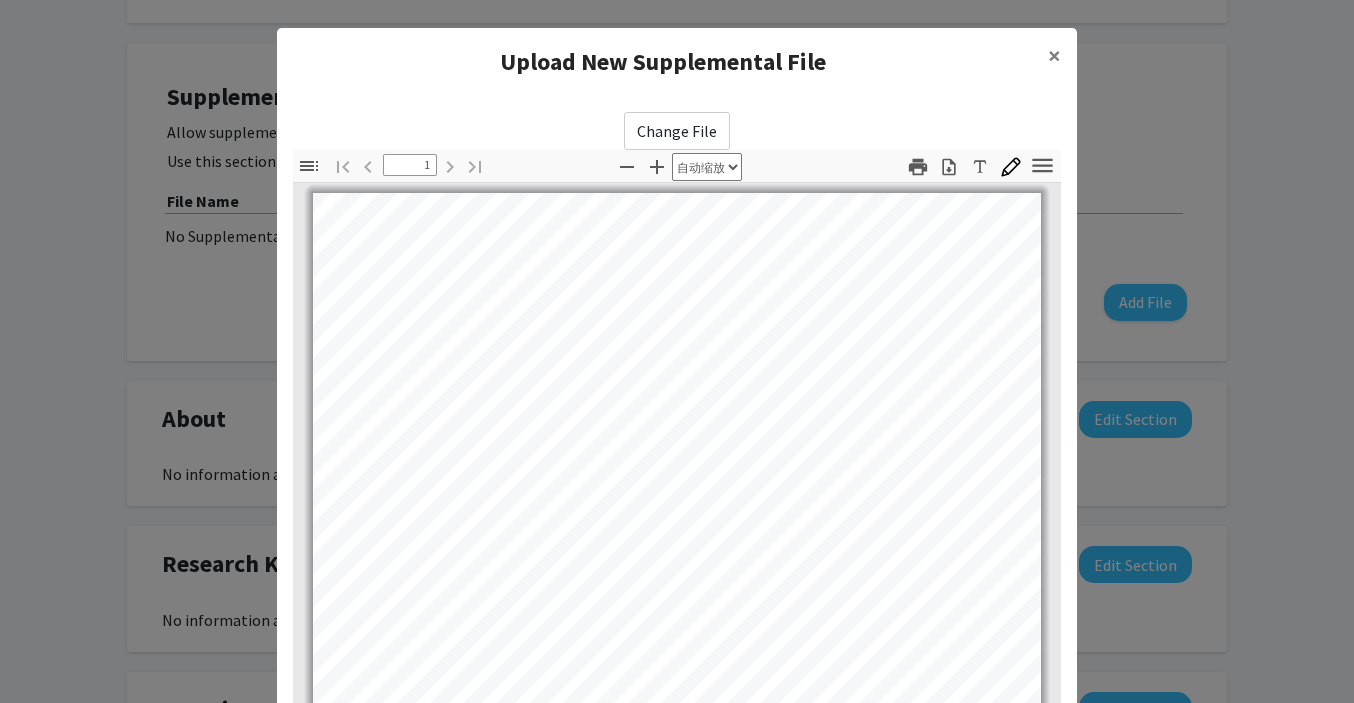 scroll, scrollTop: 0, scrollLeft: 0, axis: both 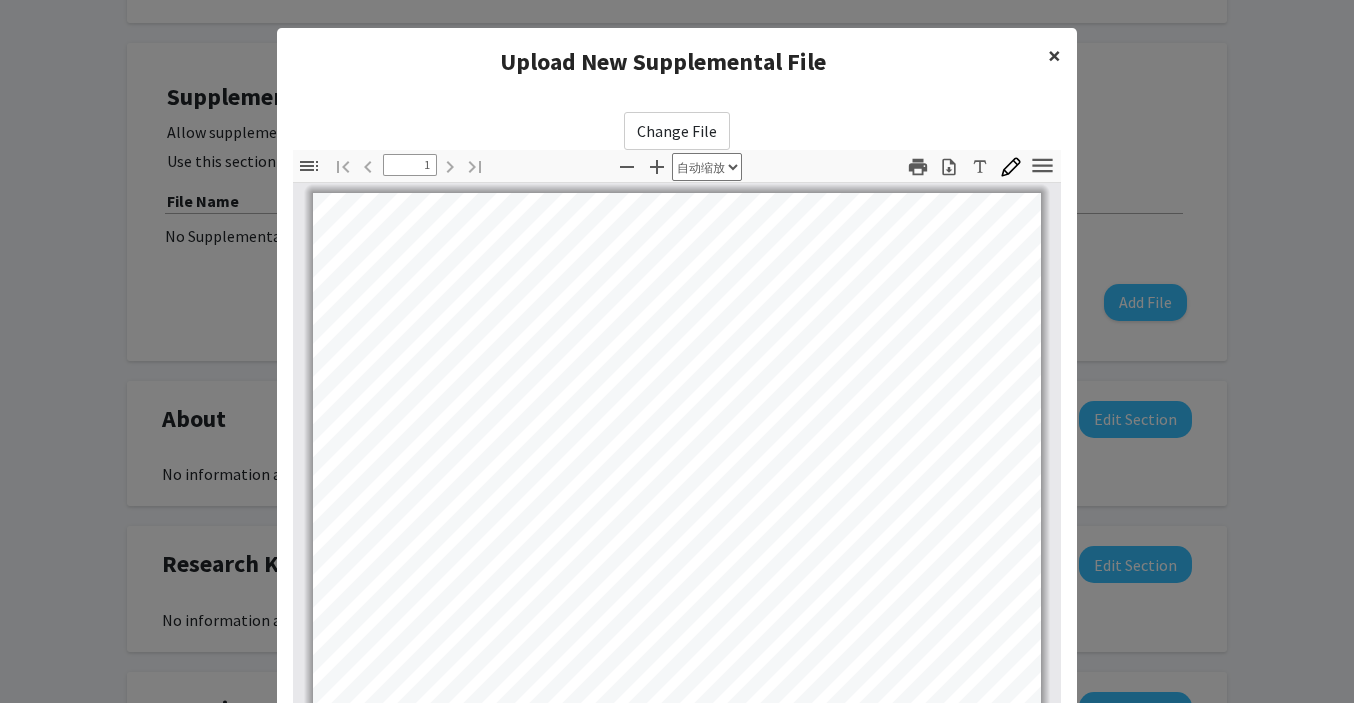 click on "×" 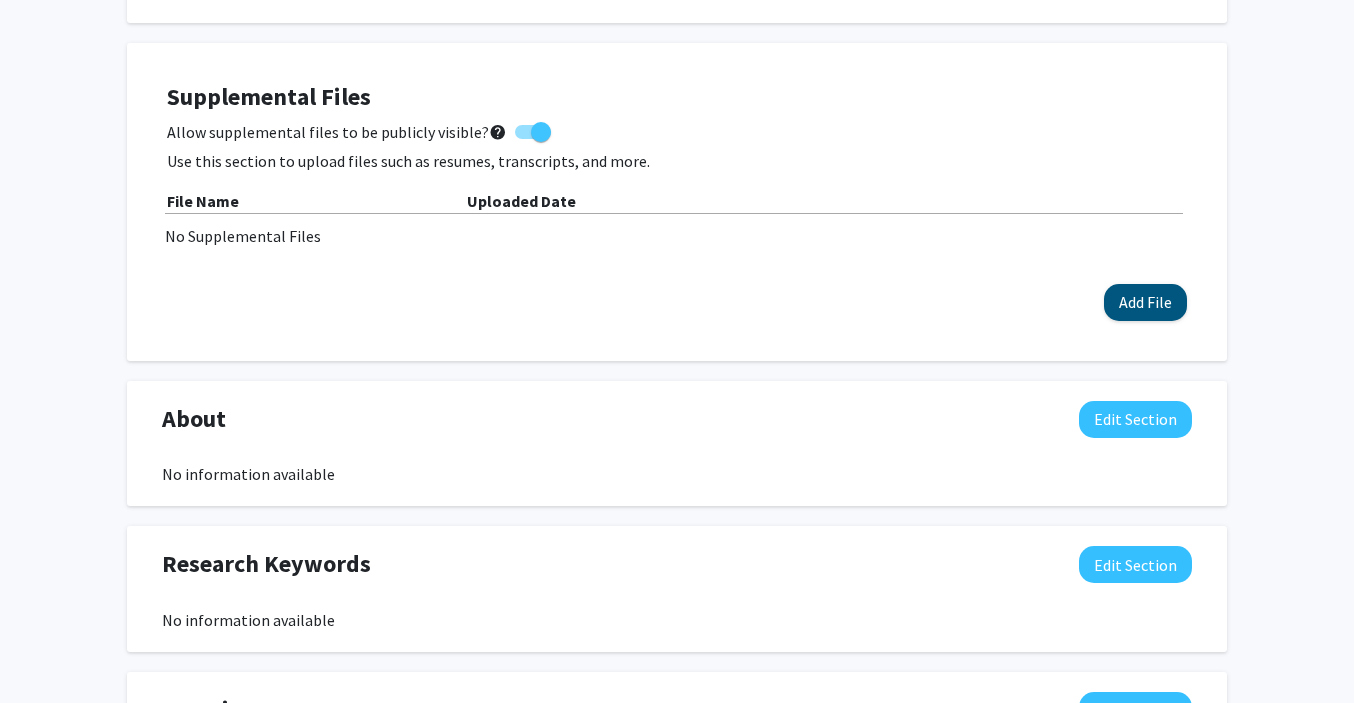 click on "Add File" 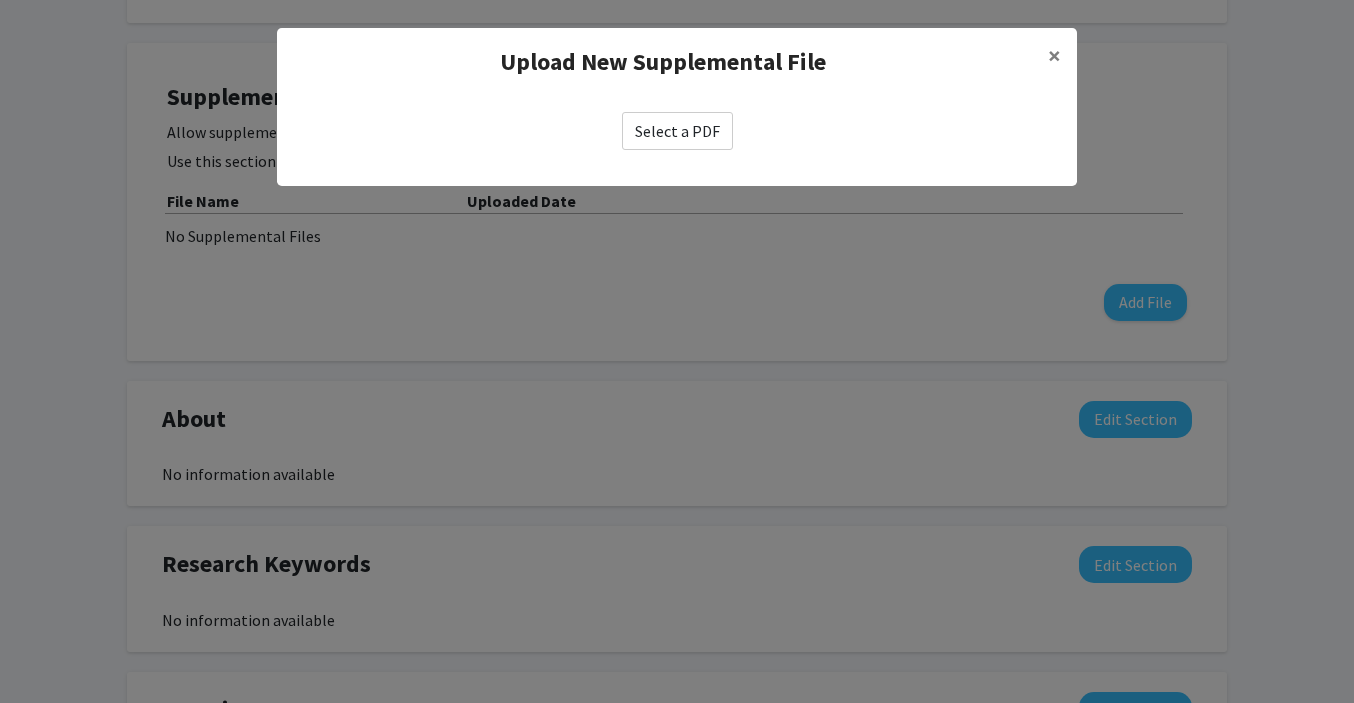 click on "Select a PDF" 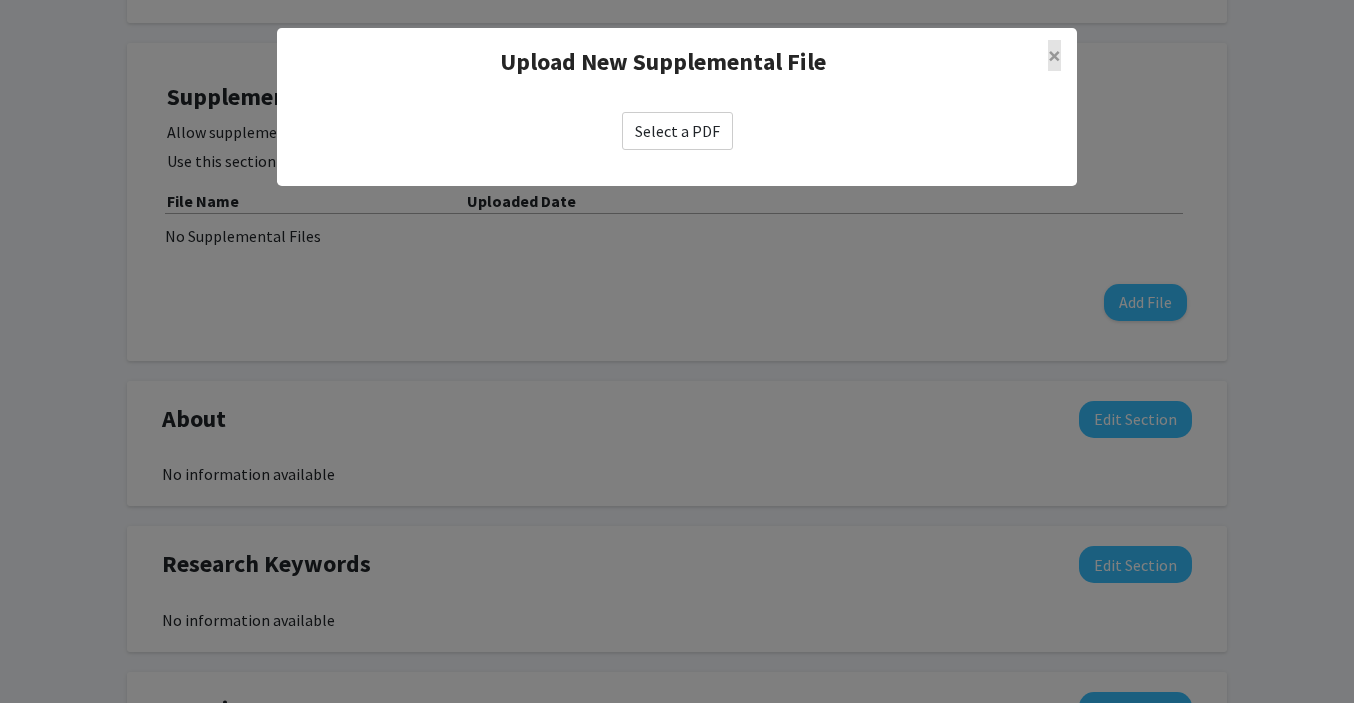 click on "Upload New Supplemental File ×  Select a PDF" 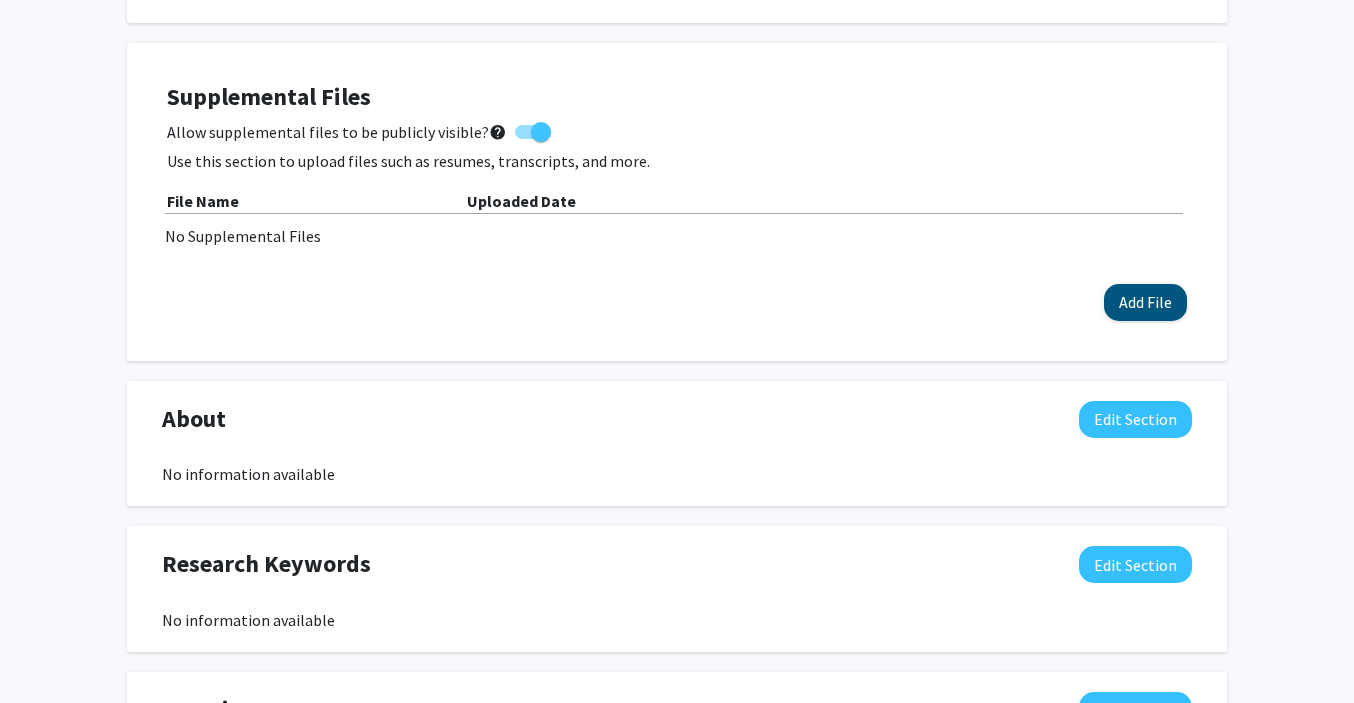 click on "Add File" 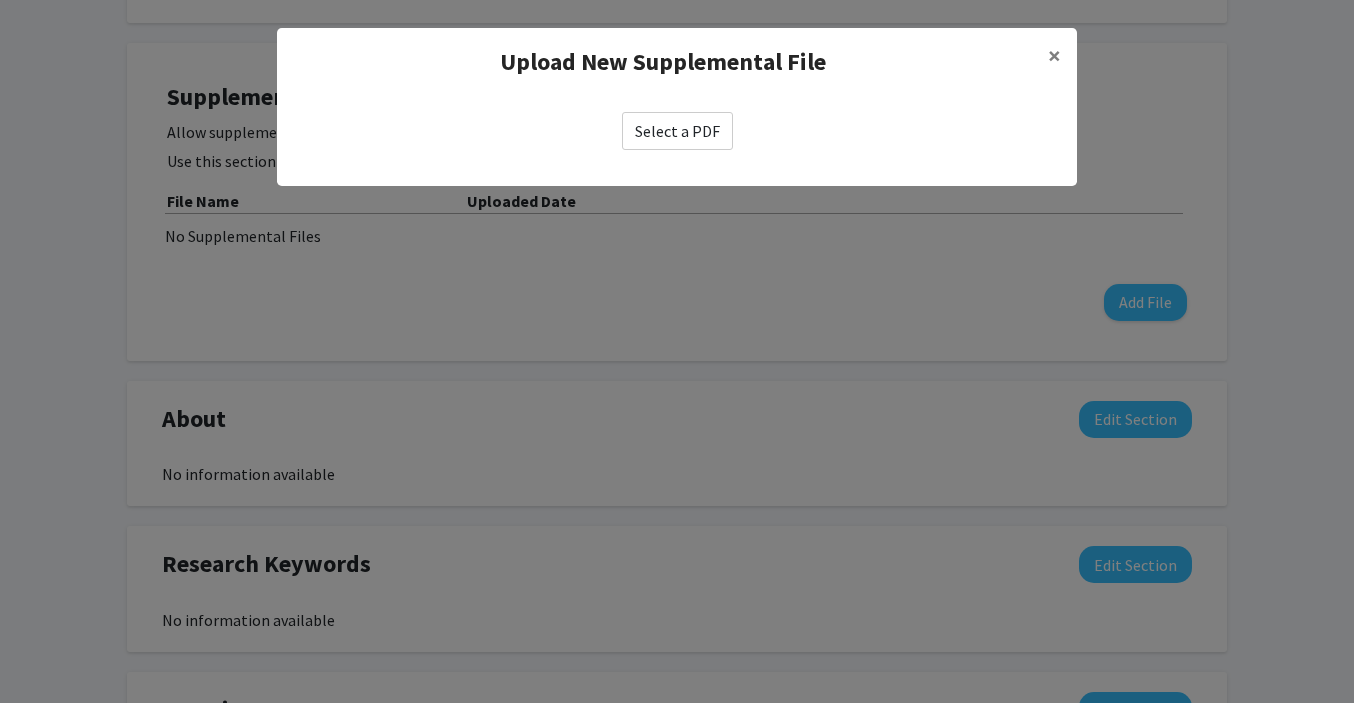 click on "Select a PDF" 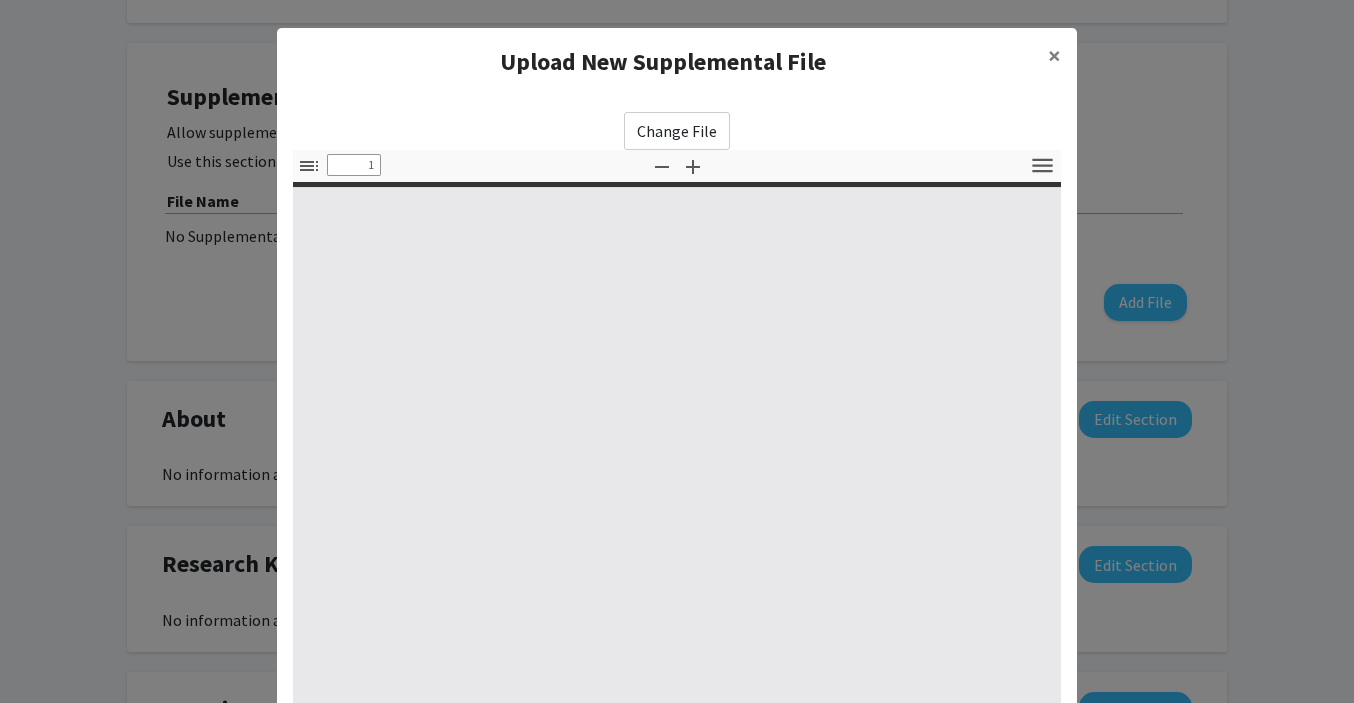 select on "custom" 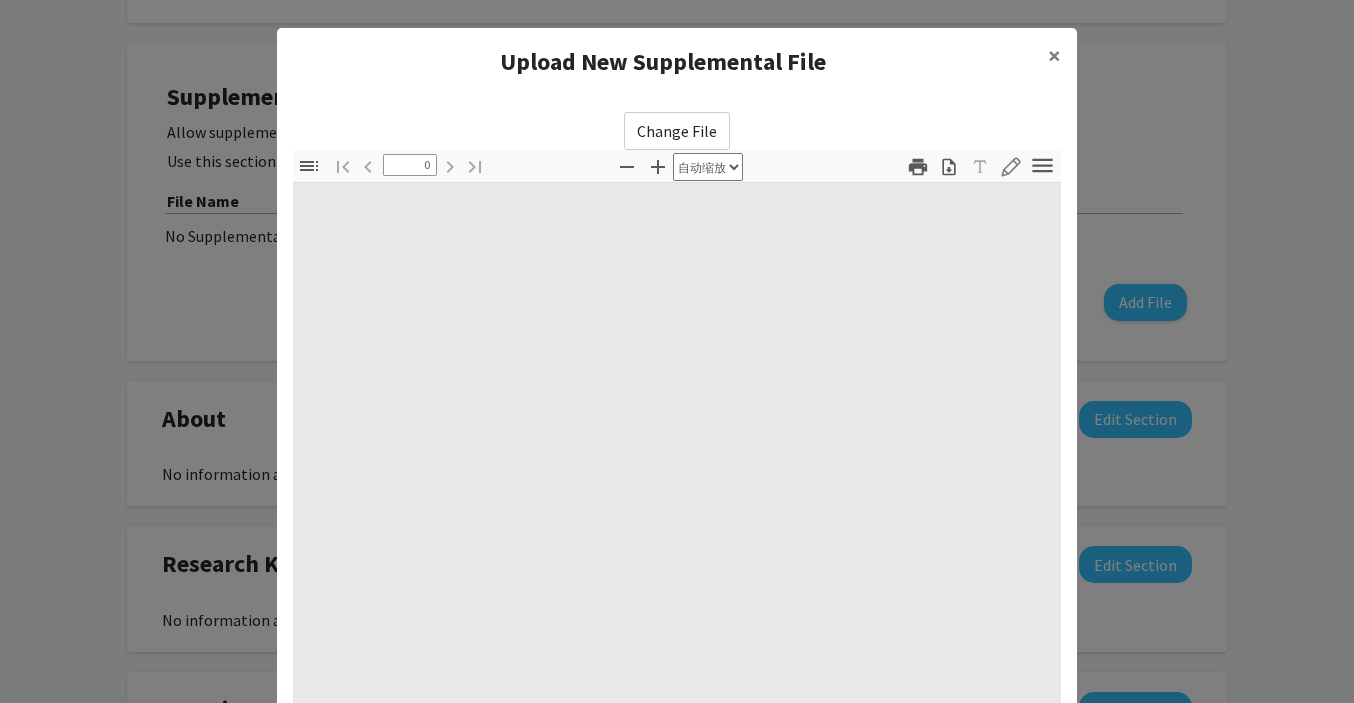 select on "custom" 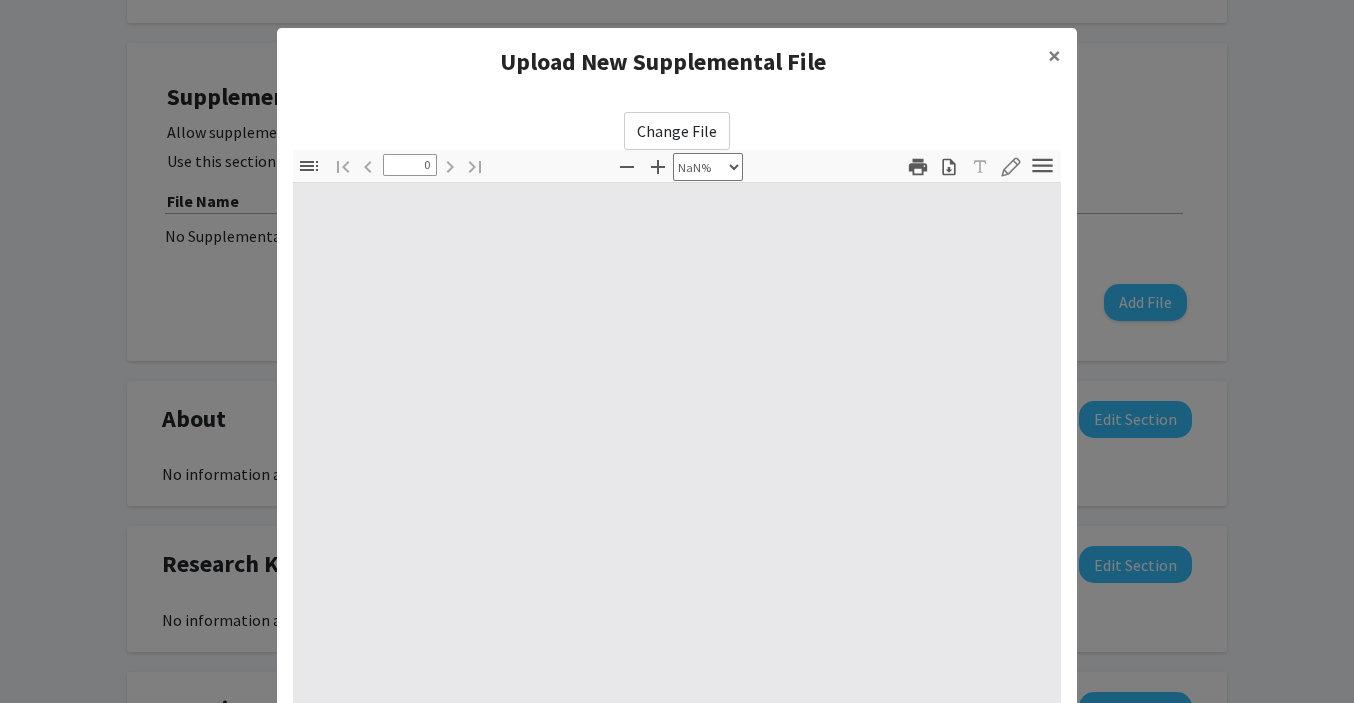 type on "1" 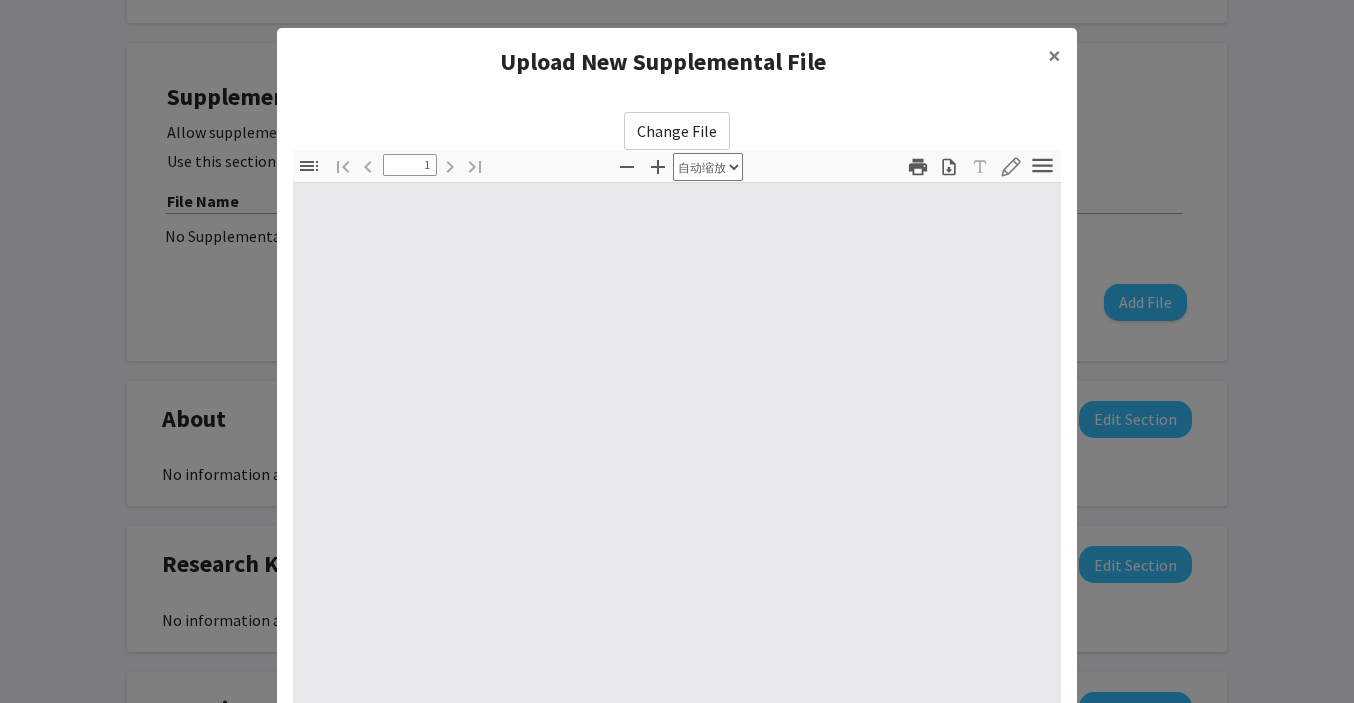 select on "auto" 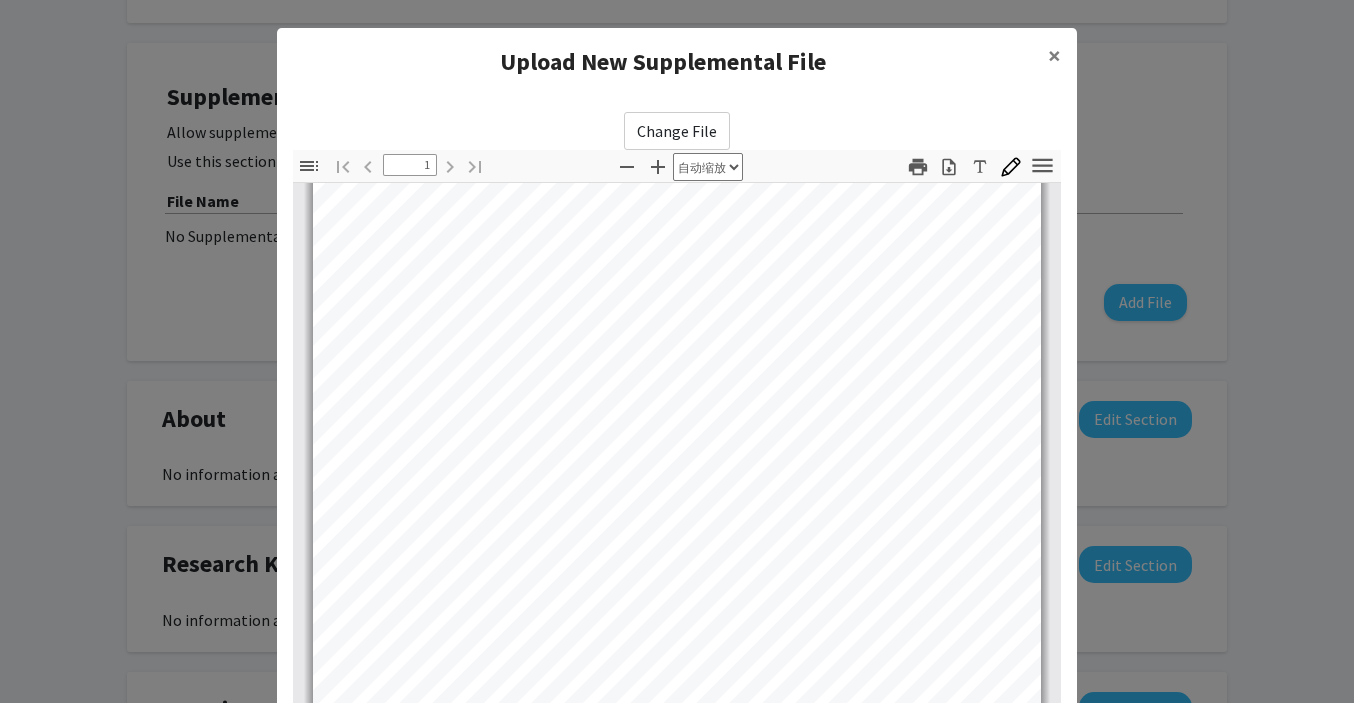 scroll, scrollTop: 394, scrollLeft: 0, axis: vertical 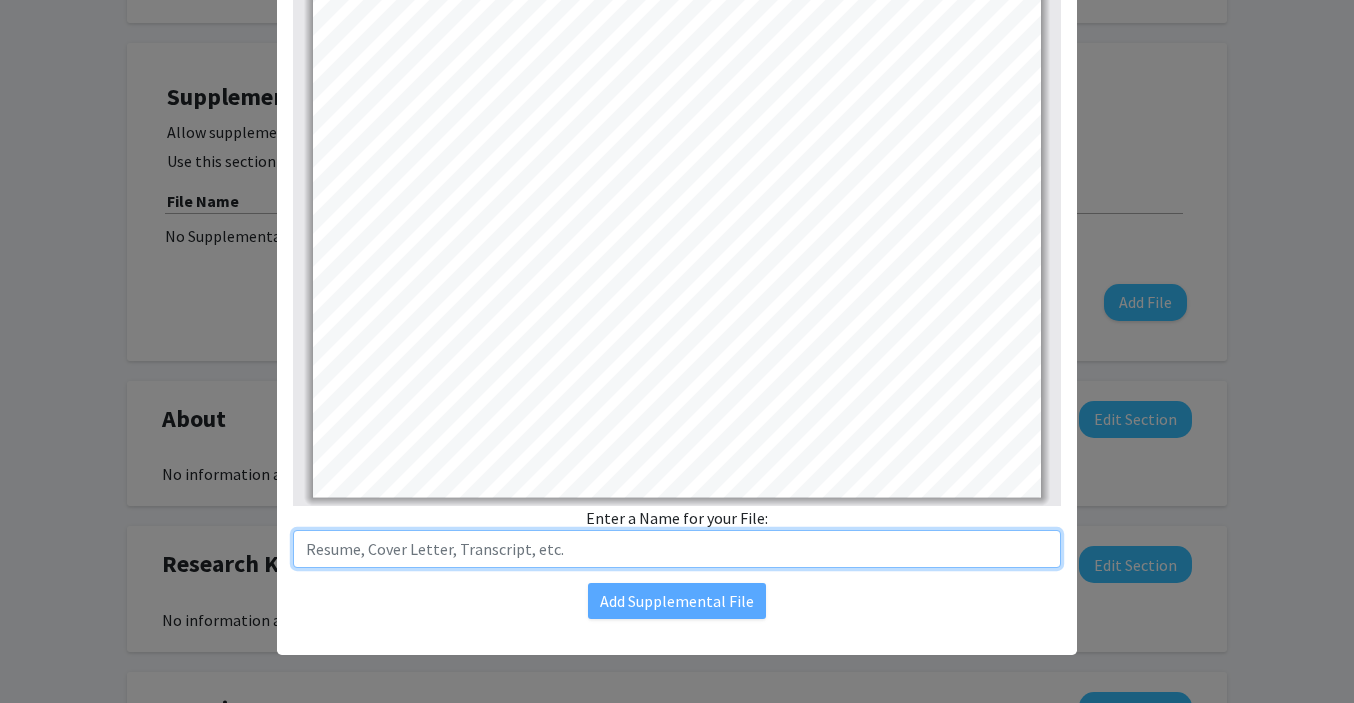 click at bounding box center [677, 549] 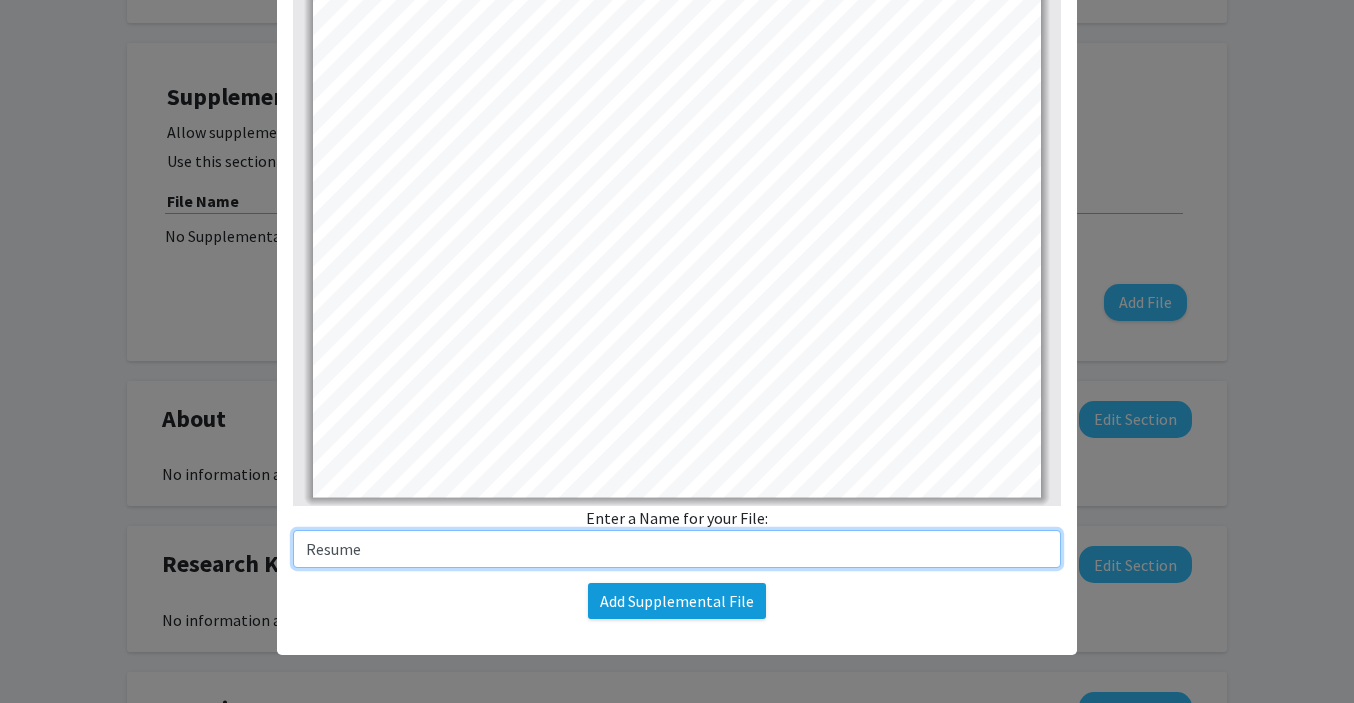 type on "Resume" 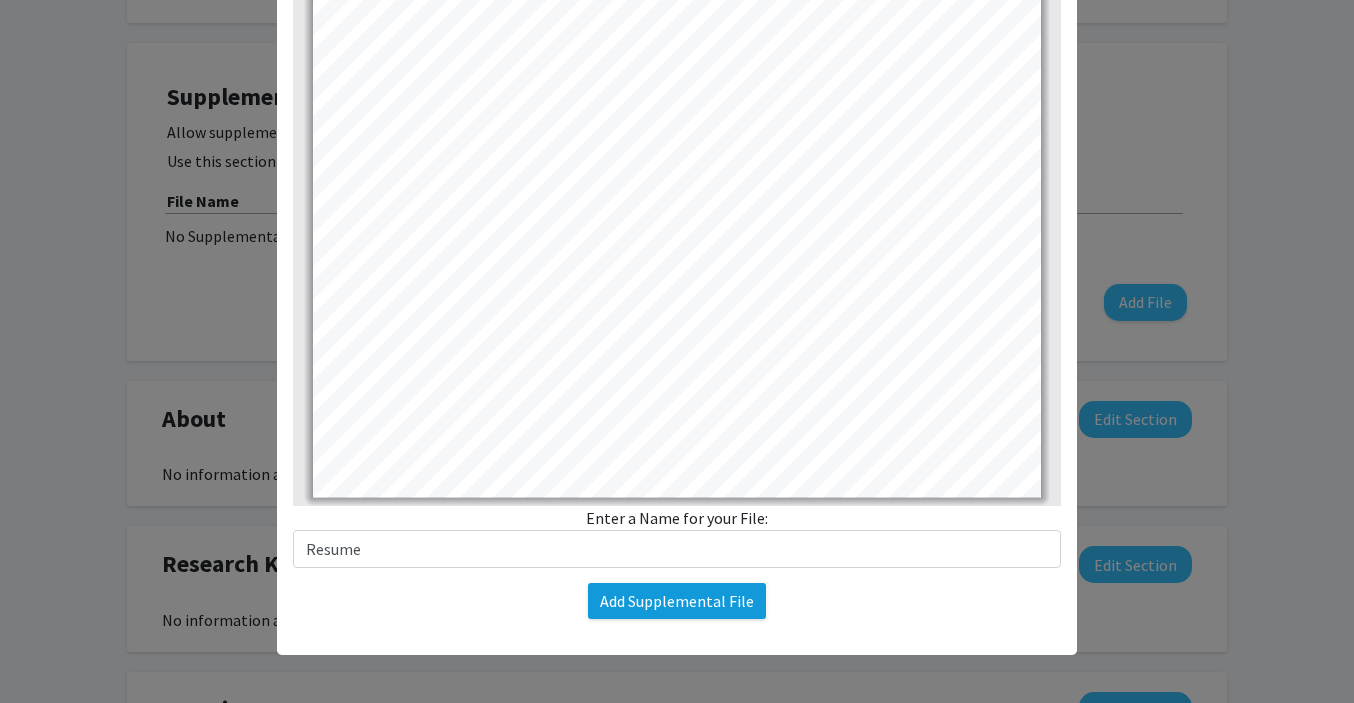 click on "Add Supplemental File" 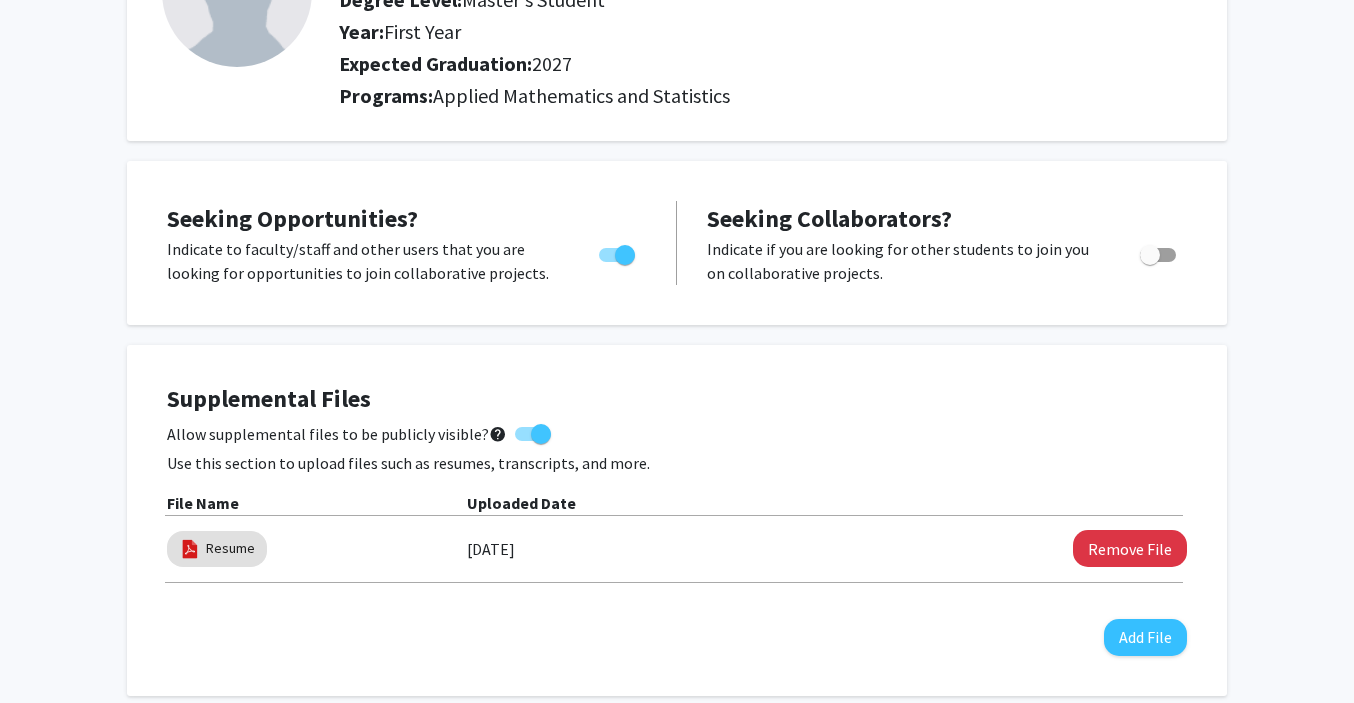 scroll, scrollTop: 390, scrollLeft: 0, axis: vertical 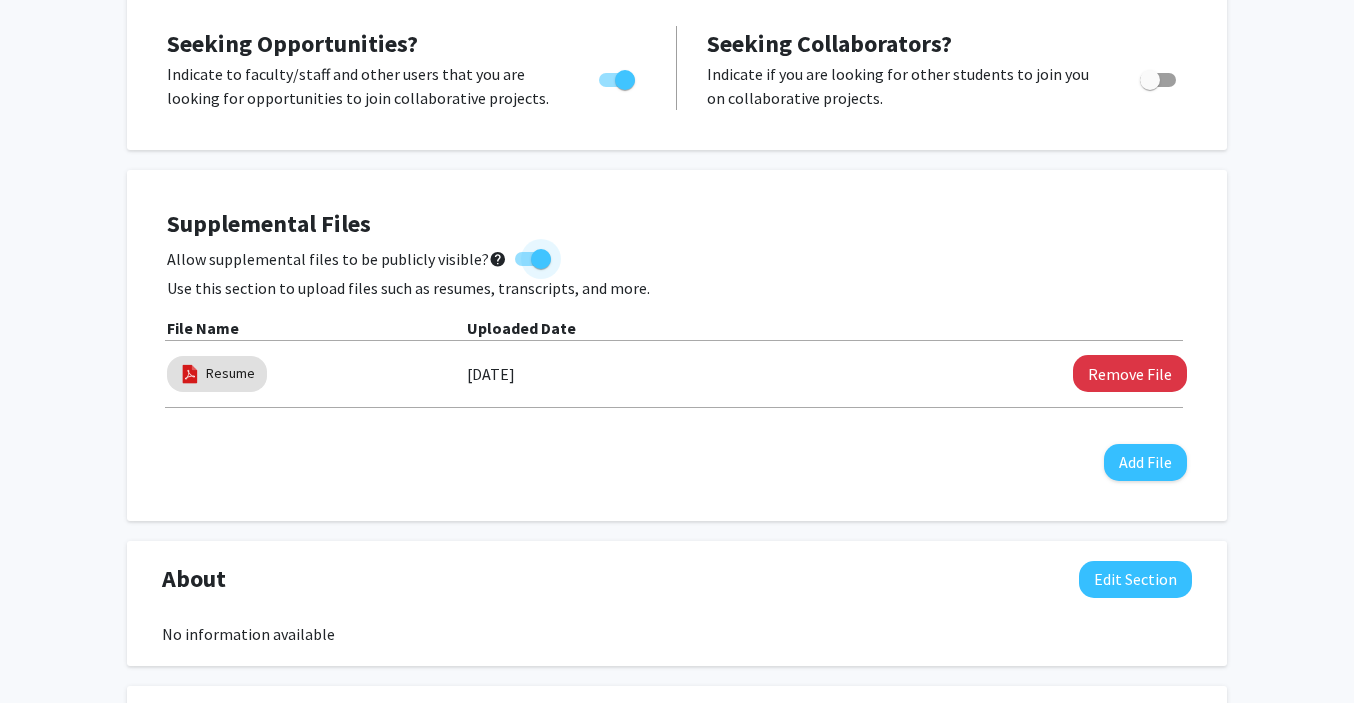 click at bounding box center [541, 259] 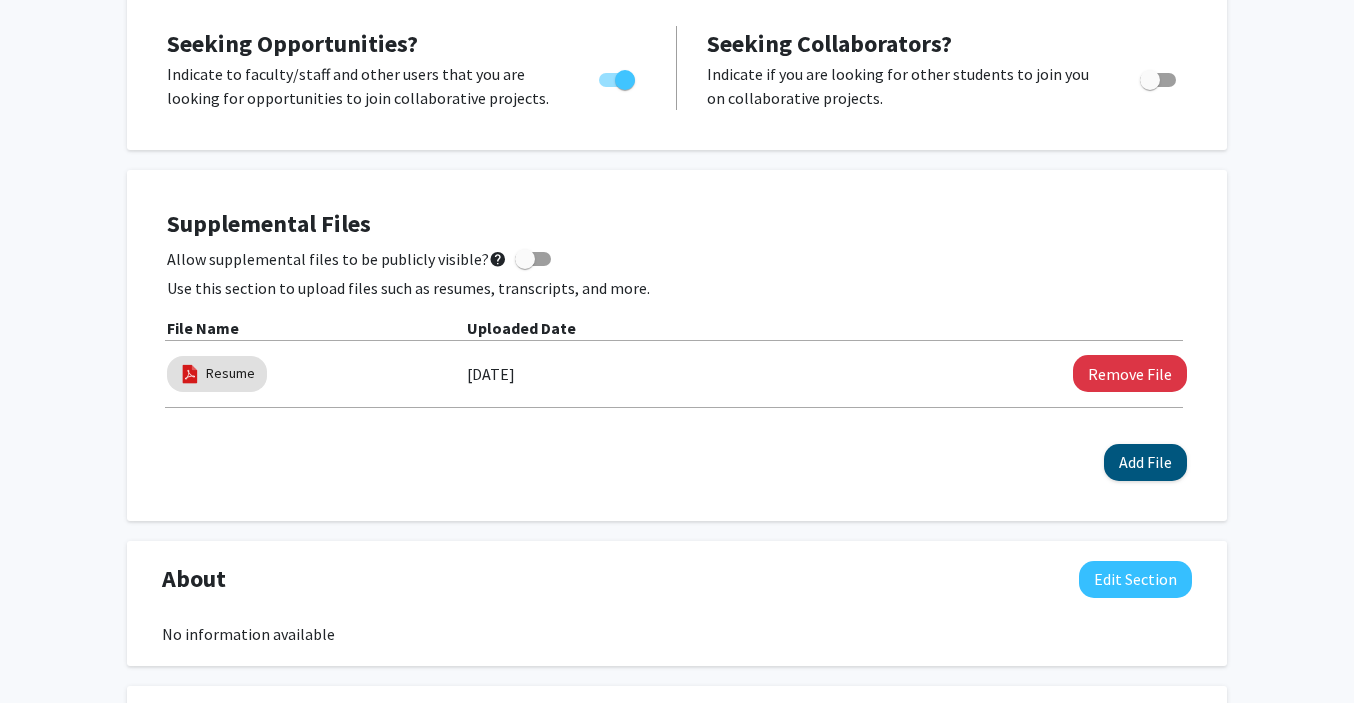 click on "Add File" 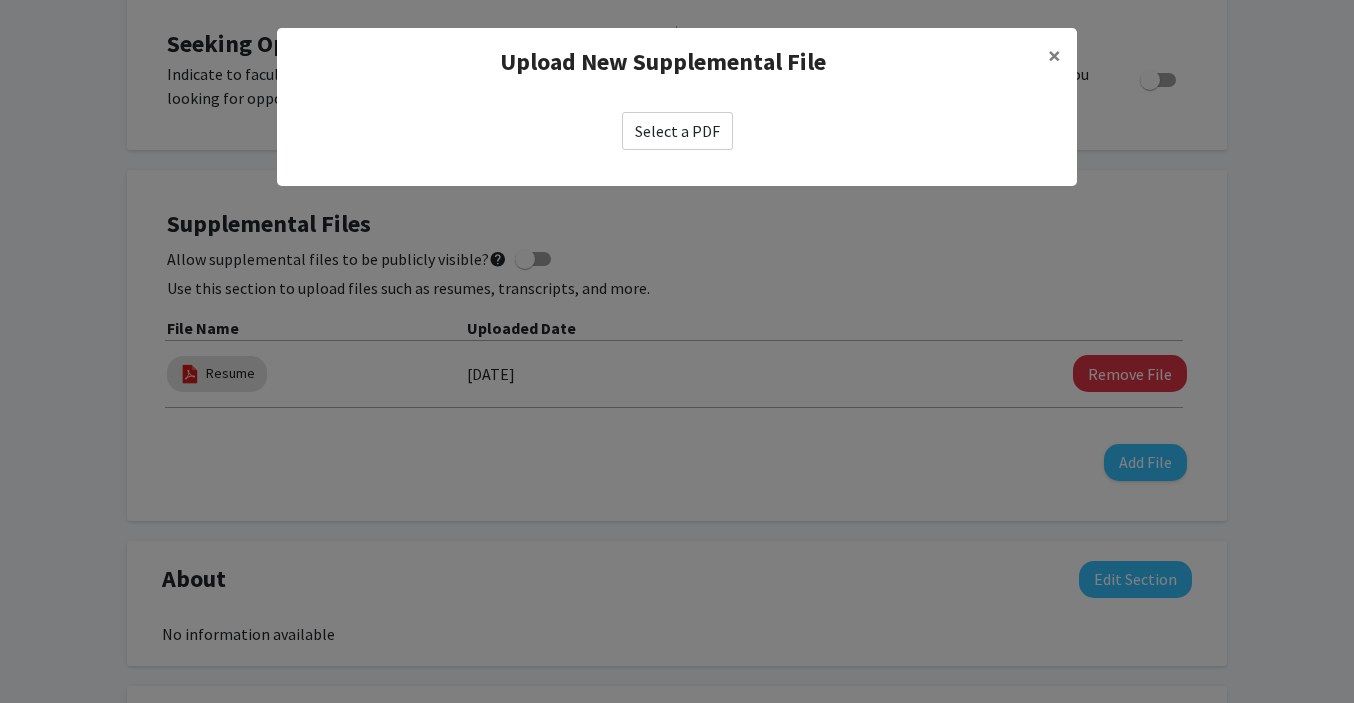 click on "Select a PDF" 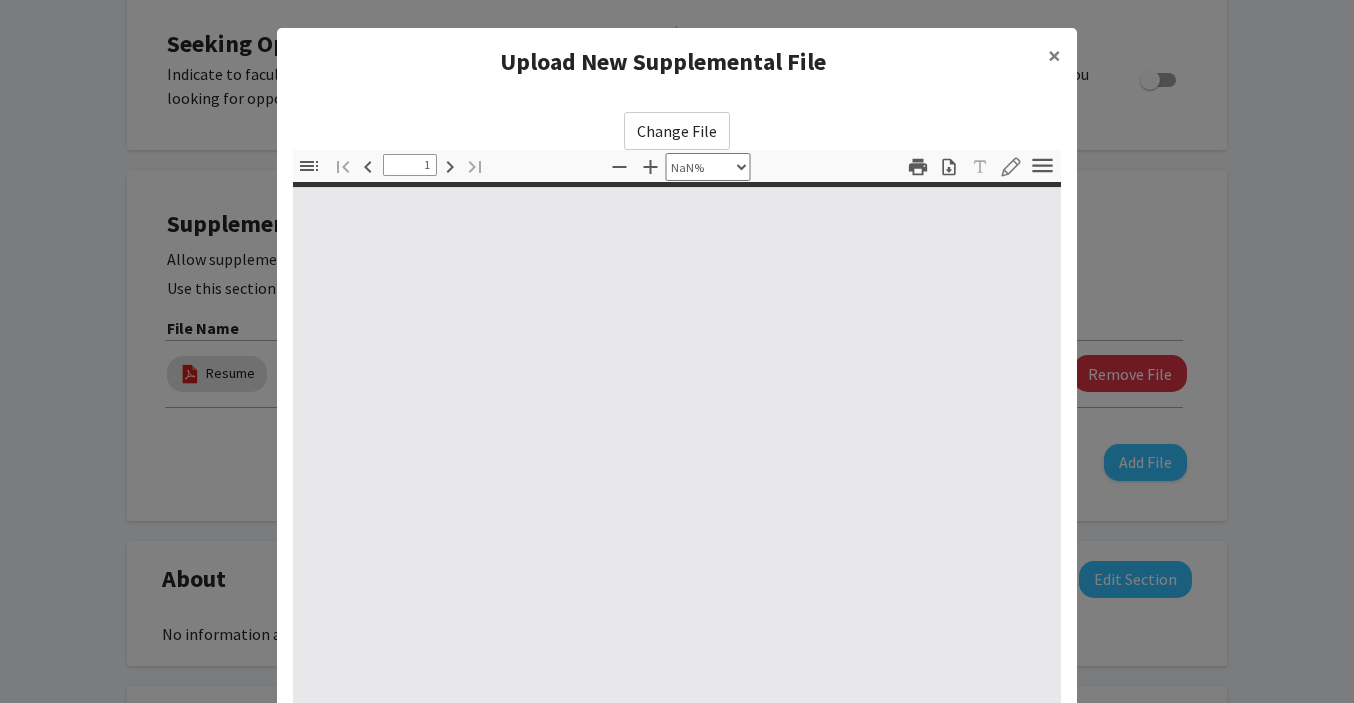 type on "0" 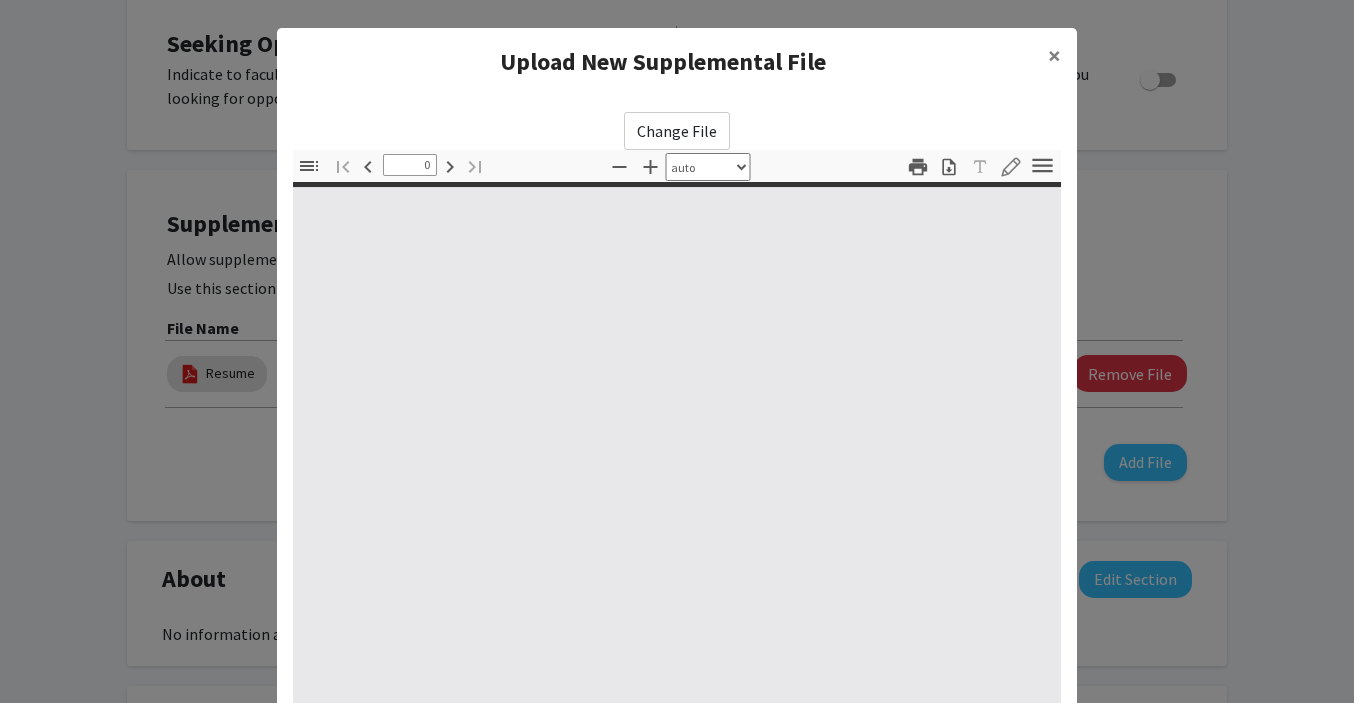 select on "custom" 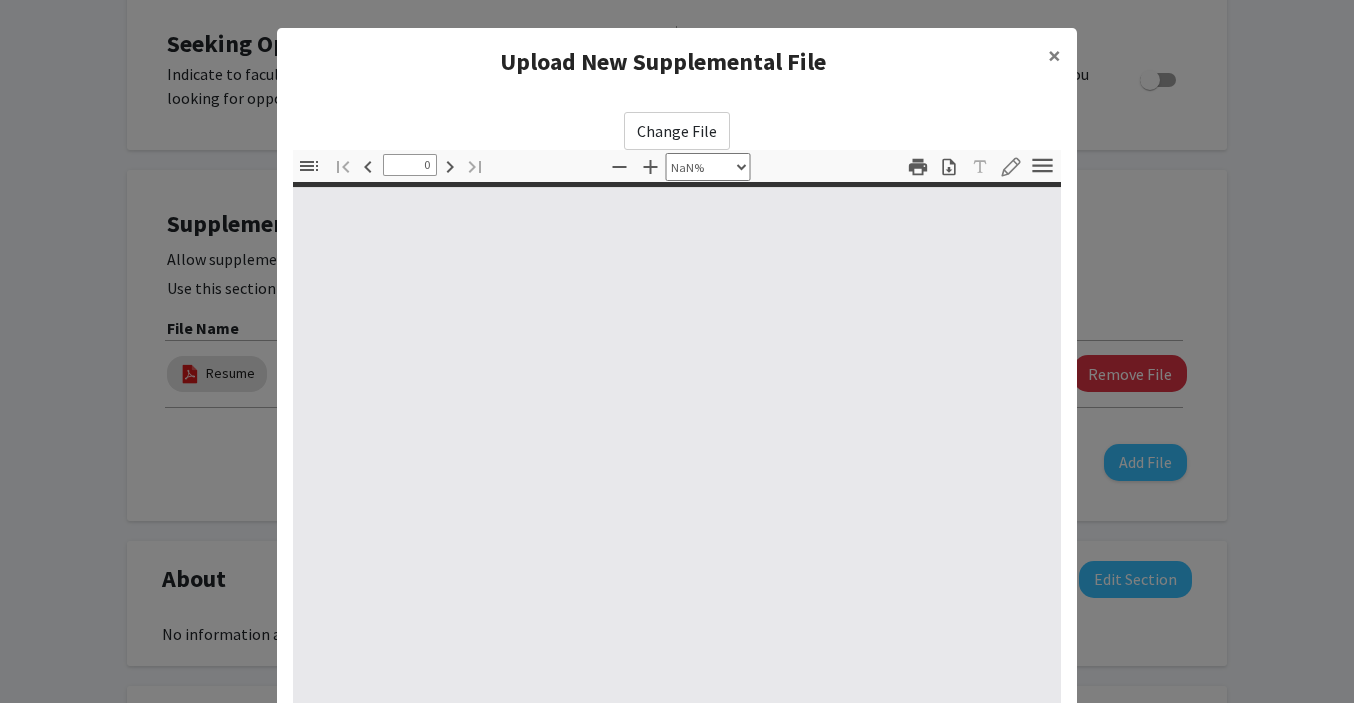 type on "1" 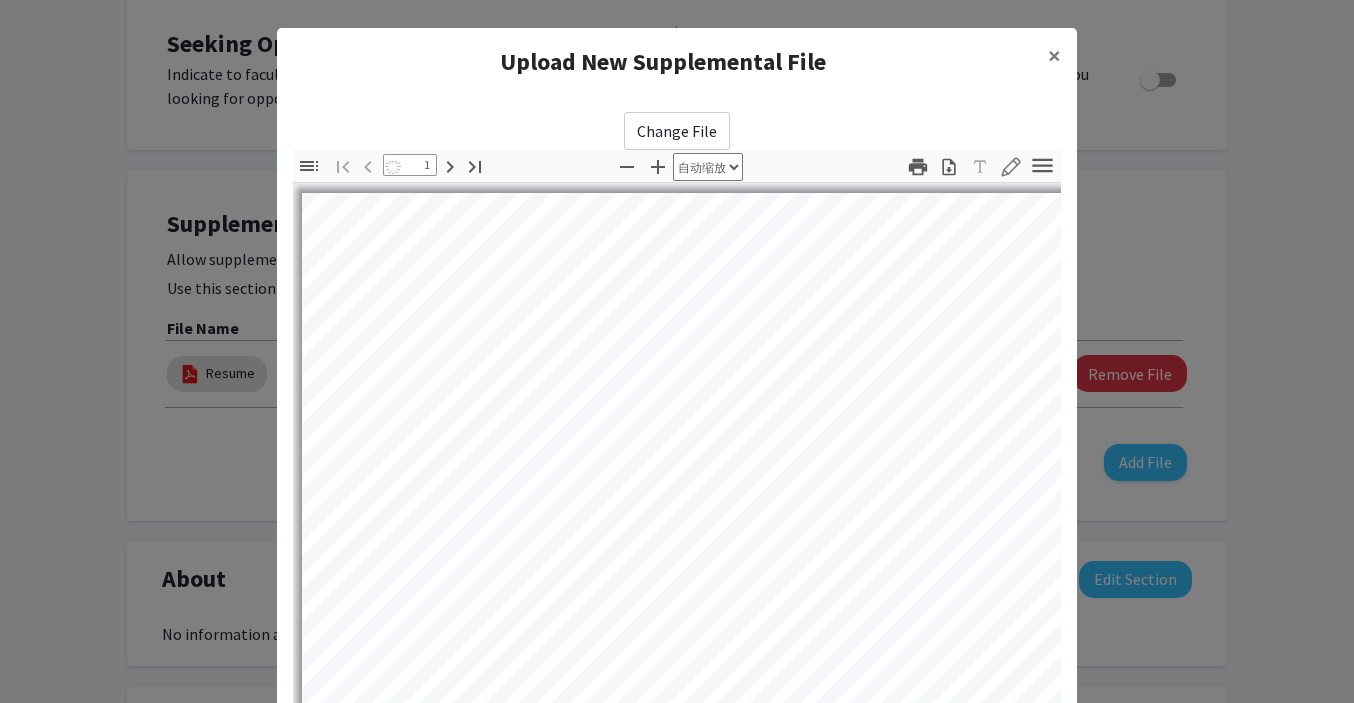 select on "auto" 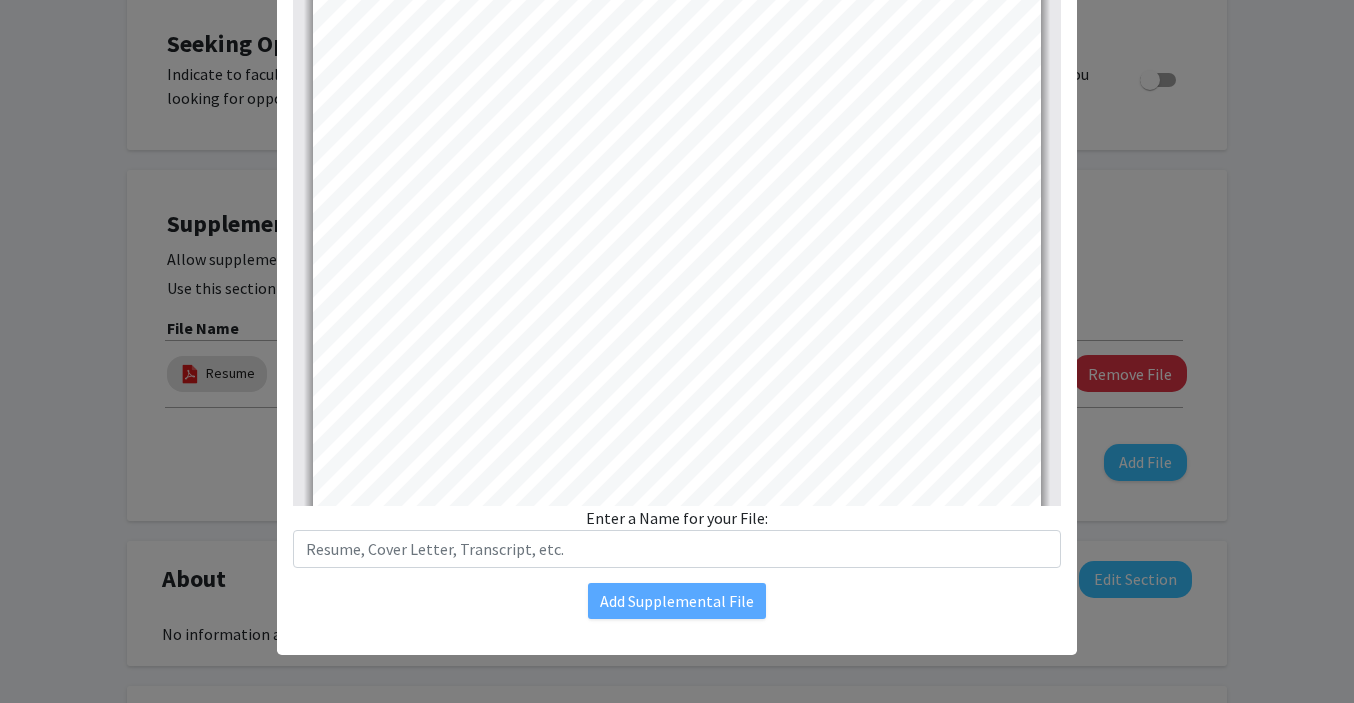 scroll, scrollTop: 244, scrollLeft: 0, axis: vertical 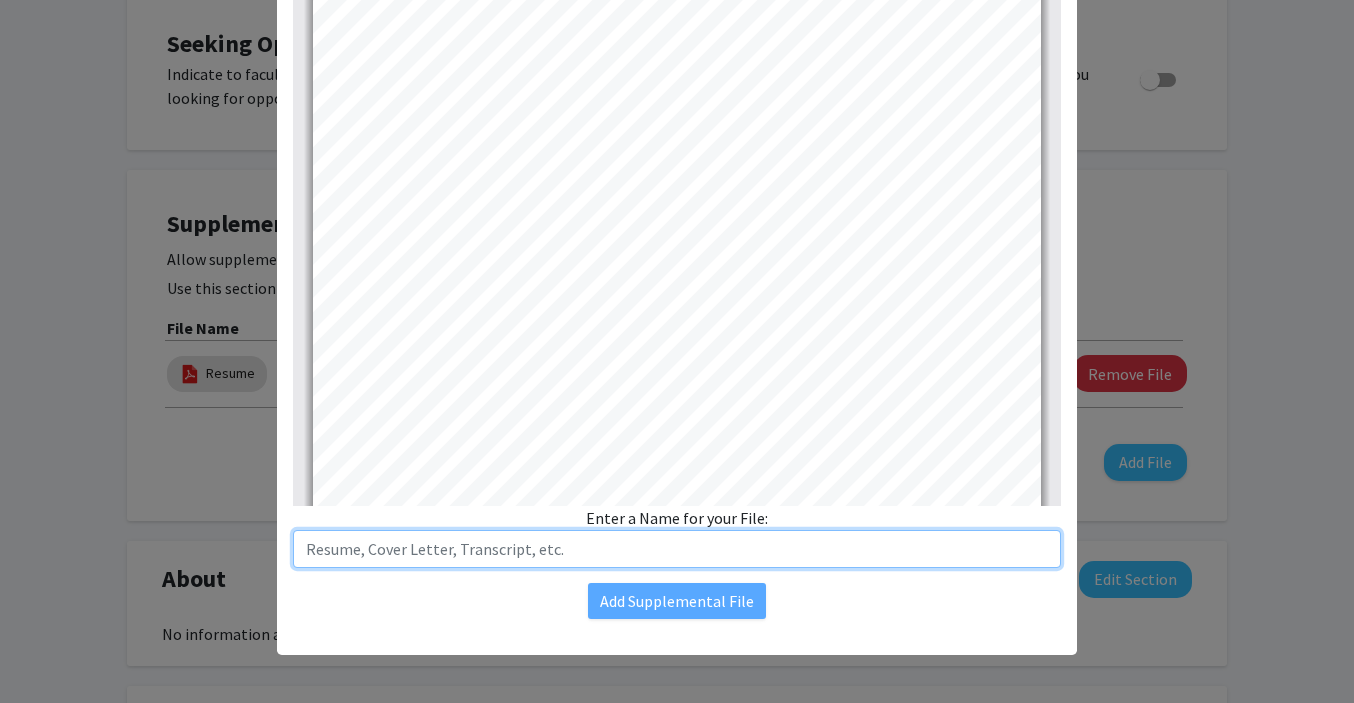 click at bounding box center [677, 549] 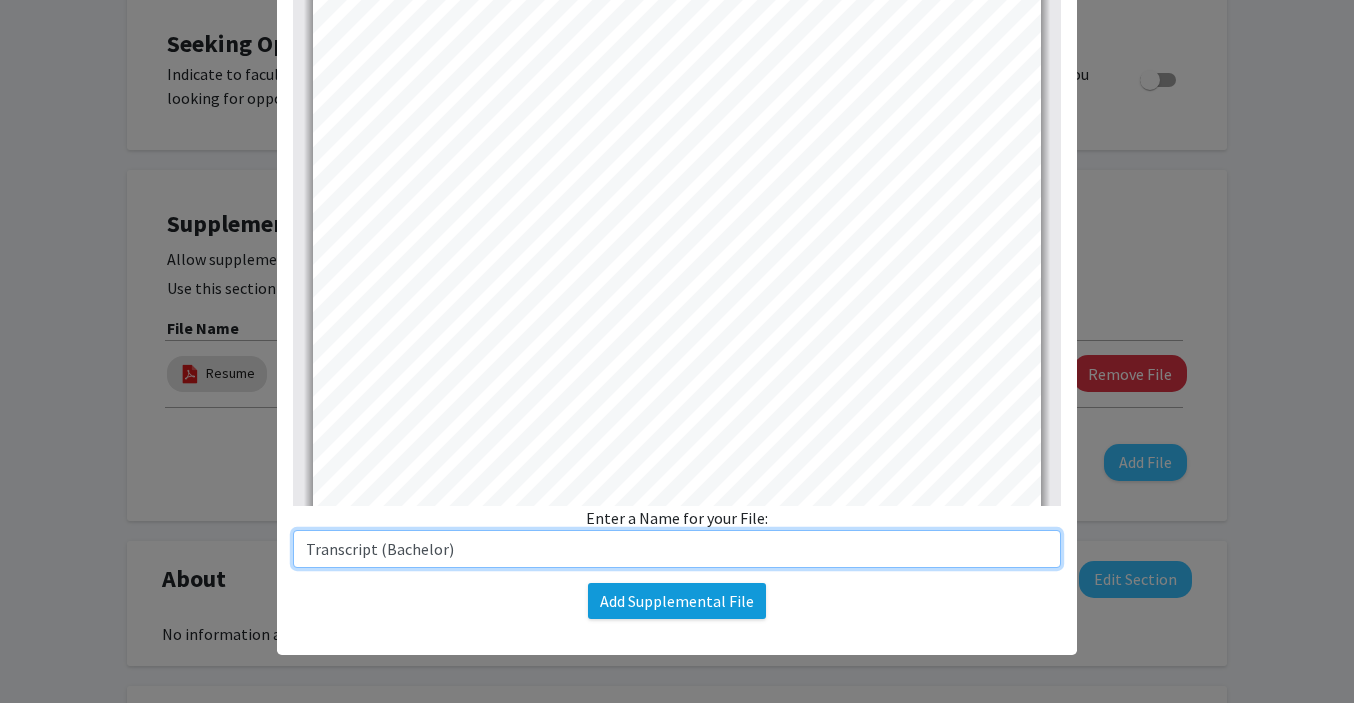 type on "Transcript (Bachelor)" 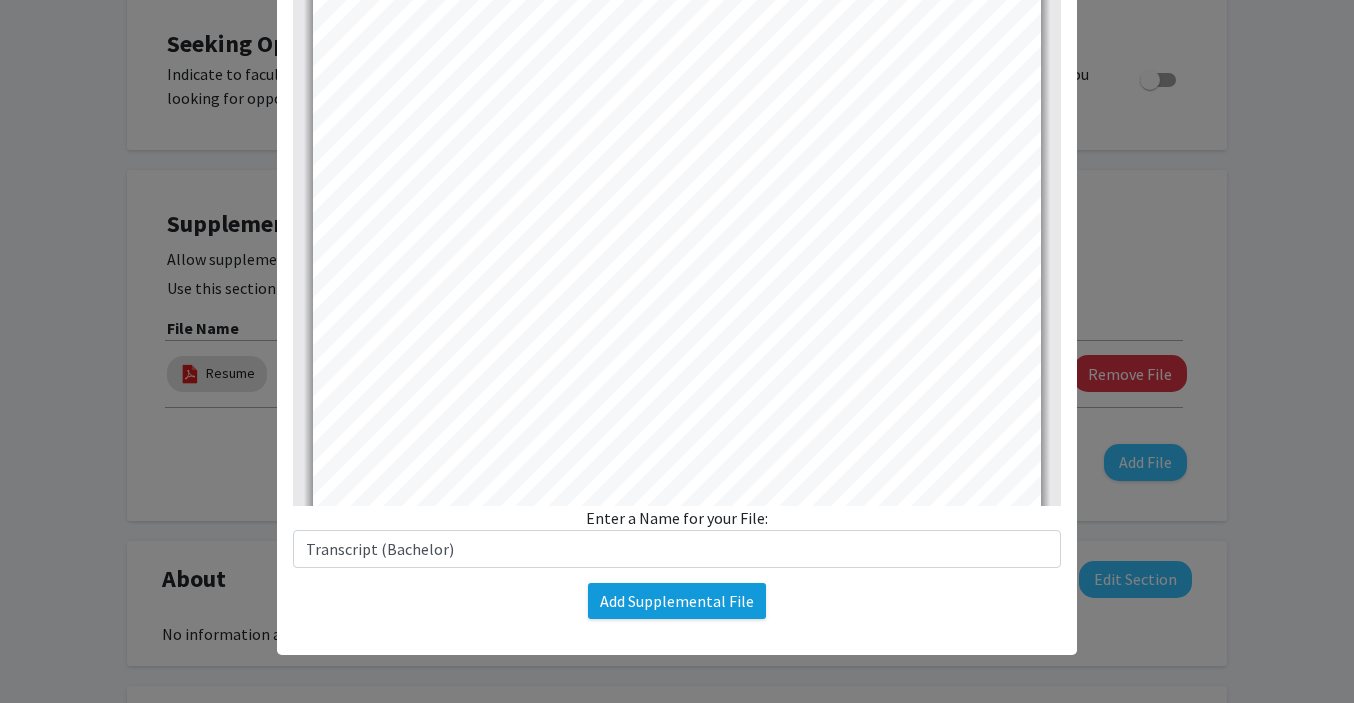 click on "Add Supplemental File" 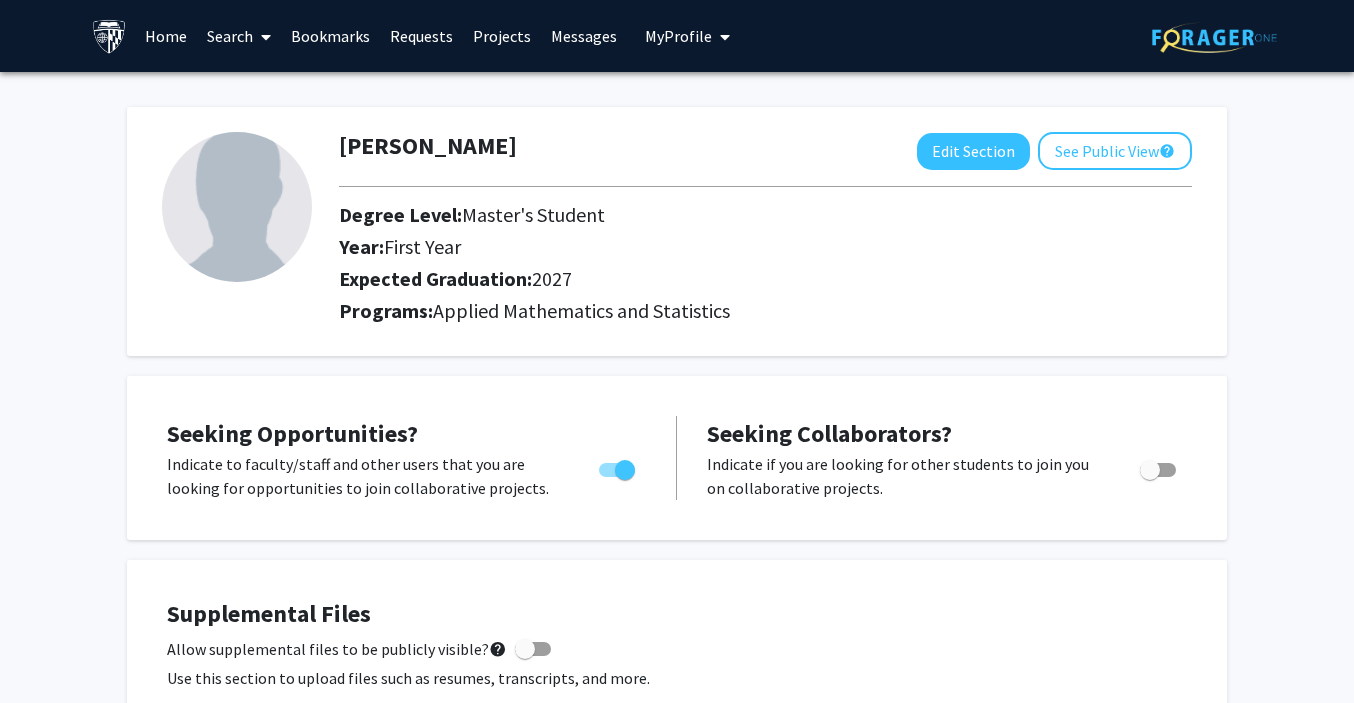 scroll, scrollTop: 0, scrollLeft: 0, axis: both 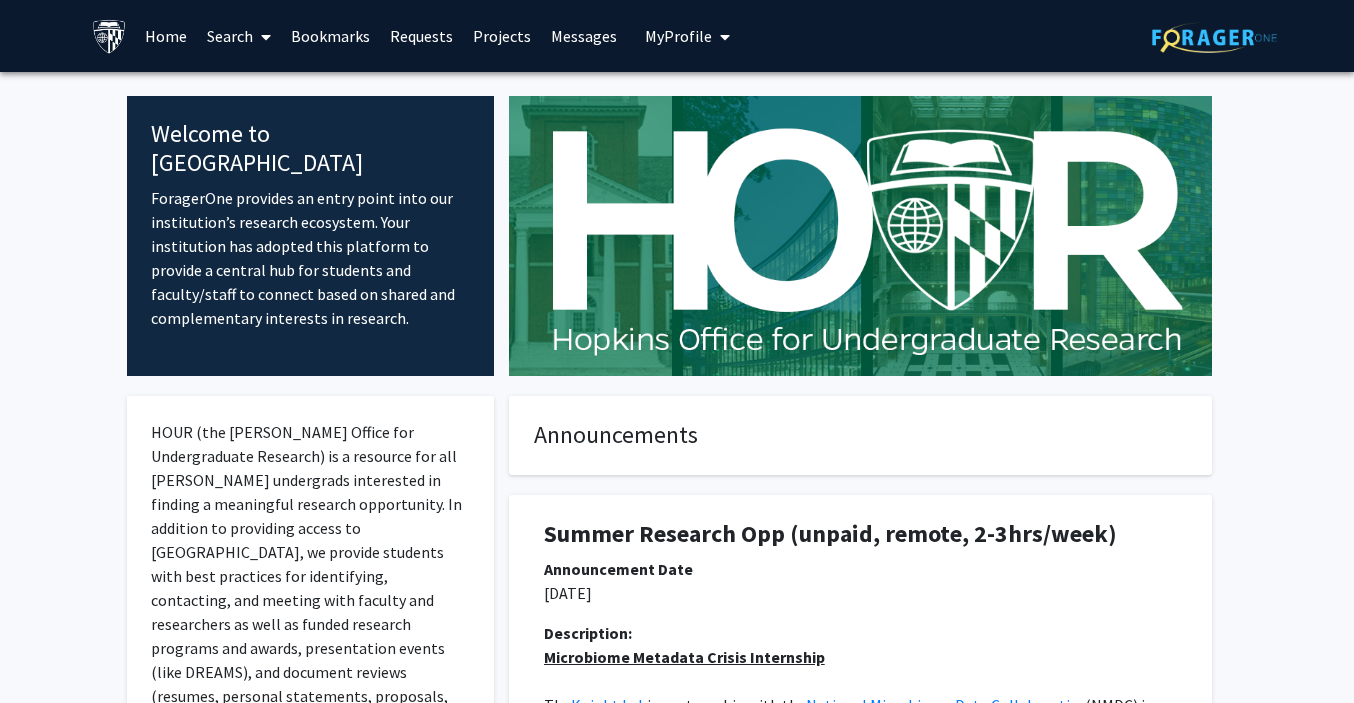 click on "Search" at bounding box center (239, 36) 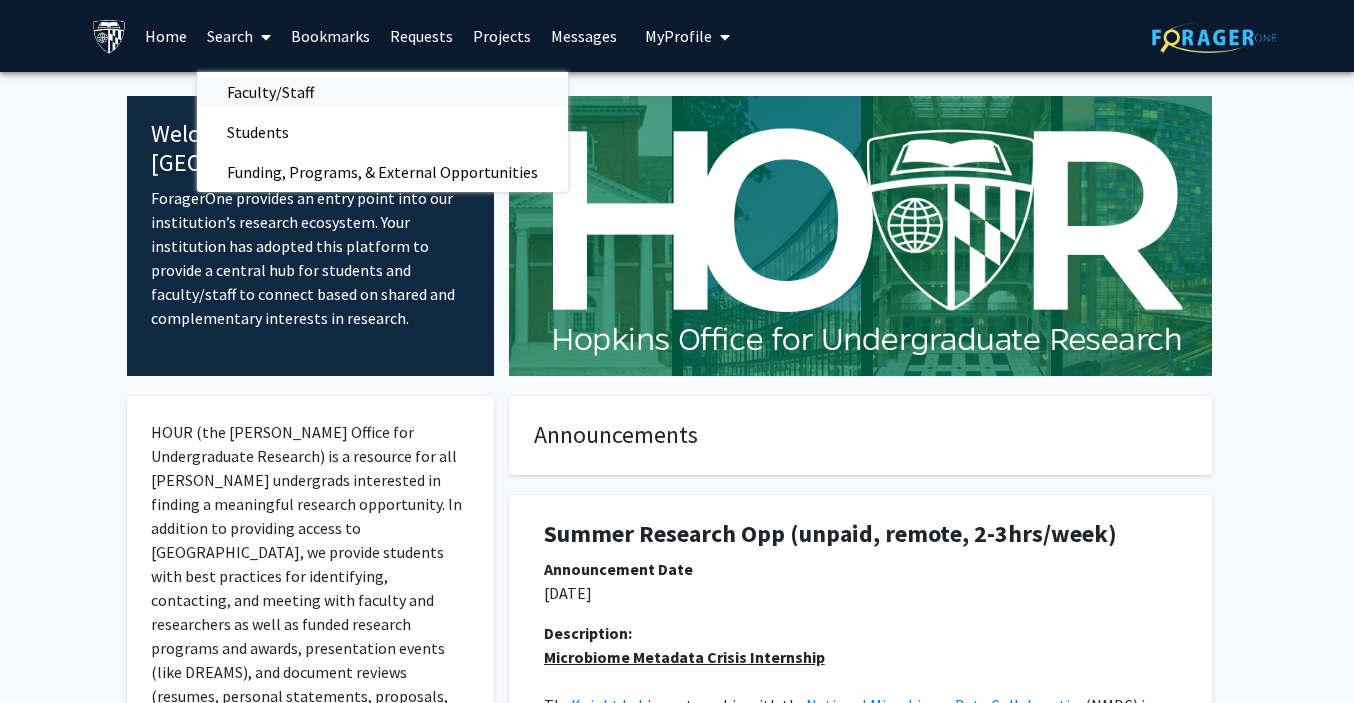 click on "Faculty/Staff" at bounding box center [270, 92] 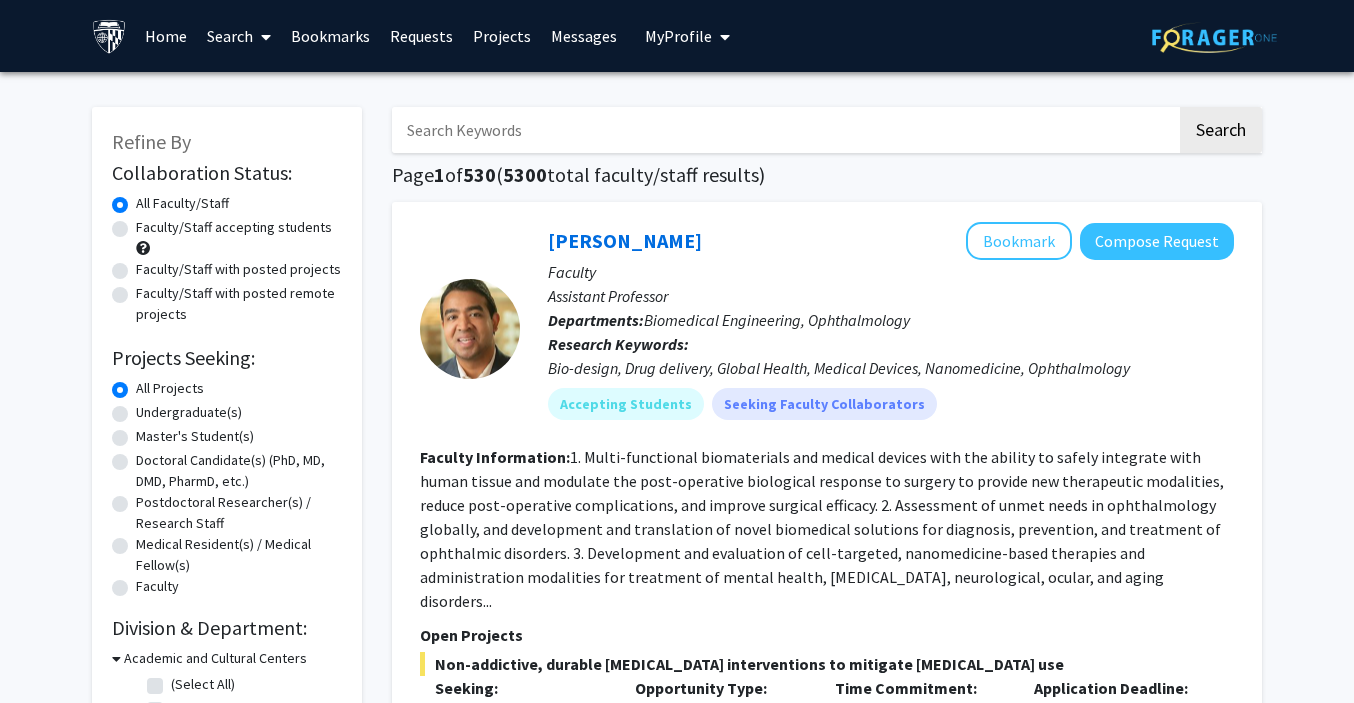 click on "Faculty/Staff accepting students" 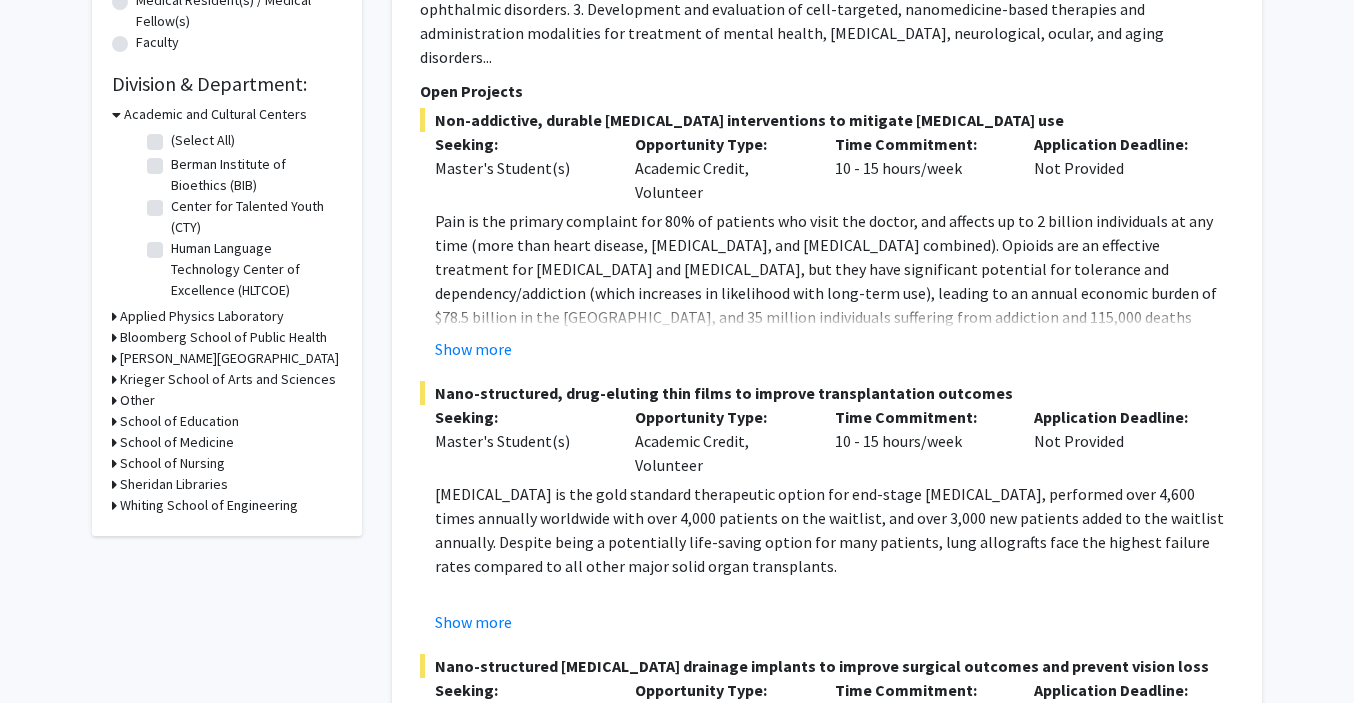 scroll, scrollTop: 546, scrollLeft: 0, axis: vertical 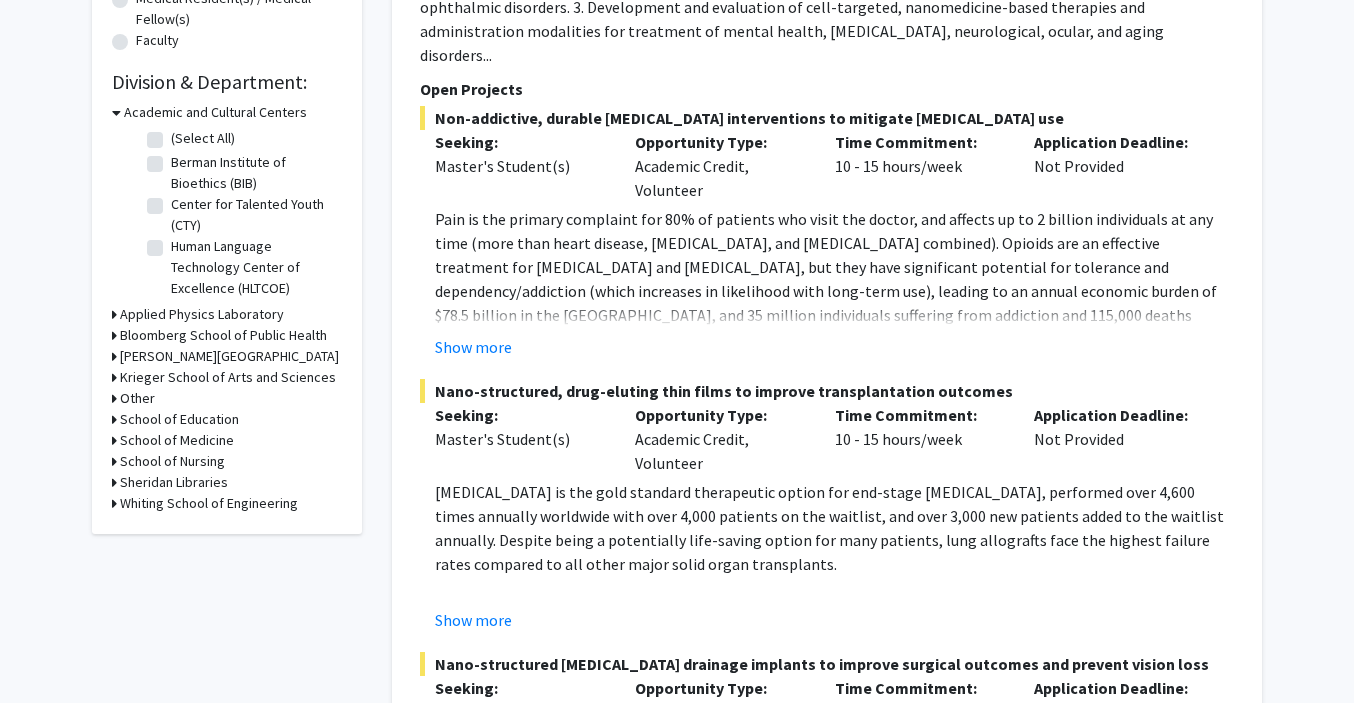 click on "Whiting School of Engineering" at bounding box center [209, 503] 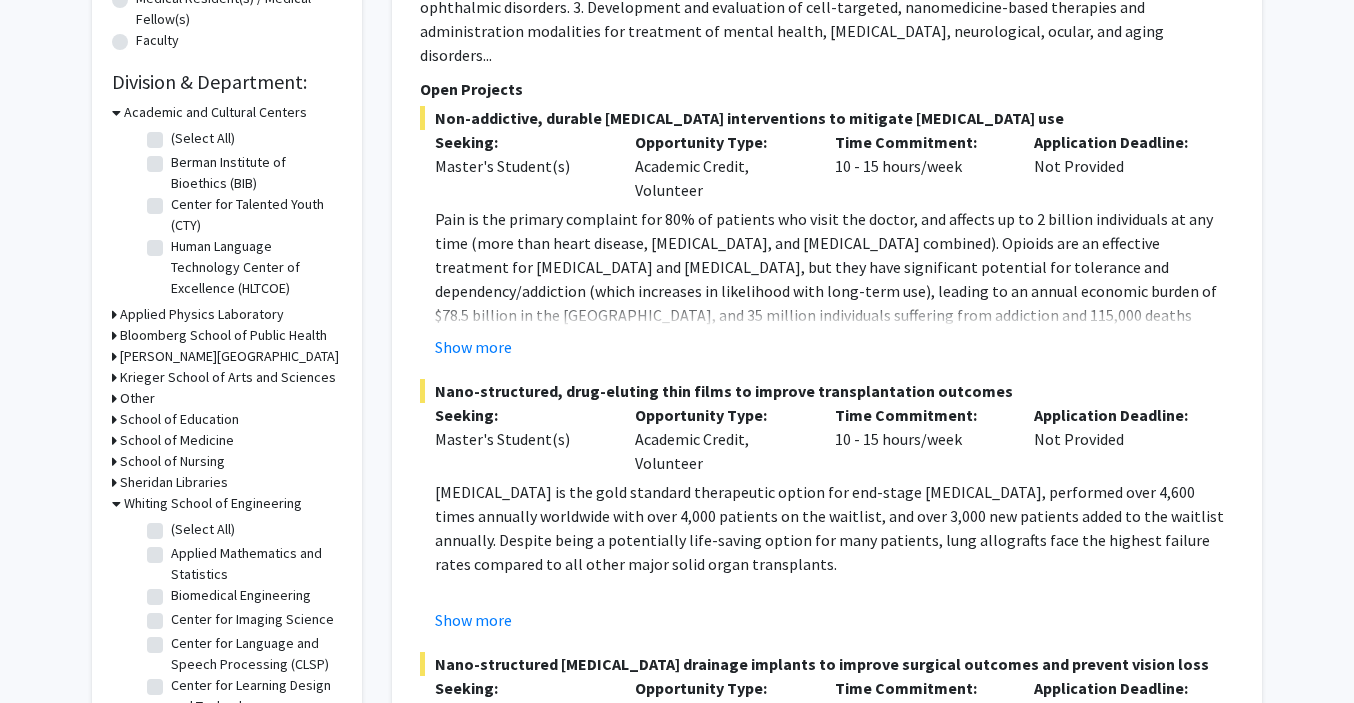 click on "Applied Mathematics and Statistics" 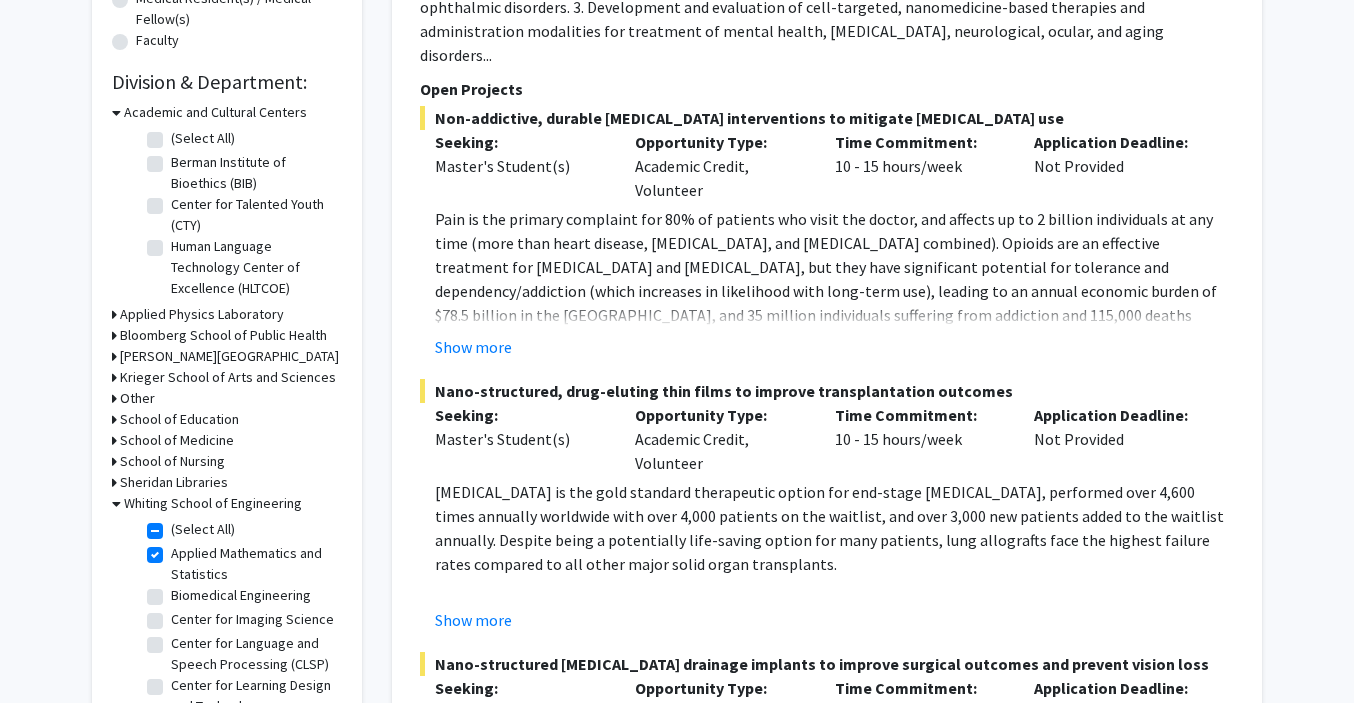 checkbox on "true" 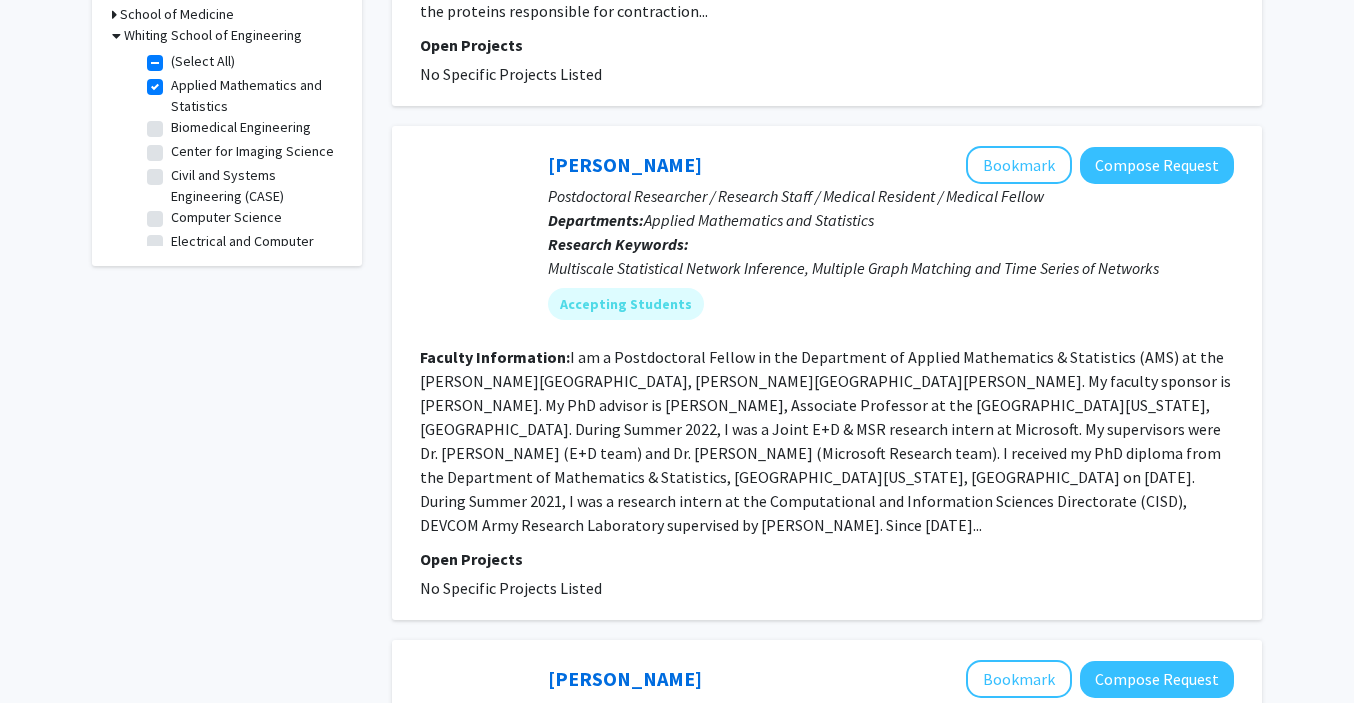 scroll, scrollTop: 687, scrollLeft: 0, axis: vertical 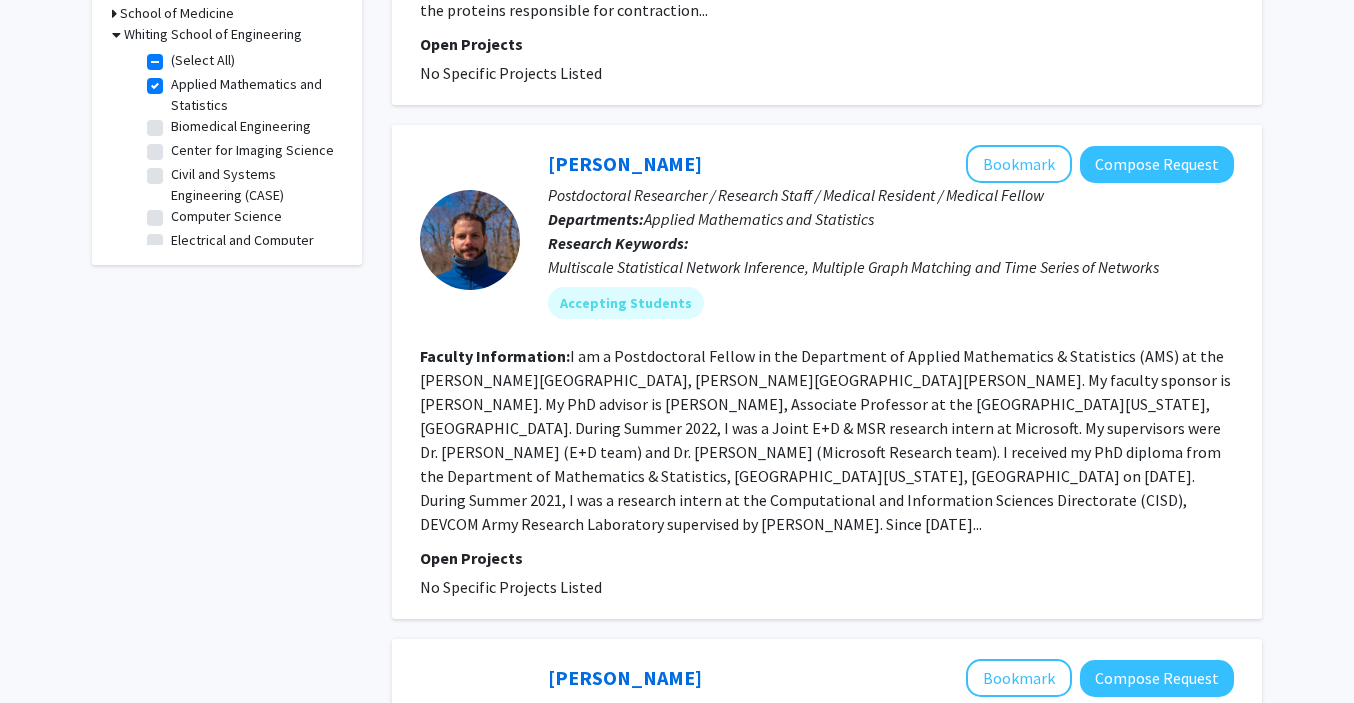 click on "I am a Postdoctoral Fellow in the Department of Applied Mathematics & Statistics (AMS) at the Whiting School of Engineering, Johns Hopkins University. My faculty sponsor is Professor Carey Priebe. My PhD advisor is Vince Lyzinski, Associate Professor at the University of Maryland, College Park.  During Summer 2022, I was a Joint E+D & MSR research intern at Microsoft. My supervisors were Dr. Anna Bertinger (E+D team) and Dr. Jonathan Larson (Microsoft Research team).
I received my PhD diploma from the Department of Mathematics & Statistics, University of Maryland, College Park on May 2022.
During Summer 2021, I was a research intern at the Computational and Information Sciences Directorate (CISD), DEVCOM Army Research Laboratory supervised by Dr. Jade Freeman.
Since 2019..." 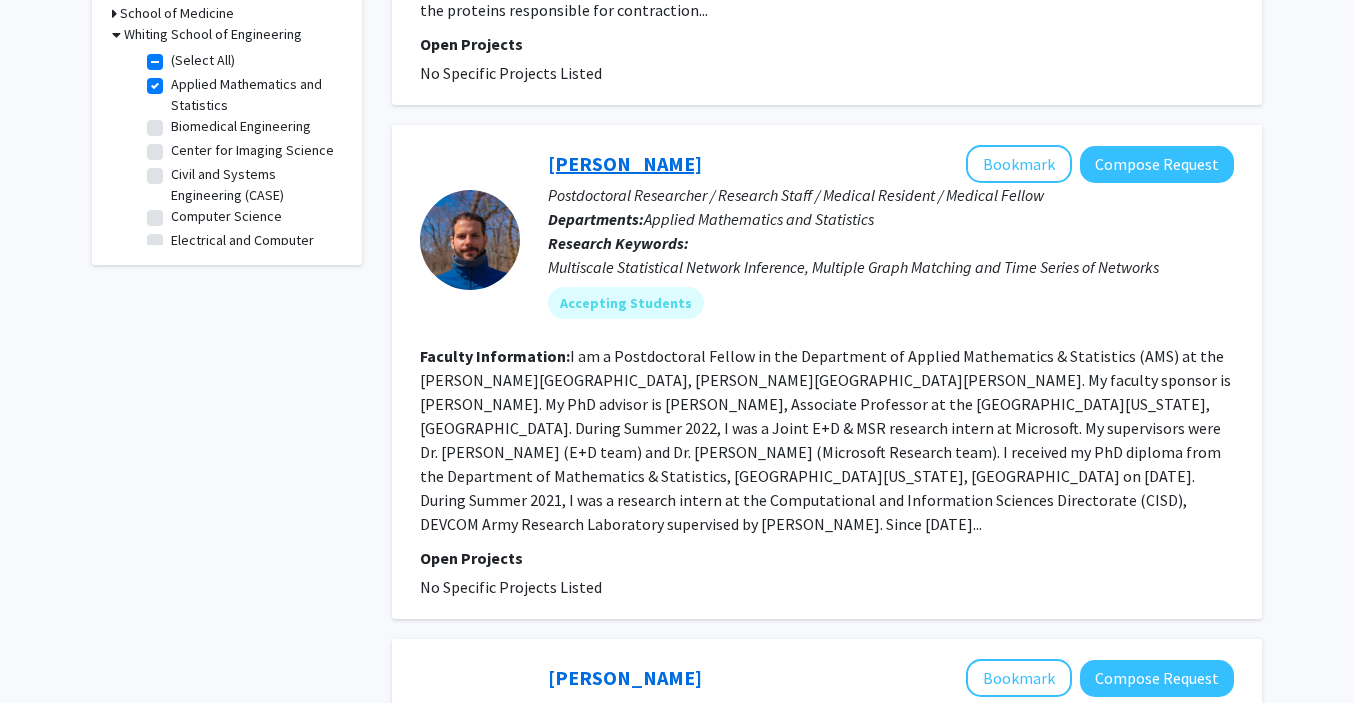 click on "Konstantinos Pantazis" 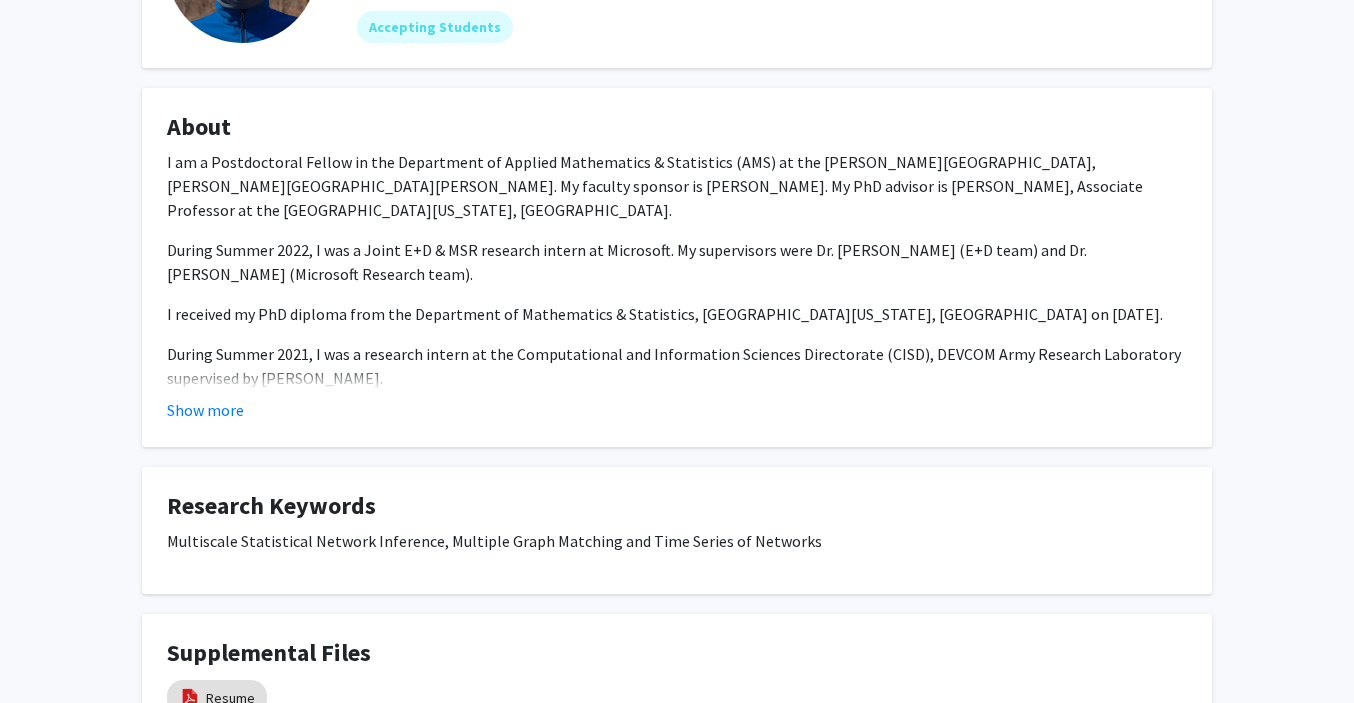 scroll, scrollTop: 238, scrollLeft: 0, axis: vertical 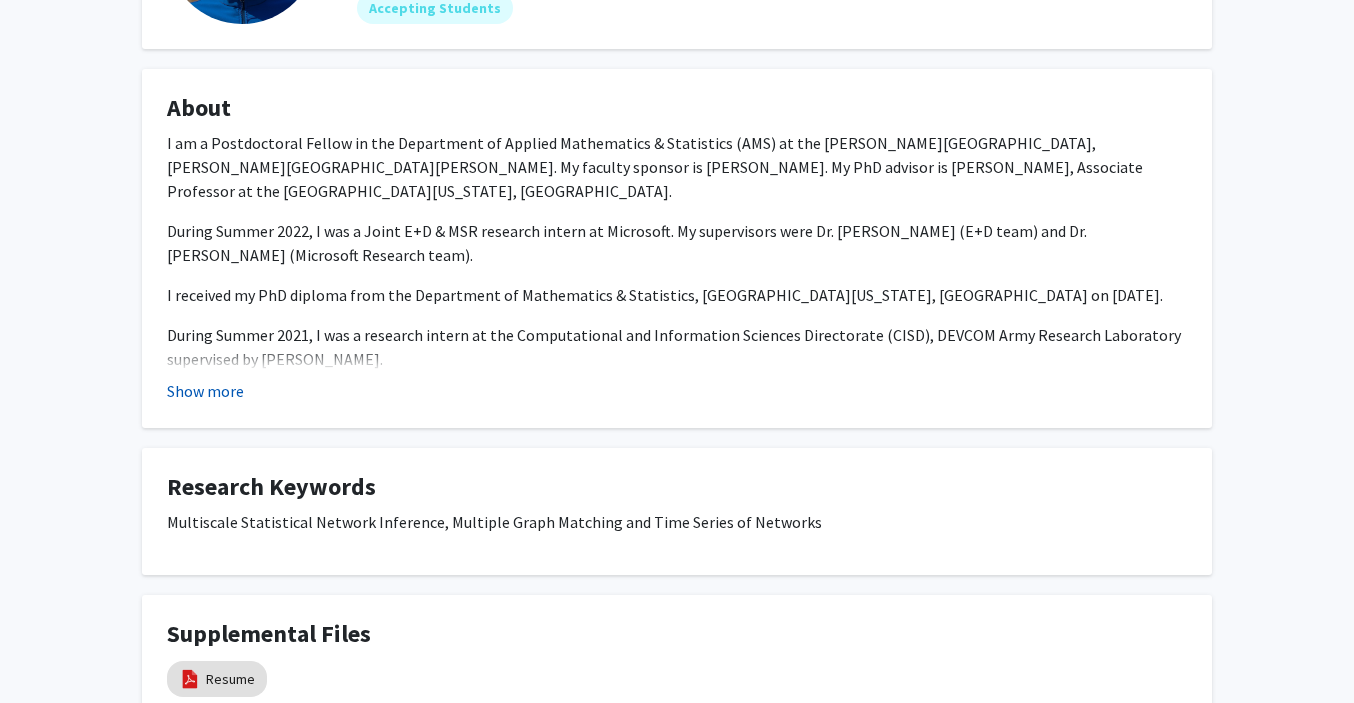 click on "Show more" 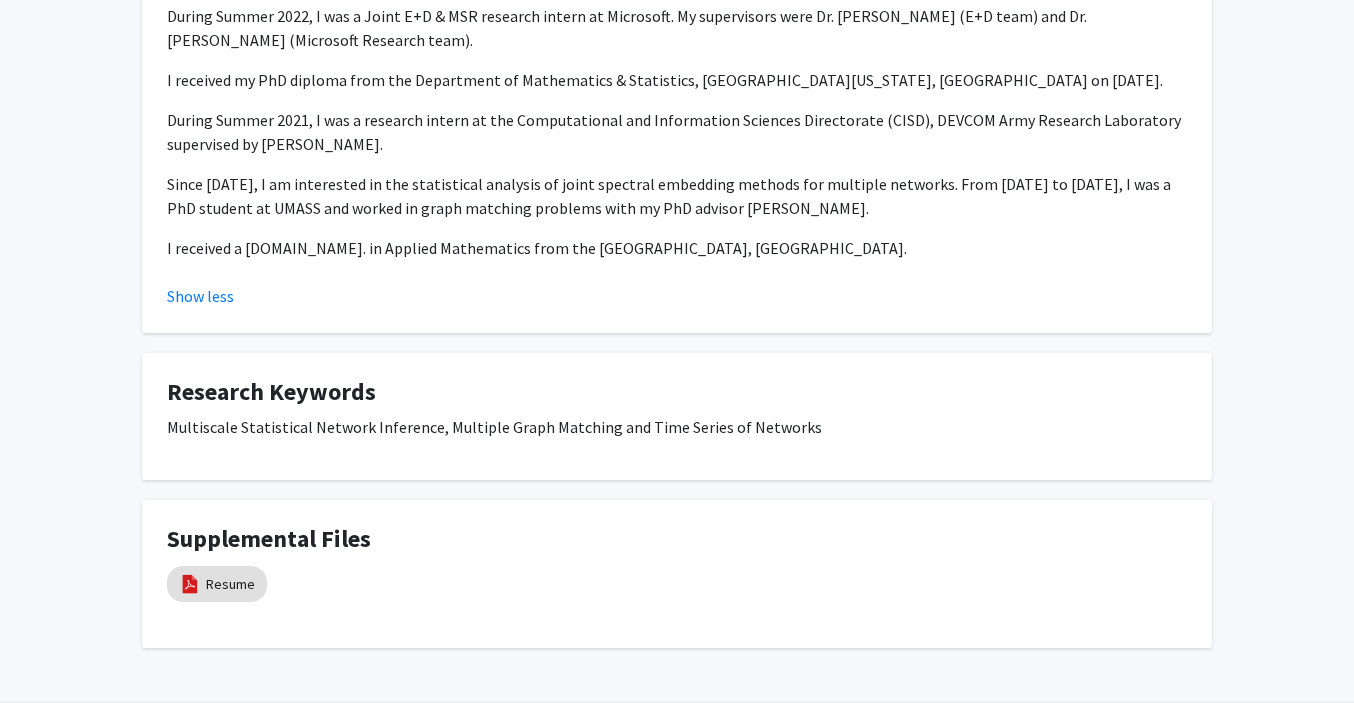 scroll, scrollTop: 474, scrollLeft: 0, axis: vertical 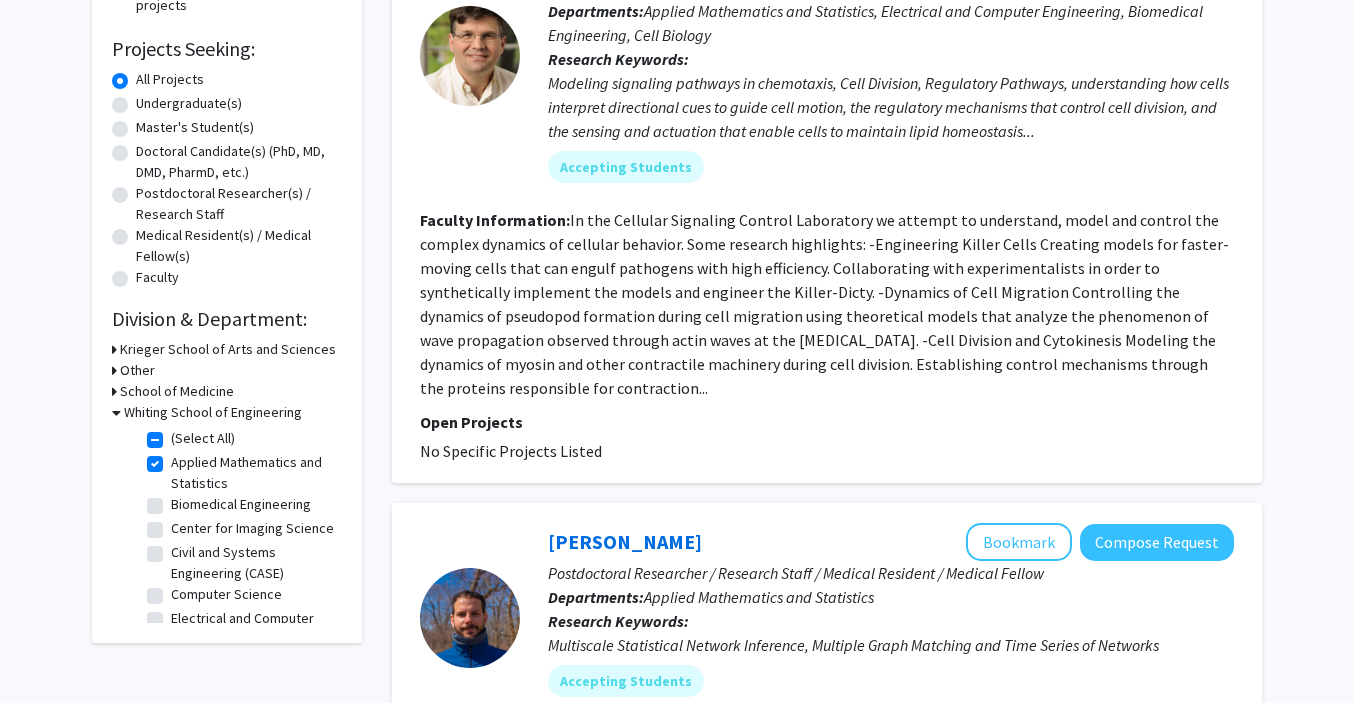 click on "Master's Student(s)" 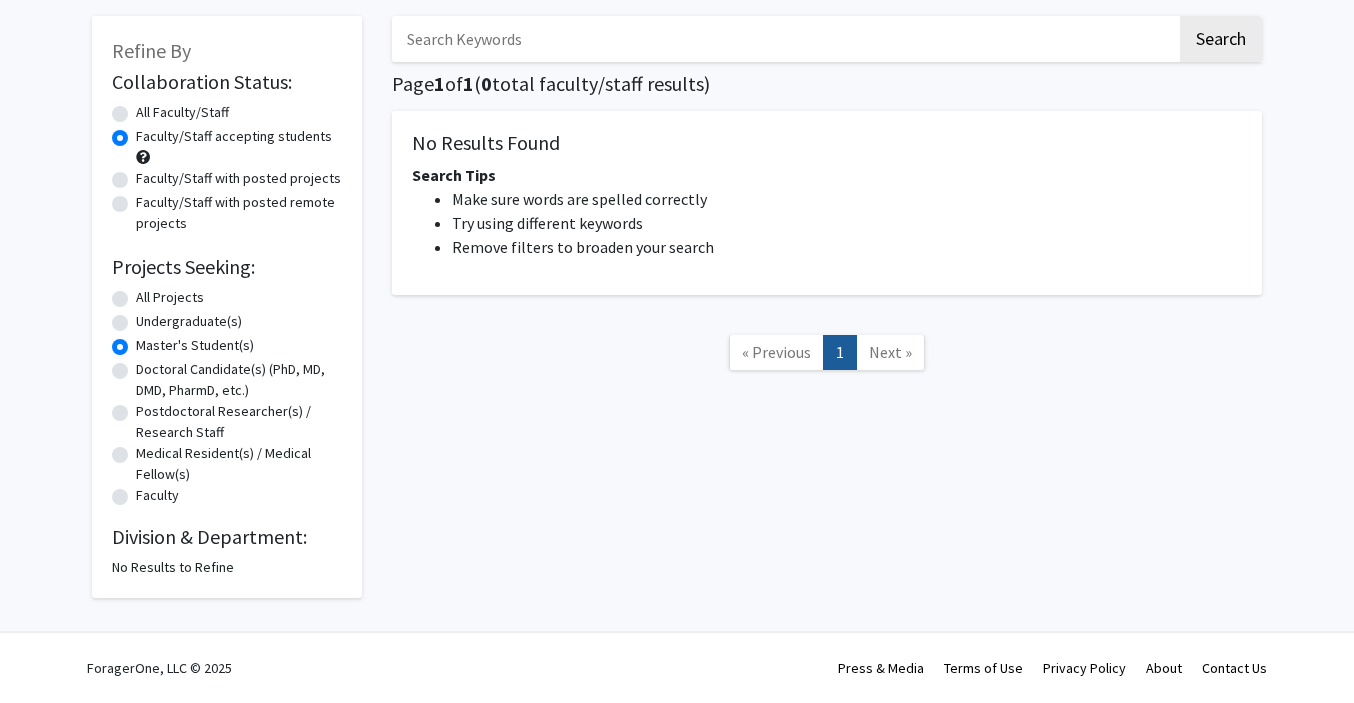 scroll, scrollTop: 94, scrollLeft: 0, axis: vertical 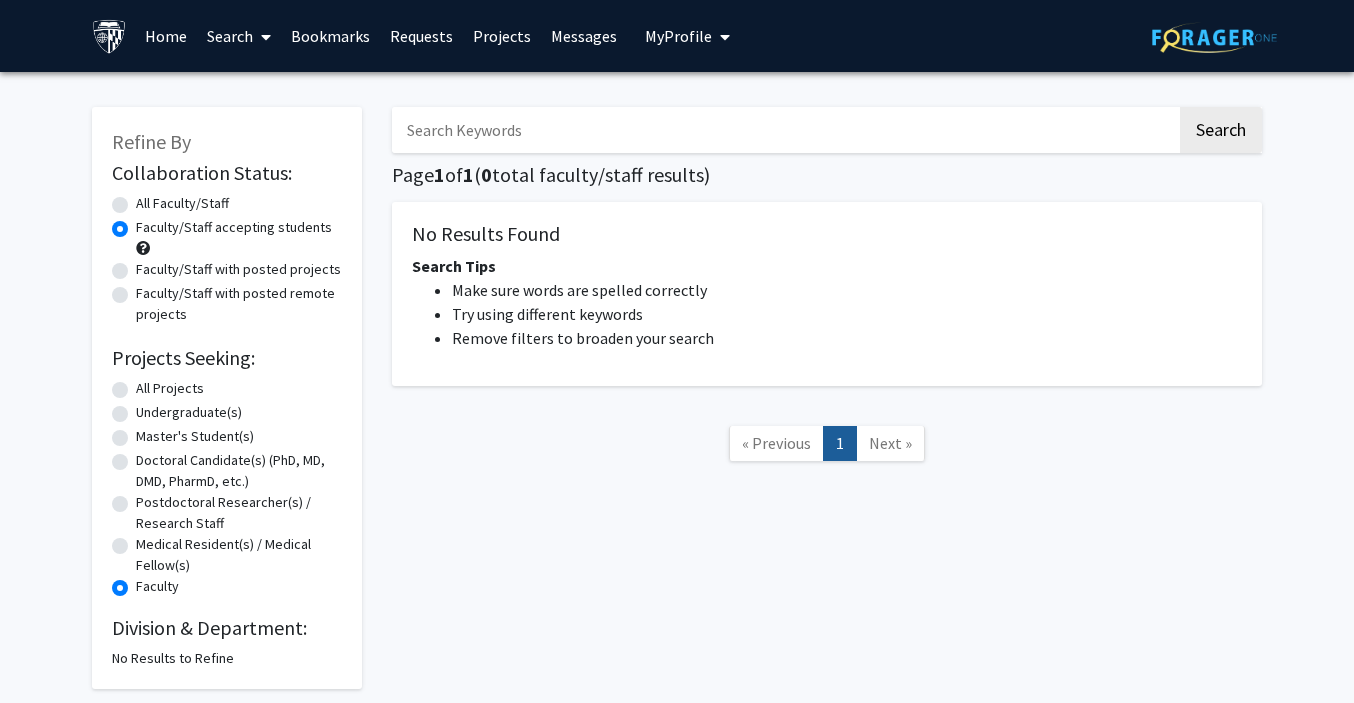 click on "All Faculty/Staff" 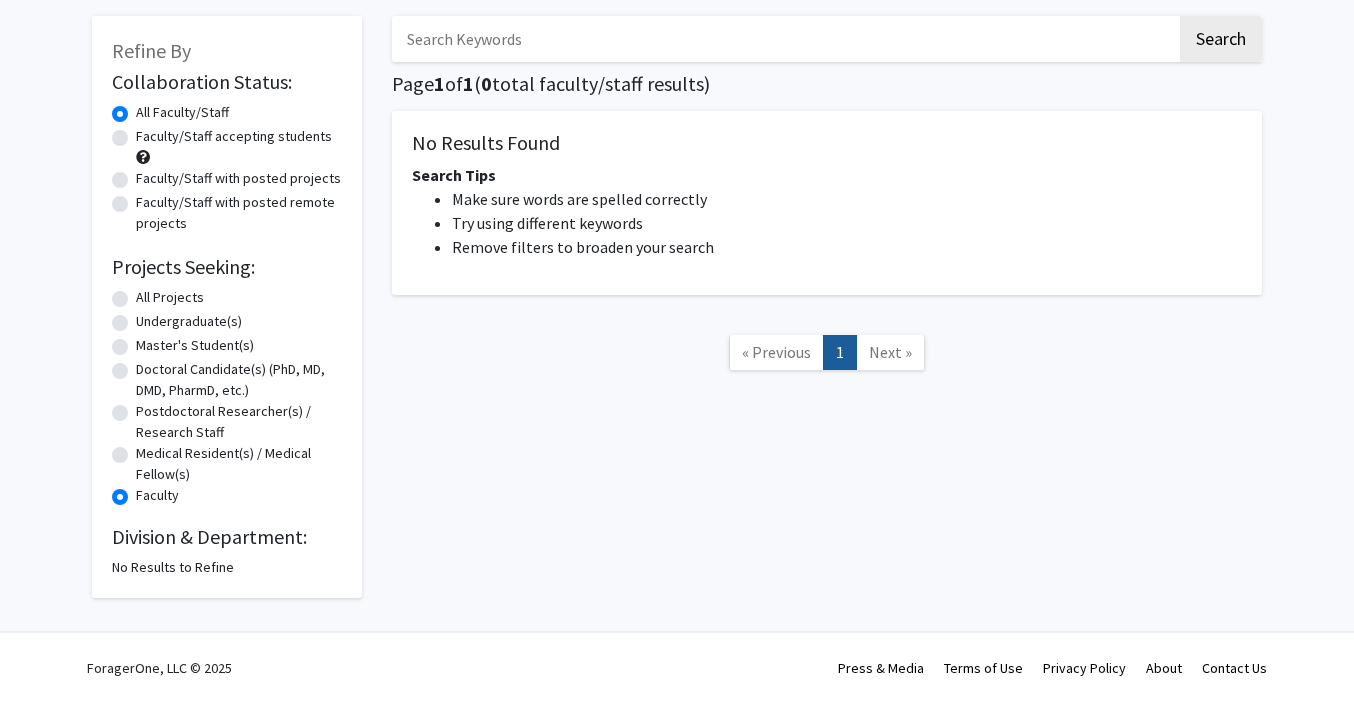 scroll, scrollTop: 94, scrollLeft: 0, axis: vertical 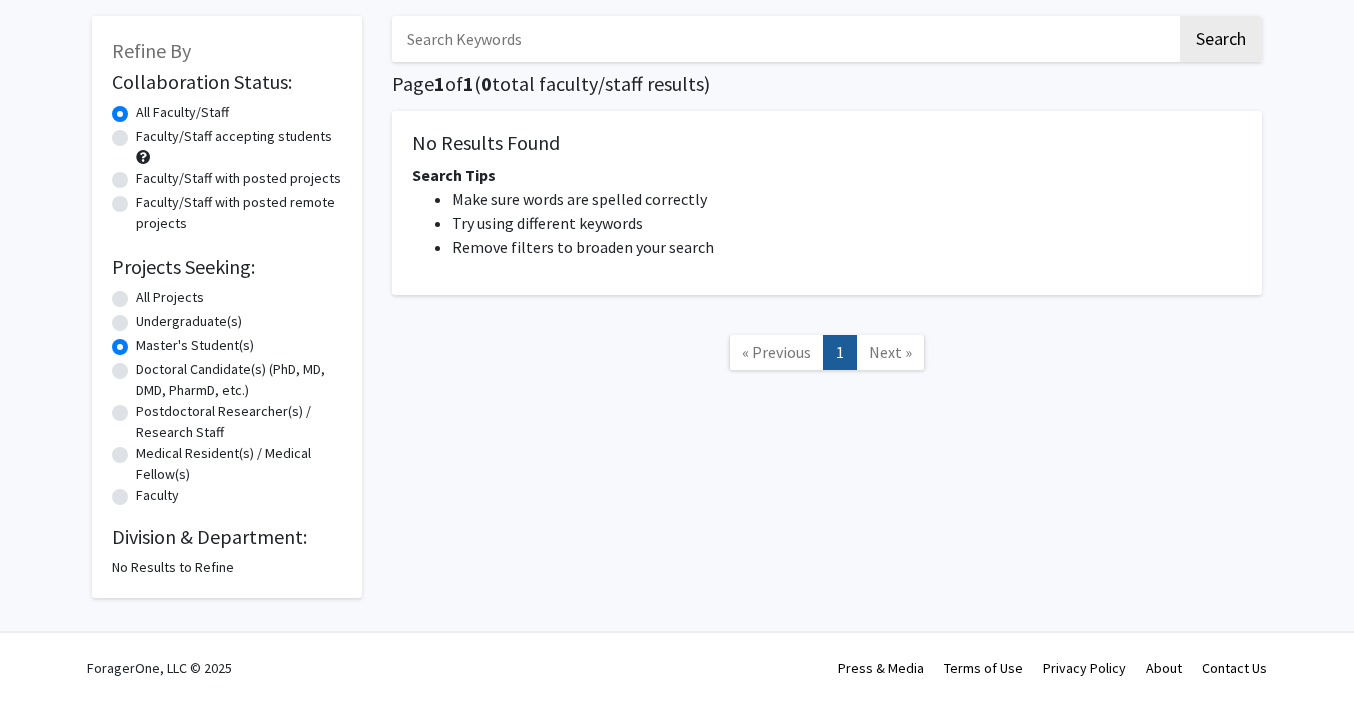 radio on "false" 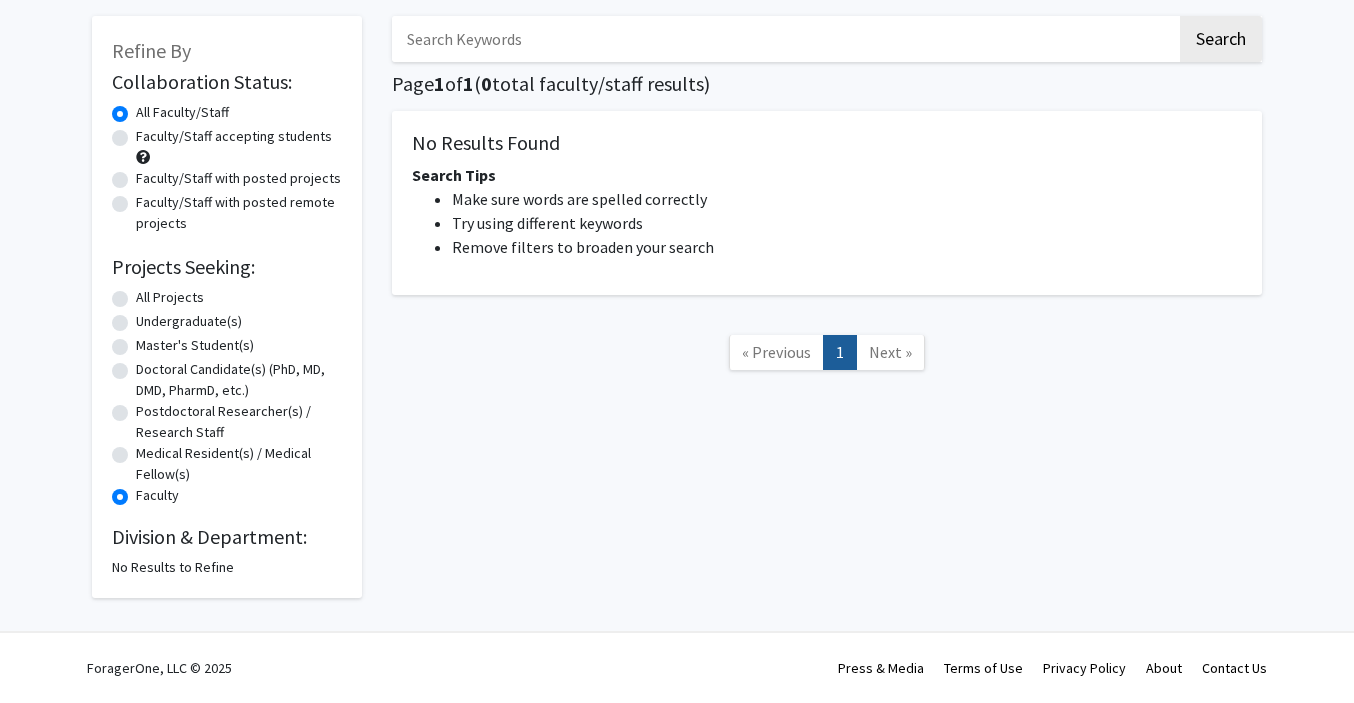 radio on "false" 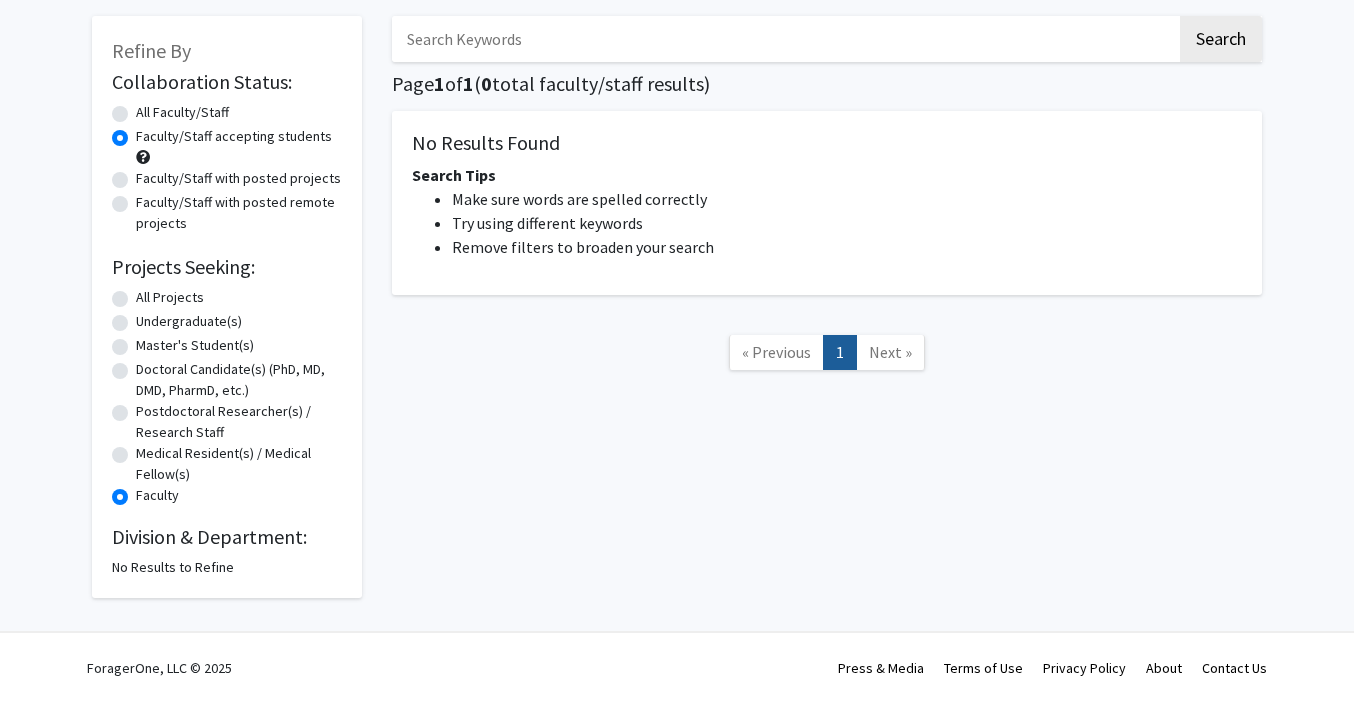 scroll, scrollTop: 0, scrollLeft: 0, axis: both 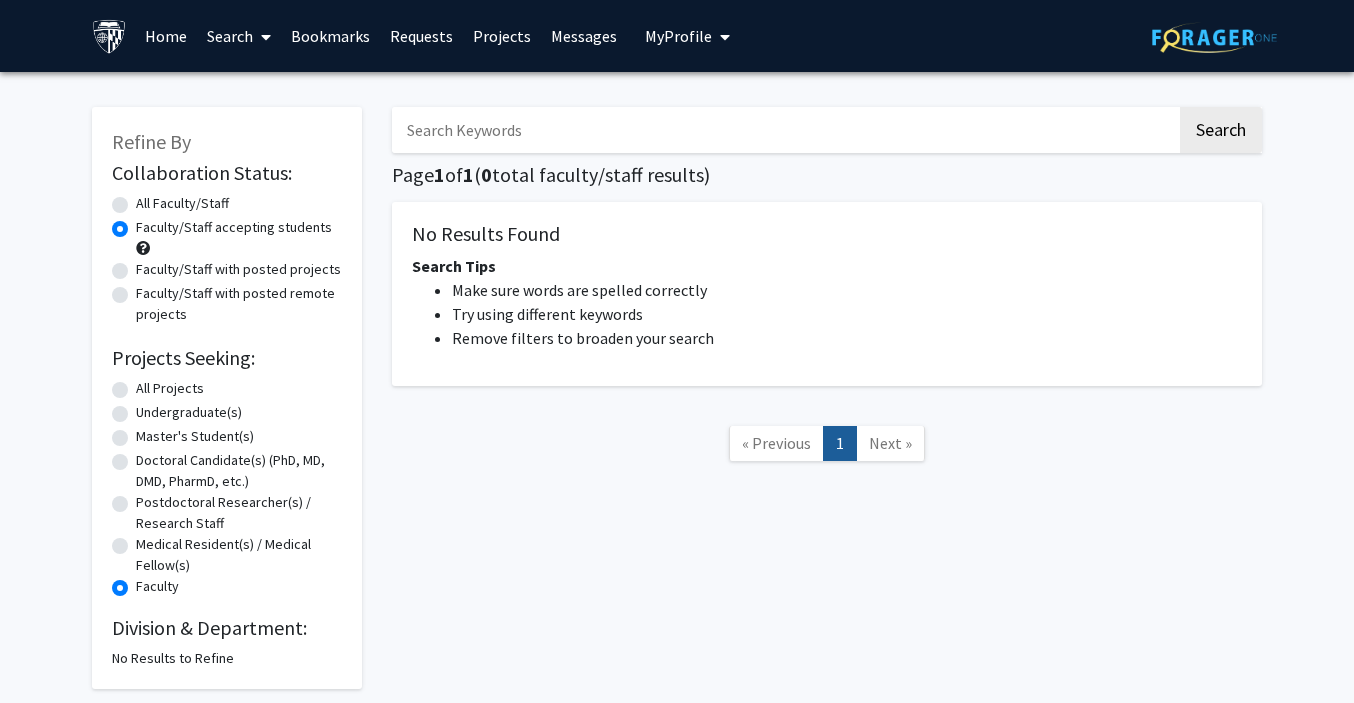 radio on "true" 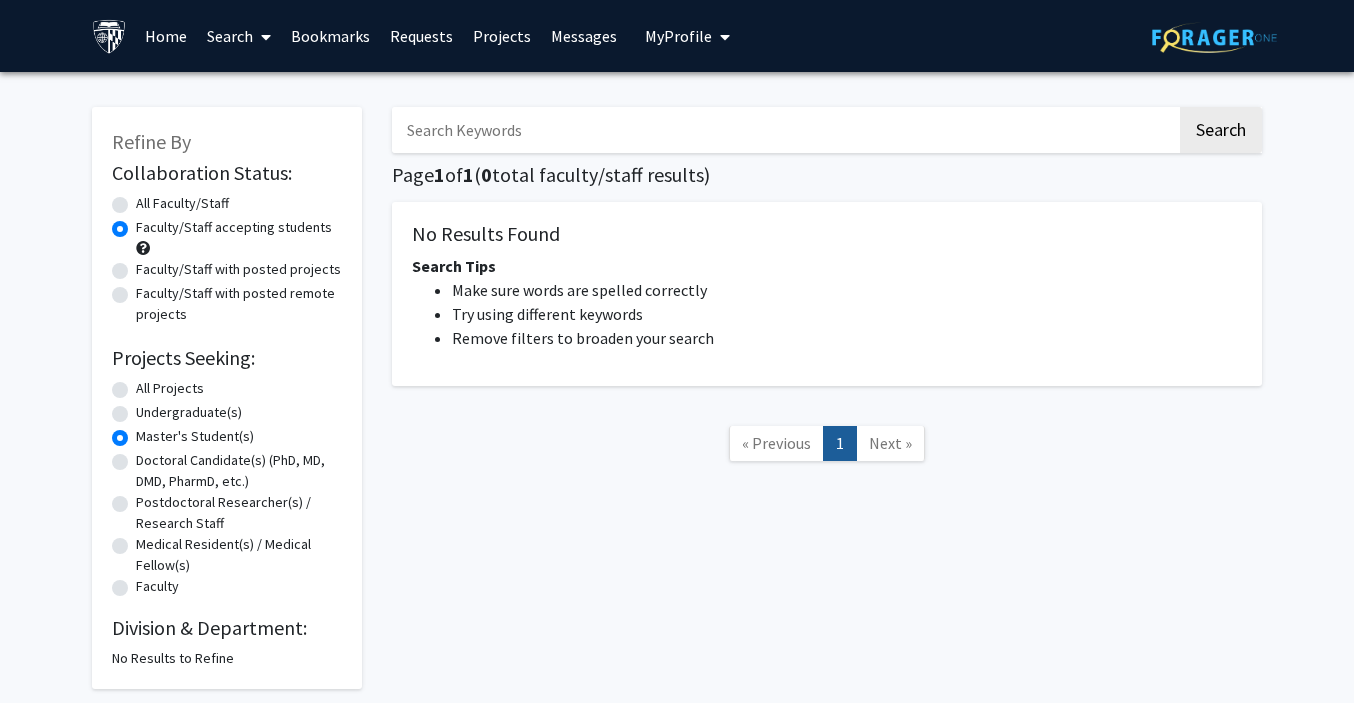 radio on "true" 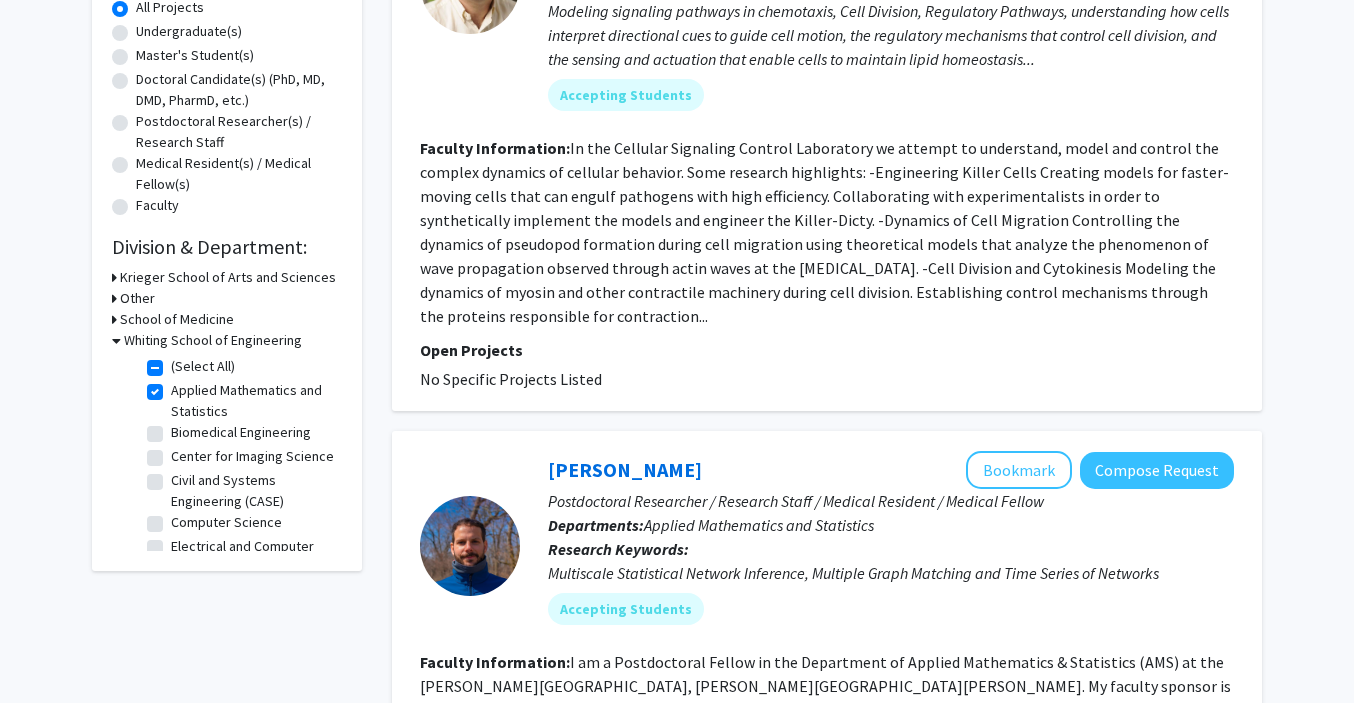scroll, scrollTop: 392, scrollLeft: 0, axis: vertical 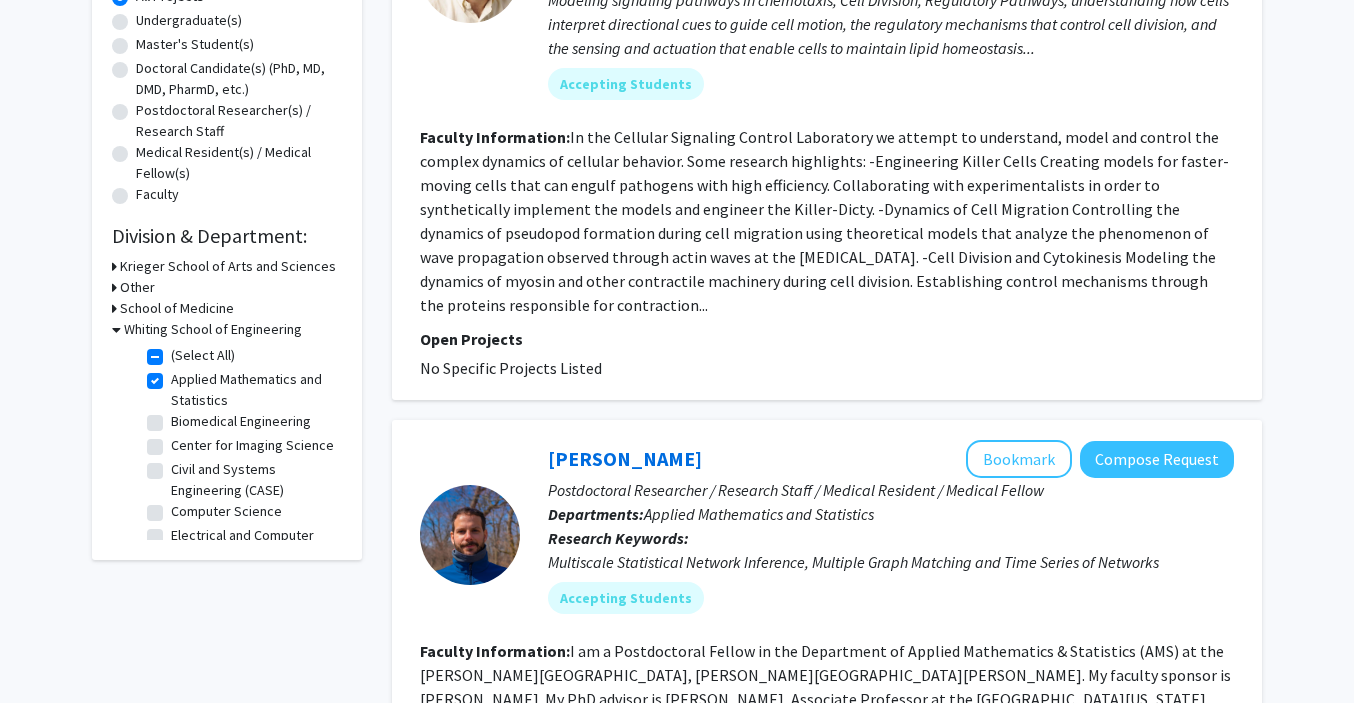 click on "Applied Mathematics and Statistics" 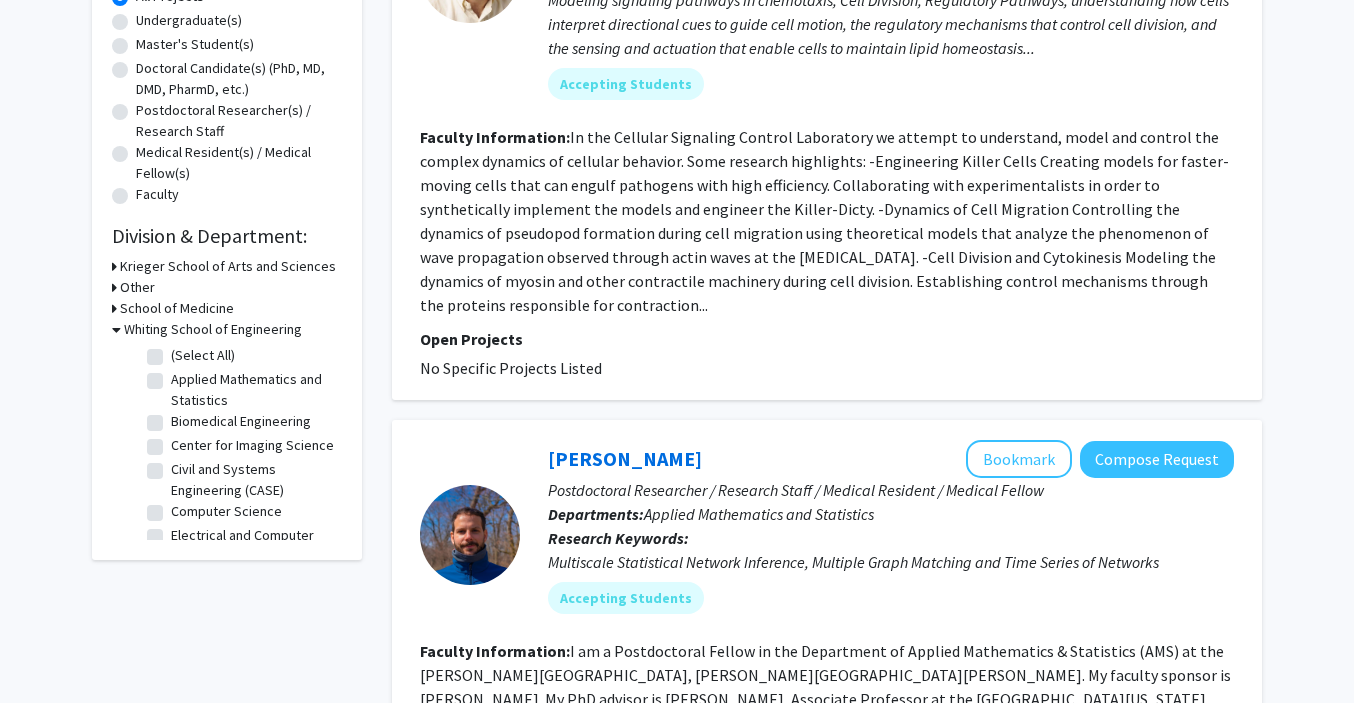 checkbox on "false" 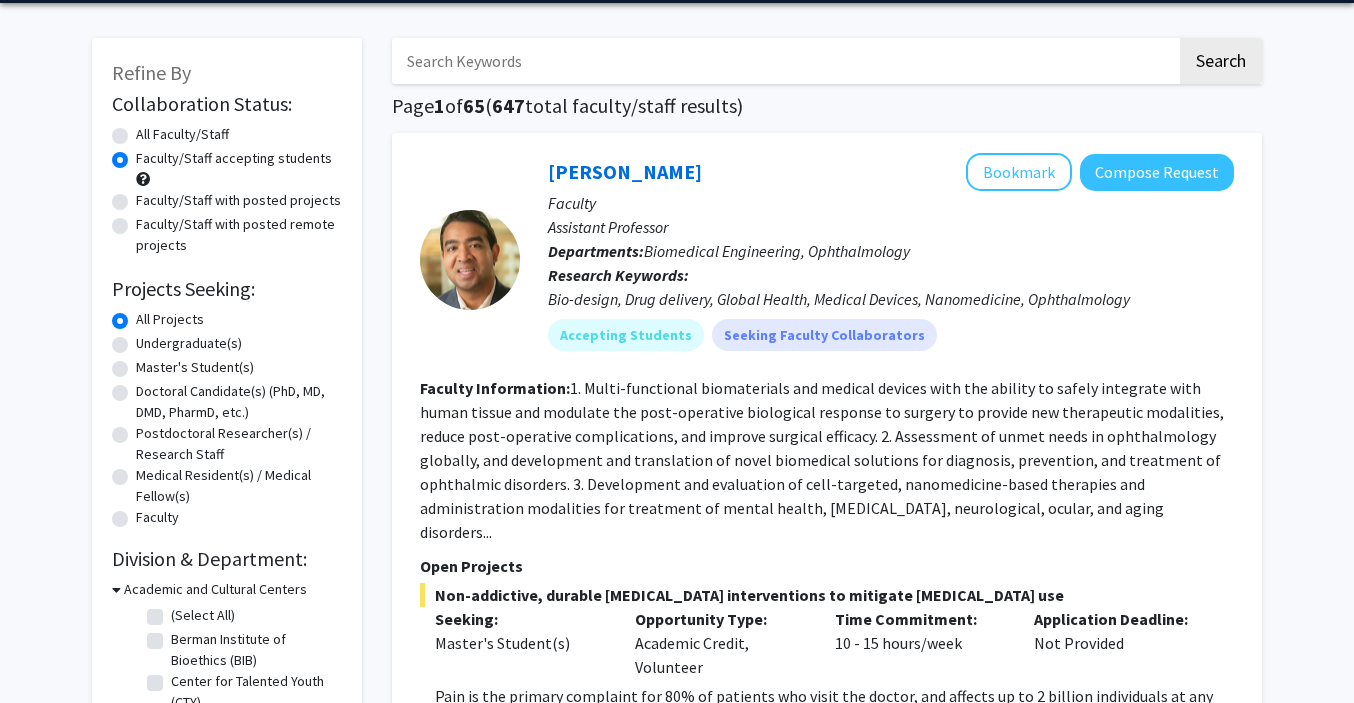 scroll, scrollTop: 90, scrollLeft: 0, axis: vertical 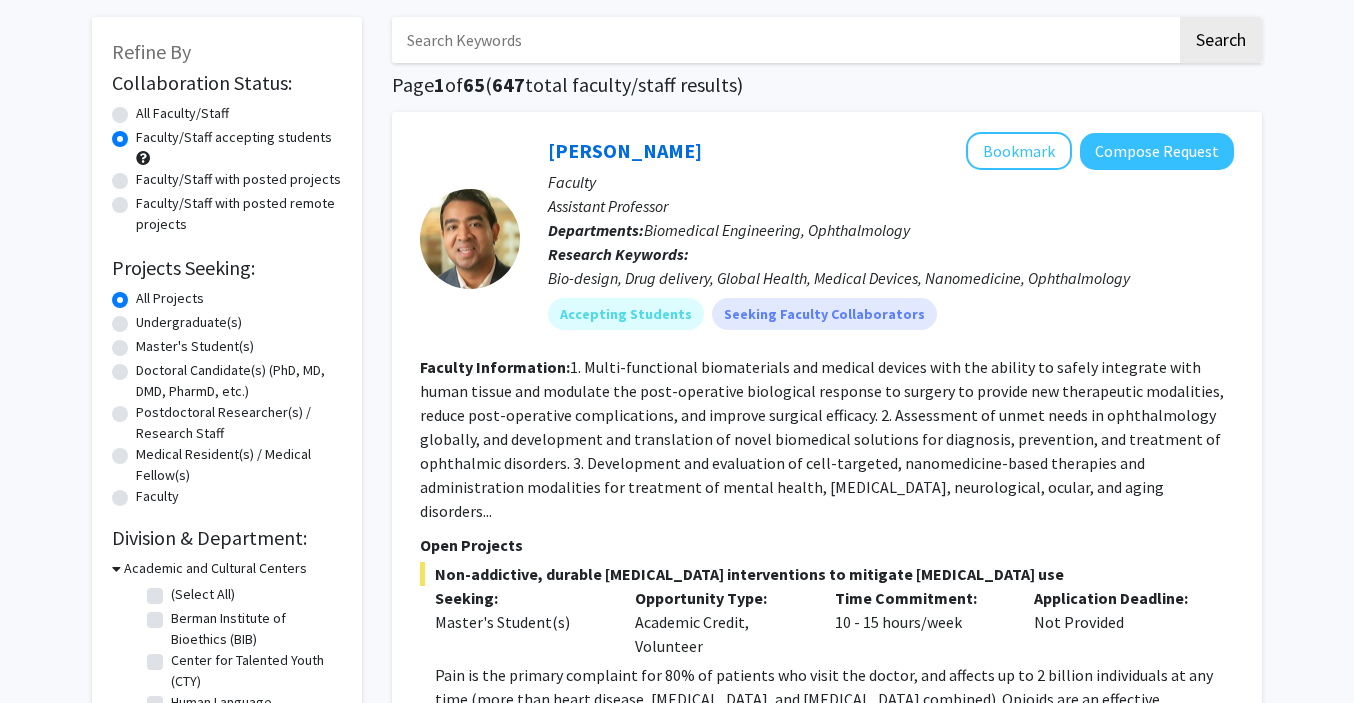 click on "Master's Student(s)" 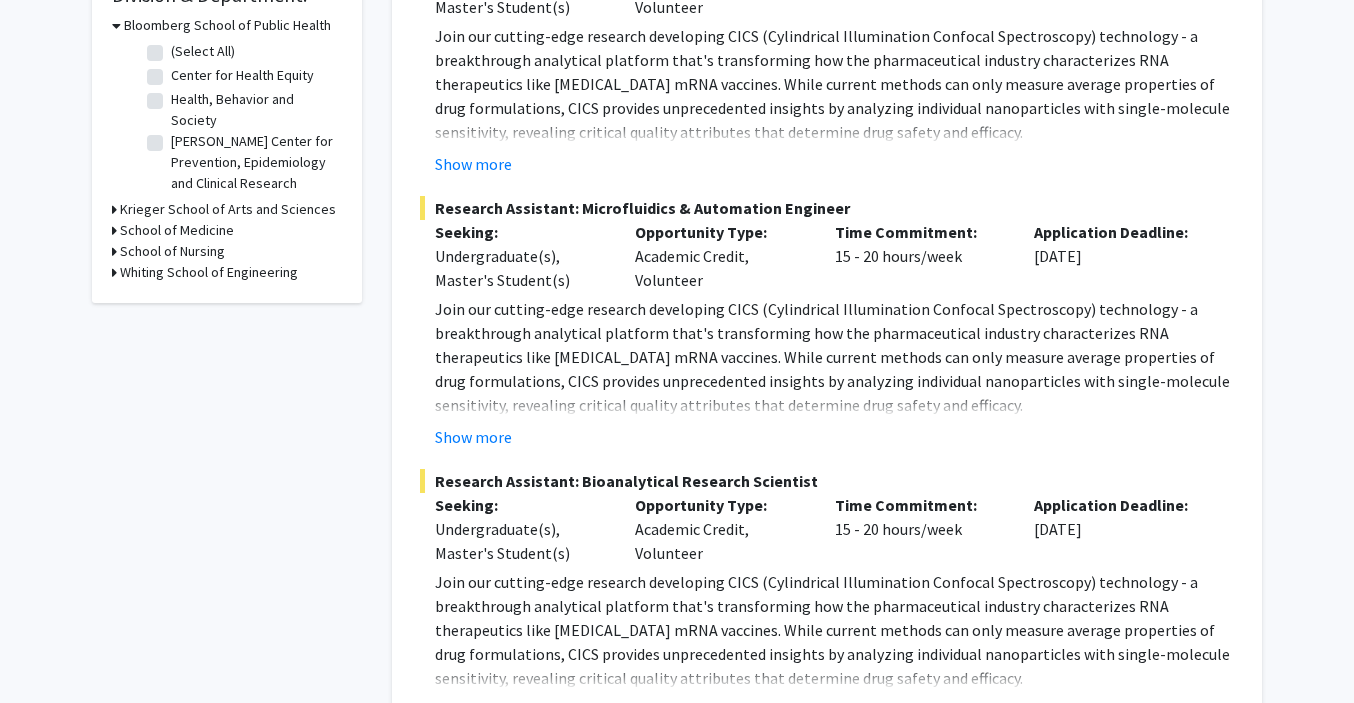 scroll, scrollTop: 615, scrollLeft: 0, axis: vertical 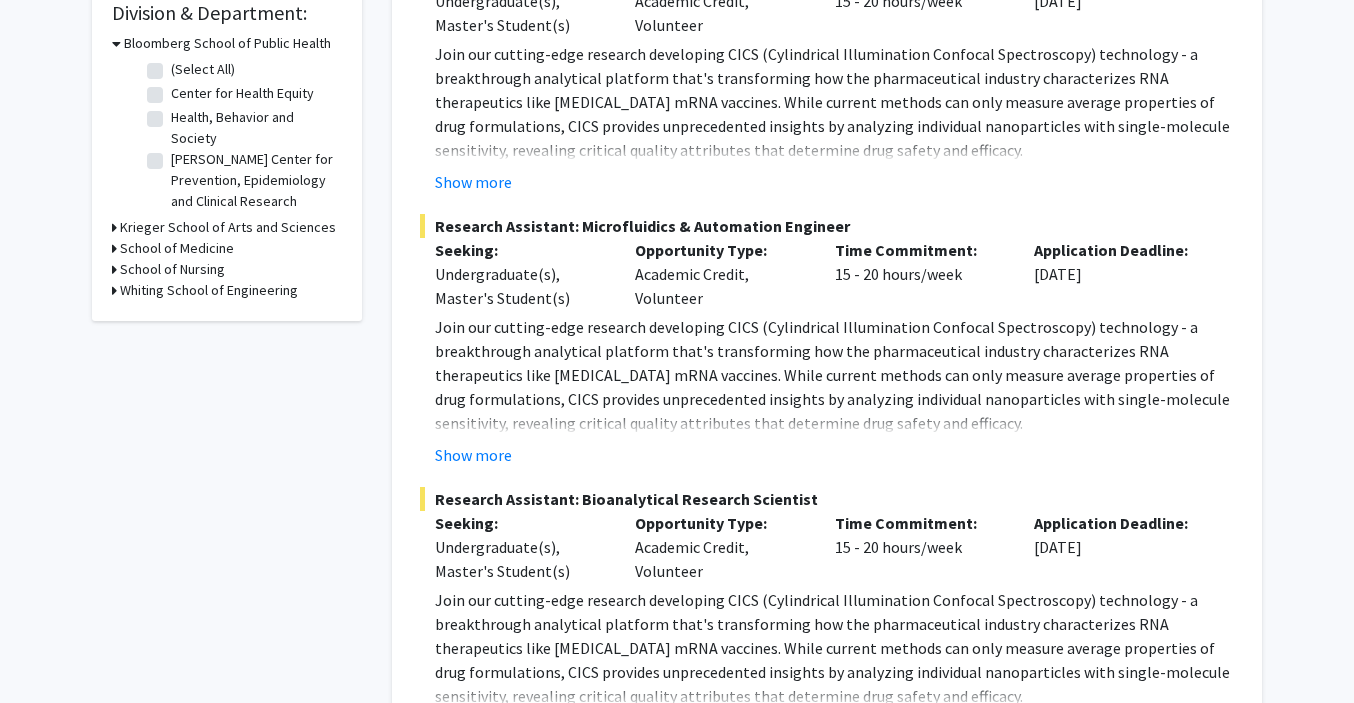 click on "Whiting School of Engineering" at bounding box center [209, 290] 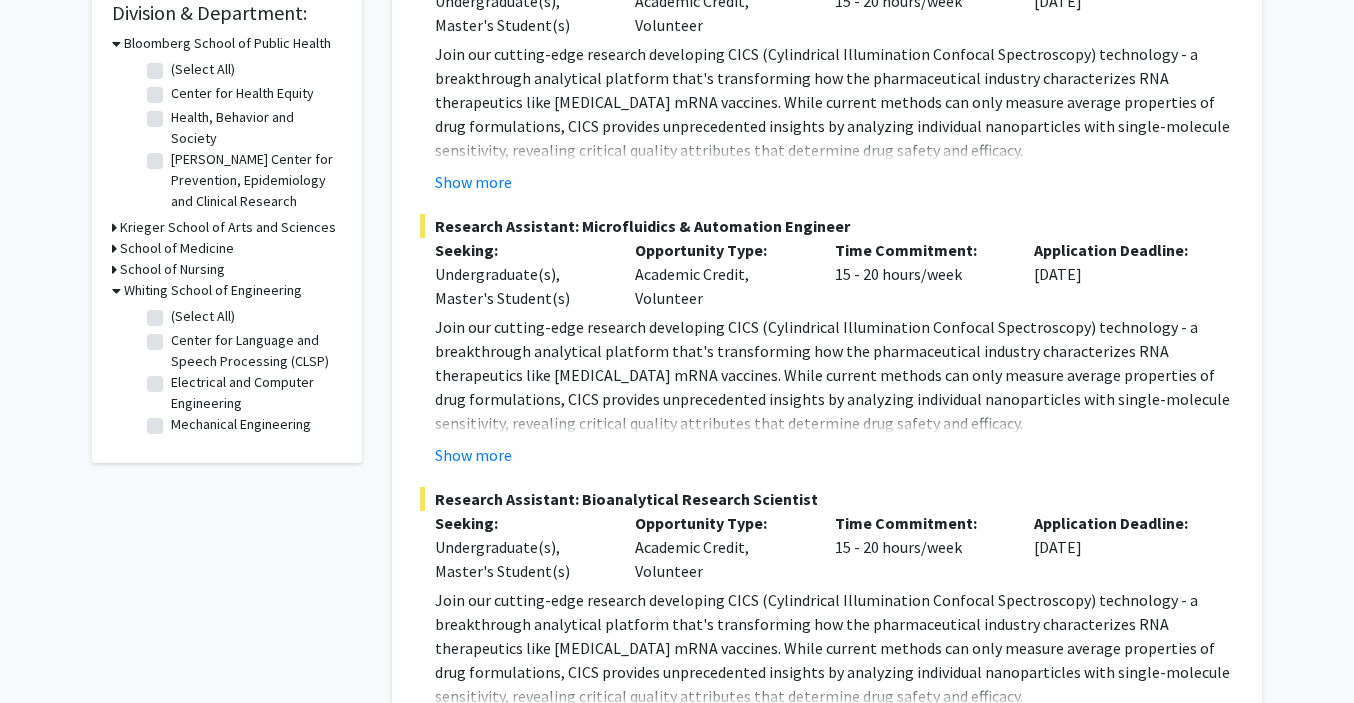 click on "Center for Language and Speech Processing (CLSP)" 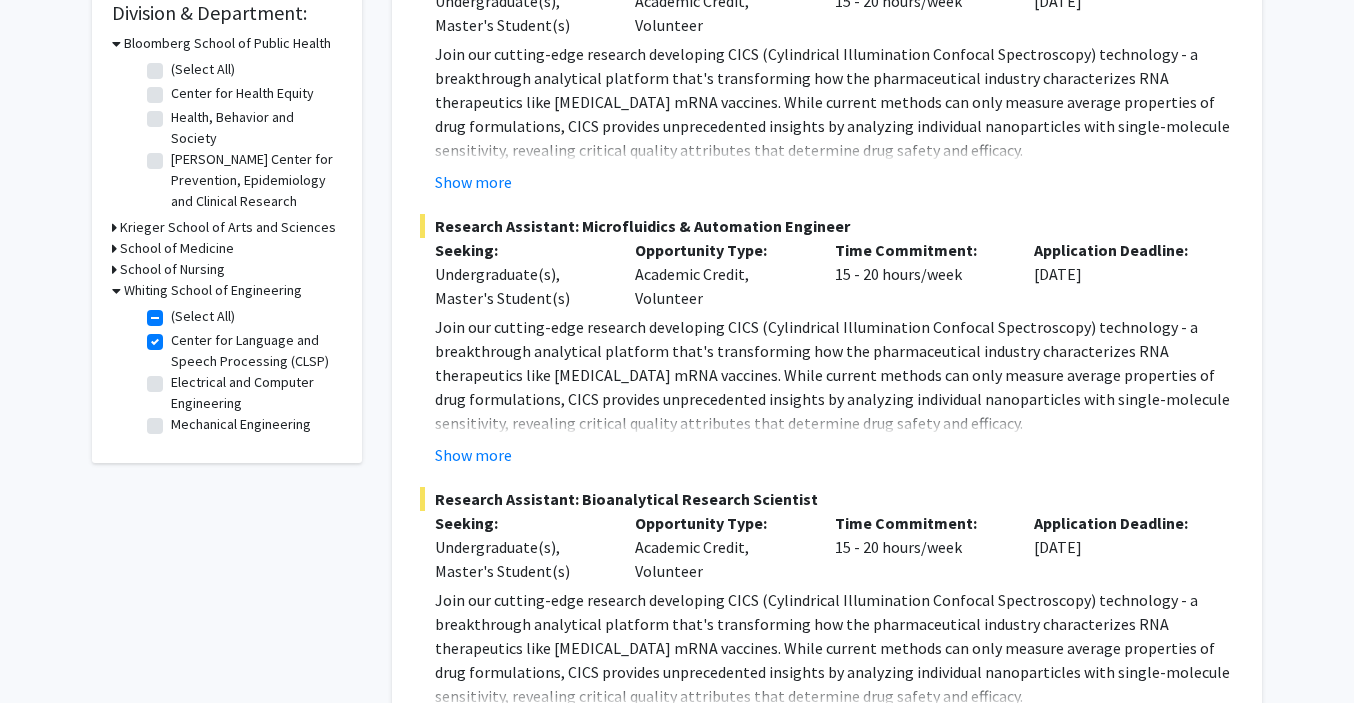 checkbox on "true" 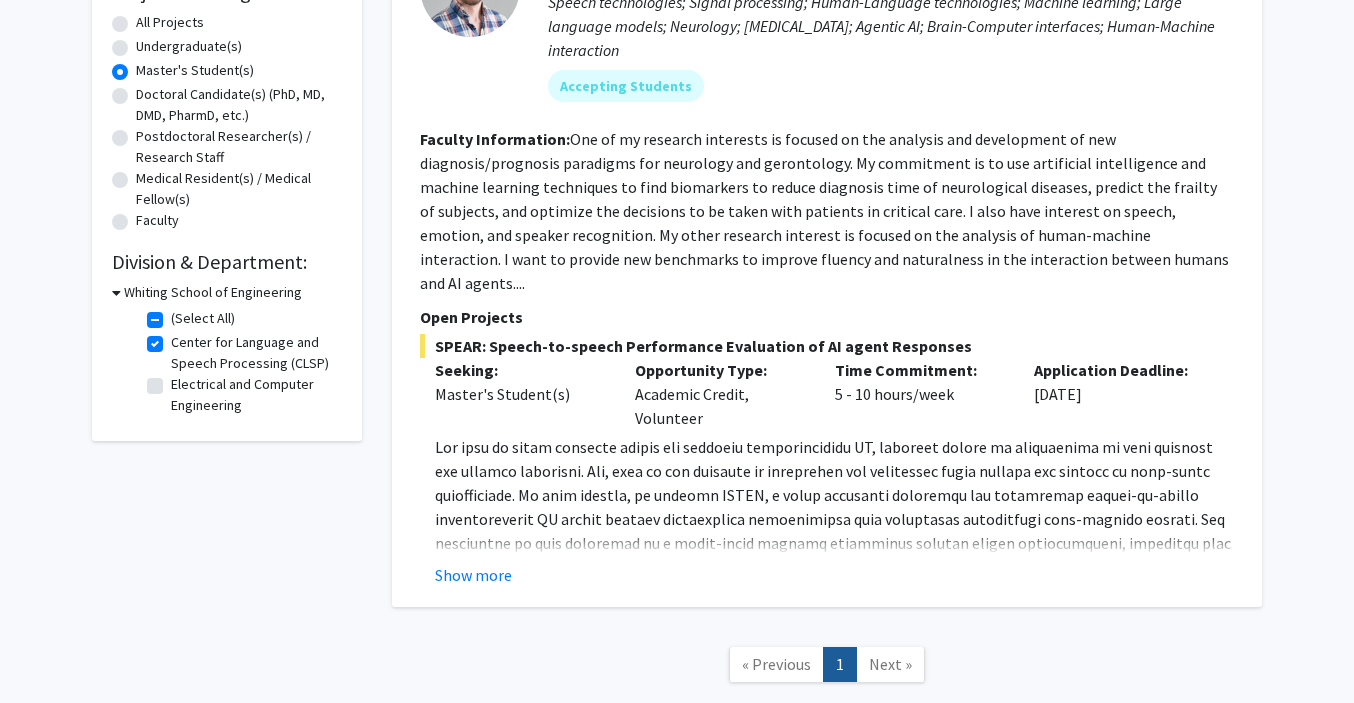 scroll, scrollTop: 384, scrollLeft: 0, axis: vertical 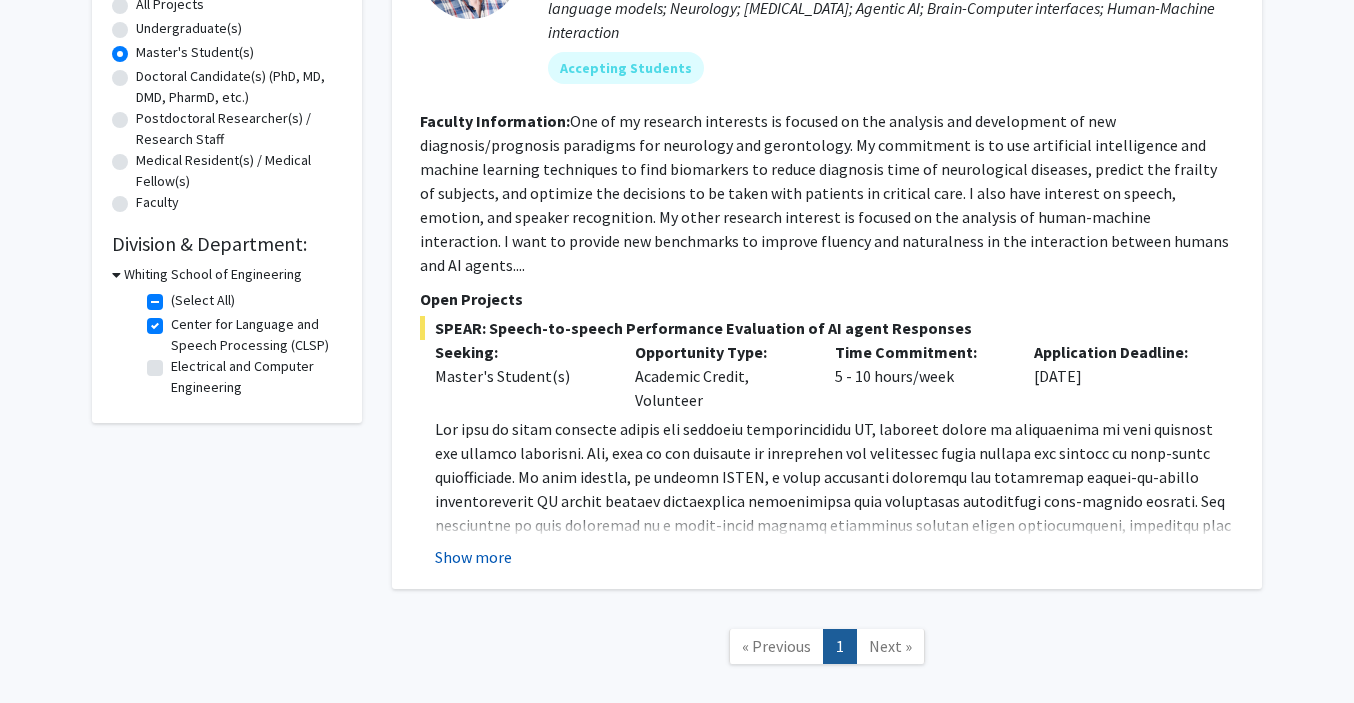click on "Show more" 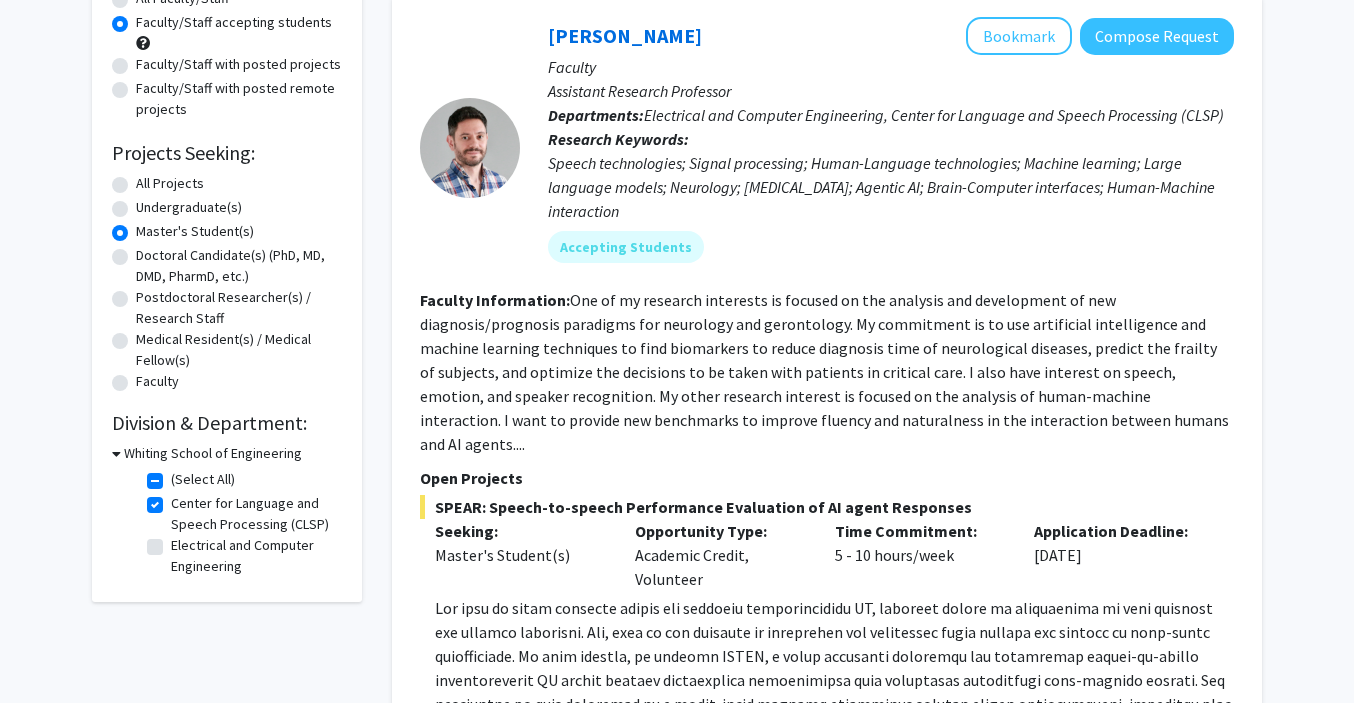scroll, scrollTop: 123, scrollLeft: 0, axis: vertical 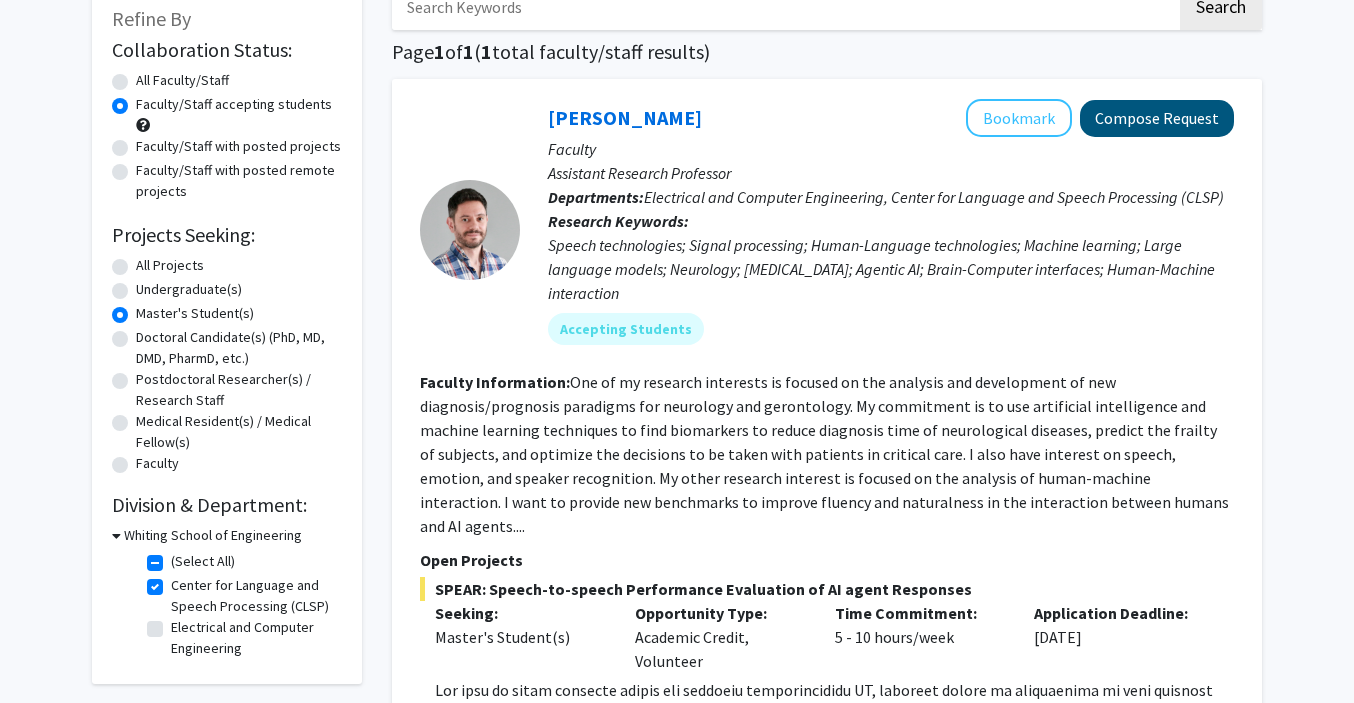 click on "Compose Request" 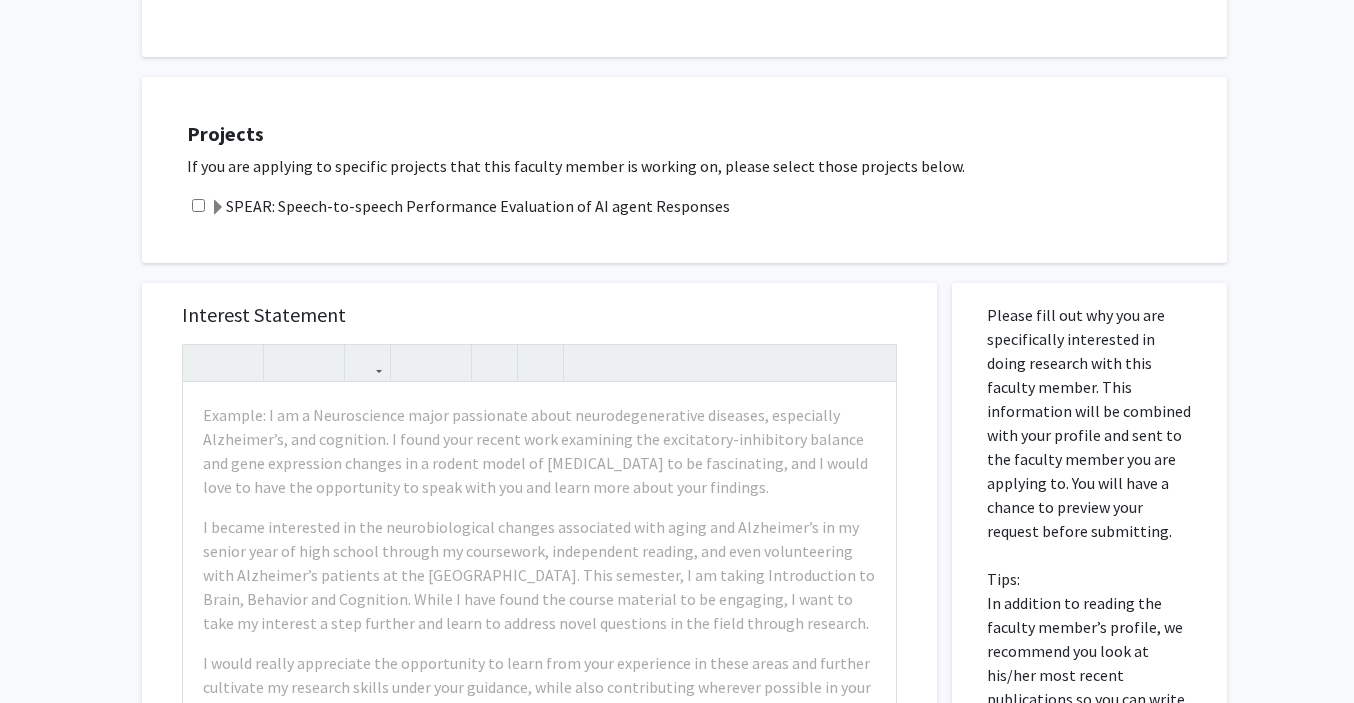 scroll, scrollTop: 558, scrollLeft: 0, axis: vertical 